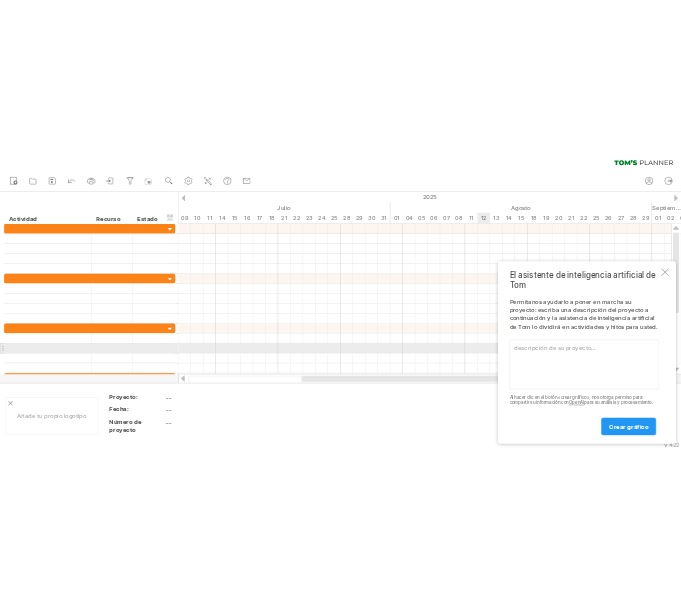scroll, scrollTop: 0, scrollLeft: 0, axis: both 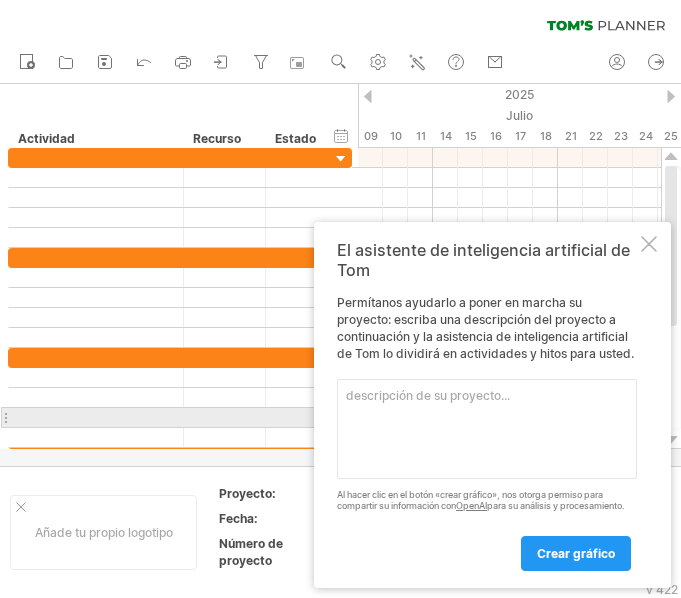 click at bounding box center (487, 429) 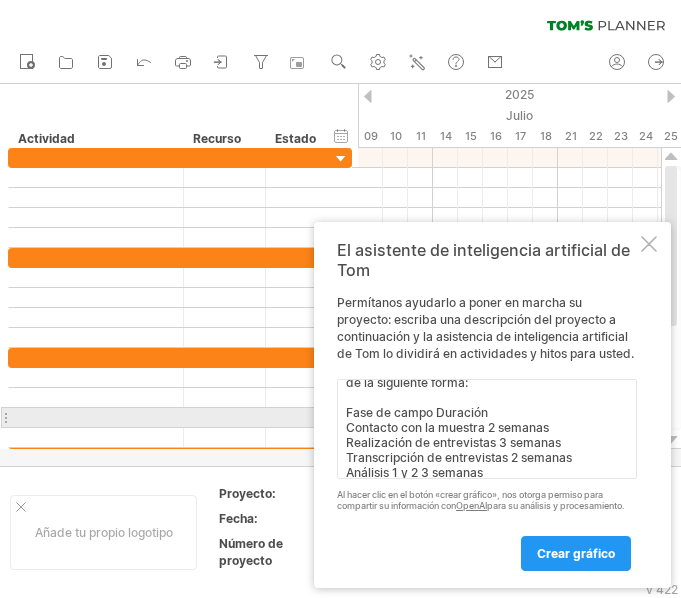 scroll, scrollTop: 60, scrollLeft: 0, axis: vertical 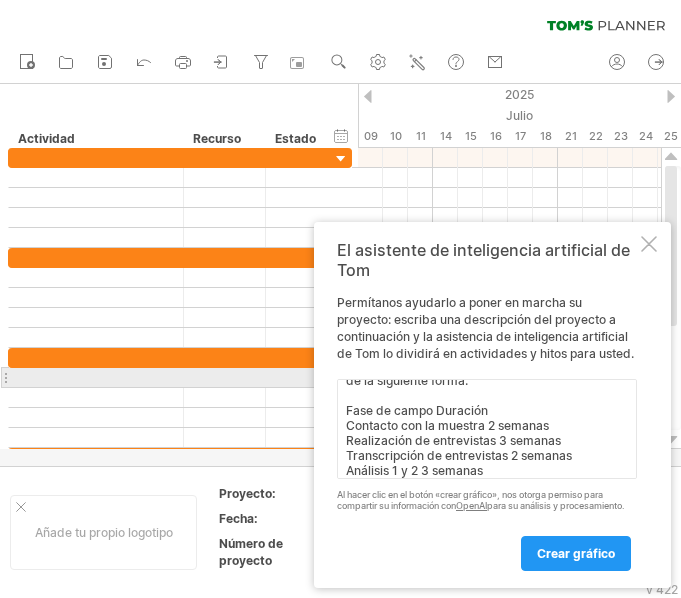 click on "El cronograma del trabajo se extiende desde el [DATE] [MONTH] hasta la primera semana de diciembre. Las fases del trabajo se distribuyen de la siguiente forma:
Fase de campo Duración
Contacto con la muestra 2 semanas
Realización de entrevistas 3 semanas
Transcripción de entrevistas 2 semanas
Análisis 1 y 2 3 semanas
Escritura de resultados y conclusiones 1 semana
Reescritura del artículo 2-3 semanas" at bounding box center (487, 429) 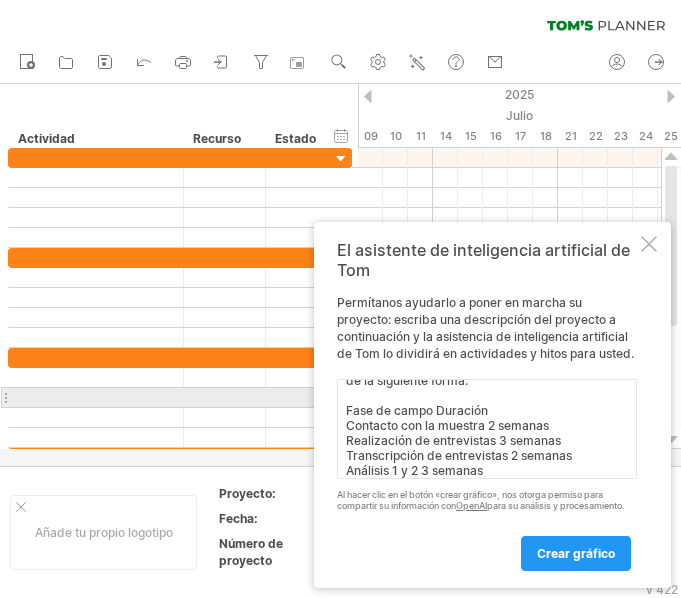 click on "El cronograma del trabajo se extiende desde el [DATE] [MONTH] hasta la primera semana de diciembre. Las fases del trabajo se distribuyen de la siguiente forma:
Fase de campo Duración
Contacto con la muestra 2 semanas
Realización de entrevistas 3 semanas
Transcripción de entrevistas 2 semanas
Análisis 1 y 2 3 semanas
Escritura de resultados y conclusiones 1 semana
Reescritura del artículo 2-3 semanas" at bounding box center (487, 429) 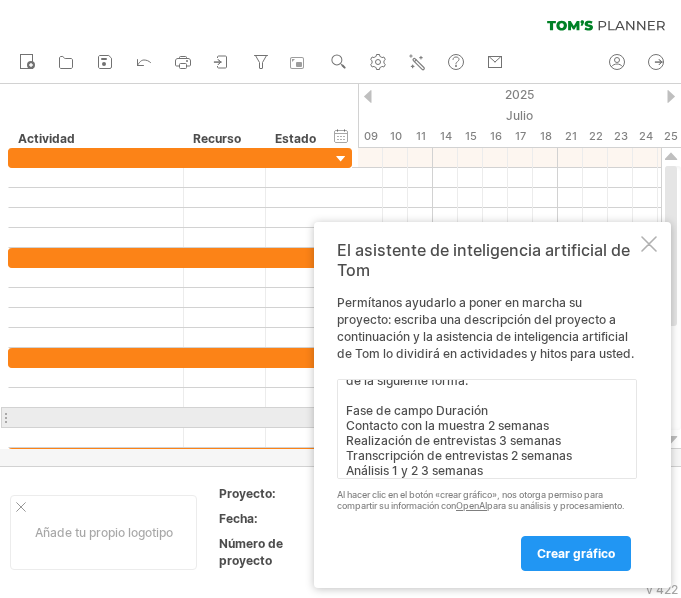 click on "El cronograma del trabajo se extiende desde el [DATE] [MONTH] hasta la primera semana de diciembre. Las fases del trabajo se distribuyen de la siguiente forma:
Fase de campo Duración
Contacto con la muestra 2 semanas
Realización de entrevistas 3 semanas
Transcripción de entrevistas 2 semanas
Análisis 1 y 2 3 semanas
Escritura de resultados y conclusiones 1 semana
Reescritura del artículo 2-3 semanas" at bounding box center [487, 429] 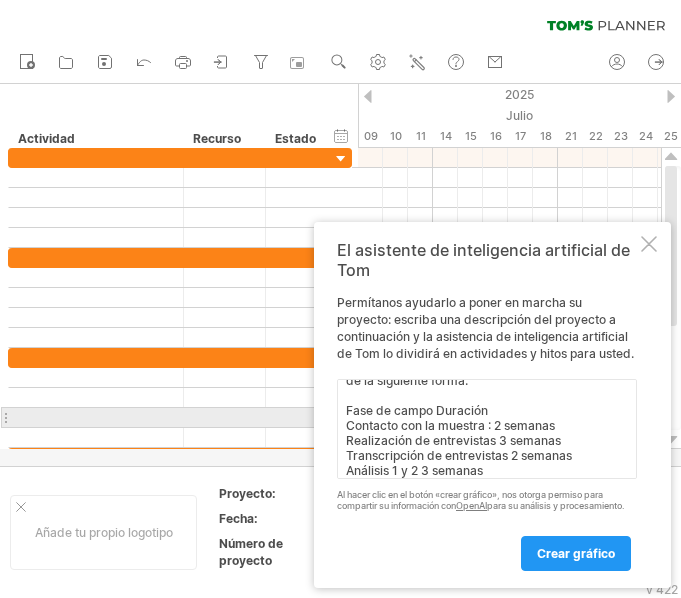 click on "El cronograma del trabajo se extiende desde el [DATE] [MONTH] hasta la primera semana de diciembre. Las fases del trabajo se distribuyen de la siguiente forma:
Fase de campo Duración
Contacto con la muestra : 2 semanas
Realización de entrevistas 3 semanas
Transcripción de entrevistas 2 semanas
Análisis 1 y 2 3 semanas
Escritura de resultados y conclusiones 1 semana
Reescritura del artículo 2-3 semanas" at bounding box center [487, 429] 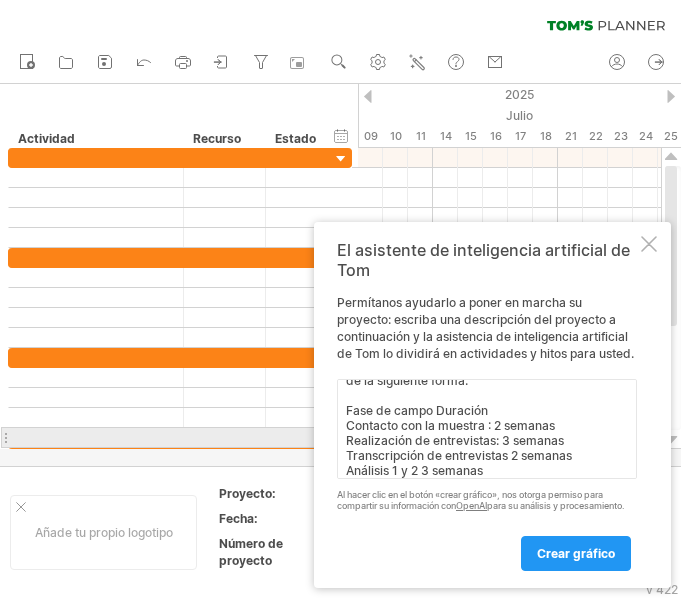click on "El cronograma del trabajo se extiende desde el [DATE] [MONTH] hasta la primera semana de diciembre. Las fases del trabajo se distribuyen de la siguiente forma:
Fase de campo Duración
Contacto con la muestra : 2 semanas
Realización de entrevistas: 3 semanas
Transcripción de entrevistas 2 semanas
Análisis 1 y 2 3 semanas
Escritura de resultados y conclusiones 1 semana
Reescritura del artículo 2-3 semanas" at bounding box center [487, 429] 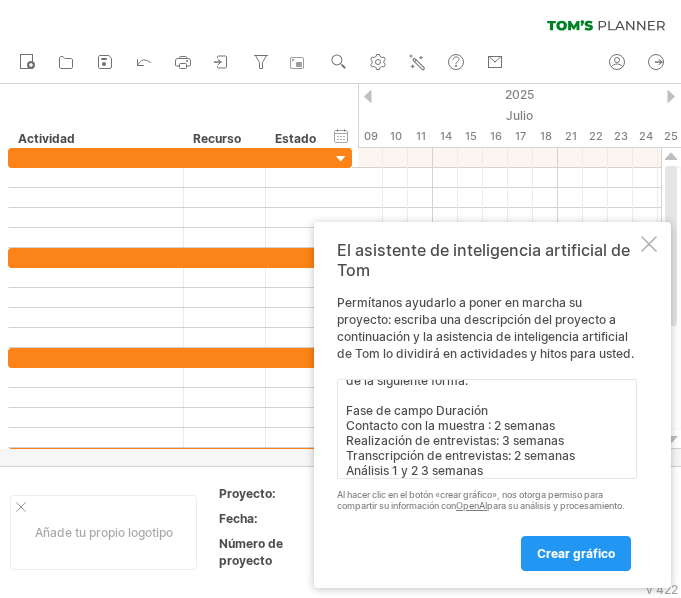 click on "El cronograma del trabajo se extiende desde el [DATE] [MONTH] hasta la primera semana de diciembre. Las fases del trabajo se distribuyen de la siguiente forma:
Fase de campo Duración
Contacto con la muestra : 2 semanas
Realización de entrevistas: 3 semanas
Transcripción de entrevistas: 2 semanas
Análisis 1 y 2 3 semanas
Escritura de resultados y conclusiones 1 semana
Reescritura del artículo 2-3 semanas" at bounding box center [487, 429] 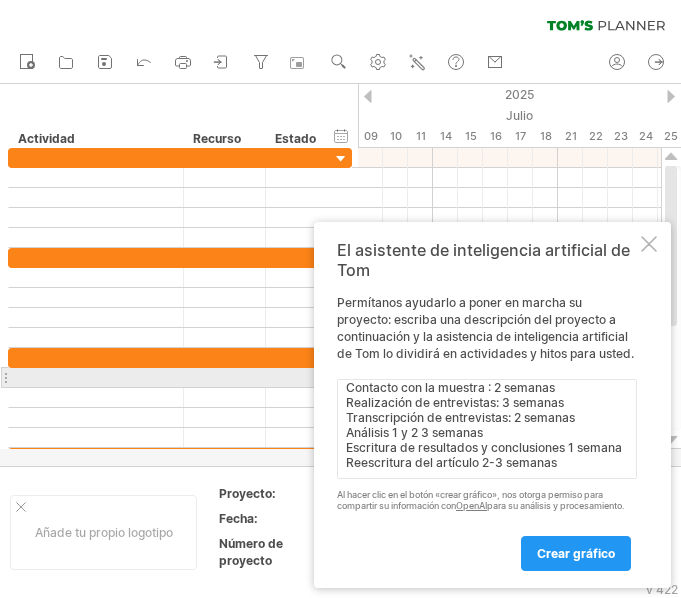 click on "El cronograma del trabajo se extiende desde el [DATE] [MONTH] hasta la primera semana de diciembre. Las fases del trabajo se distribuyen de la siguiente forma:
Fase de campo Duración
Contacto con la muestra : 2 semanas
Realización de entrevistas: 3 semanas
Transcripción de entrevistas: 2 semanas
Análisis 1 y 2 3 semanas
Escritura de resultados y conclusiones 1 semana
Reescritura del artículo 2-3 semanas" at bounding box center (487, 429) 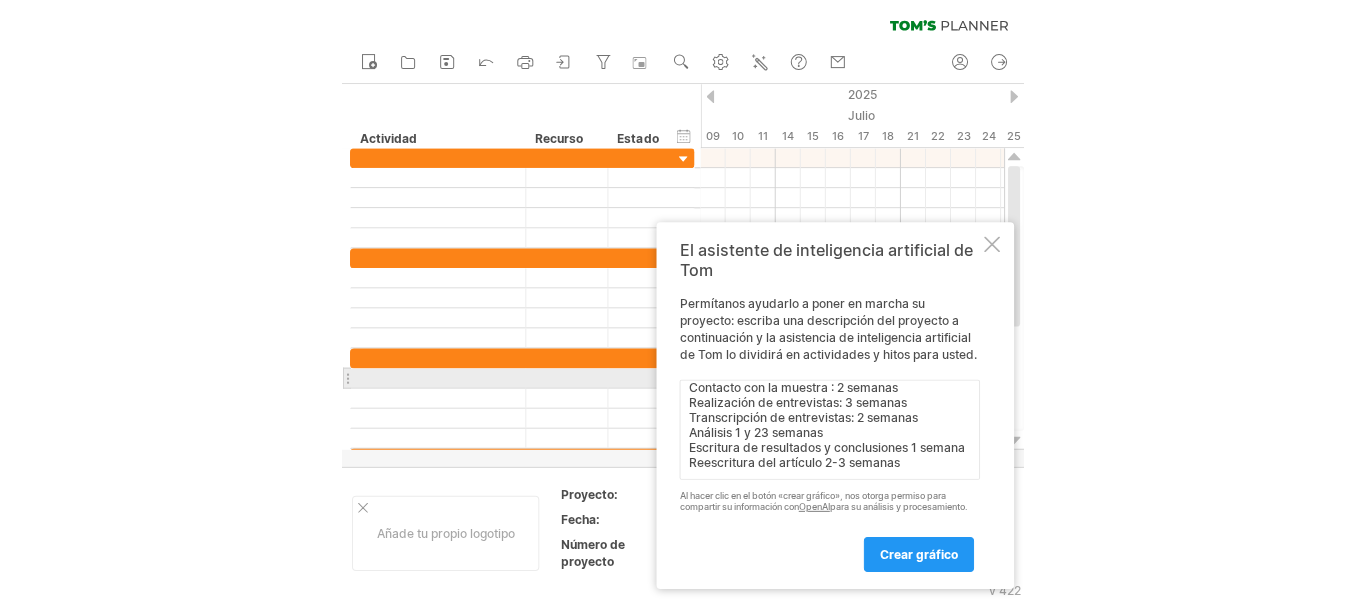 scroll, scrollTop: 142, scrollLeft: 0, axis: vertical 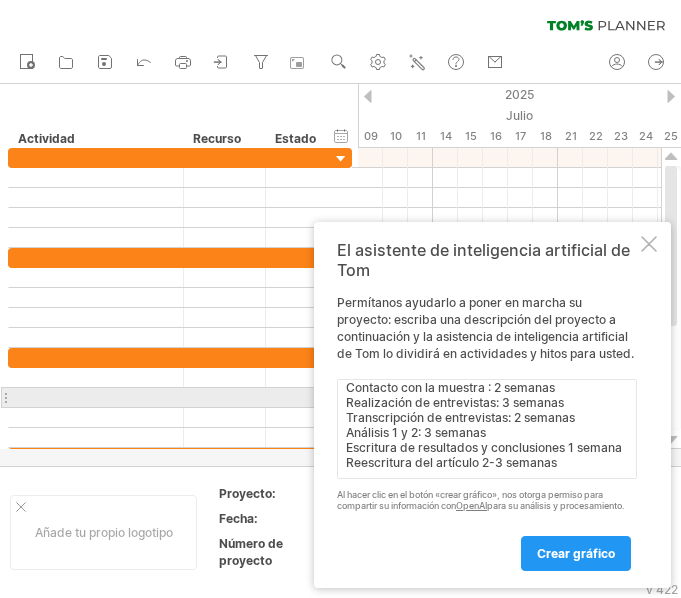 click on "El cronograma del trabajo se extiende desde el [DATE] [MONTH] hasta la primera semana de diciembre. Las fases del trabajo se distribuyen de la siguiente forma:
Fase de campo Duración
Contacto con la muestra : 2 semanas
Realización de entrevistas: 3 semanas
Transcripción de entrevistas: 2 semanas
Análisis 1 y 2: 3 semanas
Escritura de resultados y conclusiones 1 semana
Reescritura del artículo 2-3 semanas" at bounding box center [487, 429] 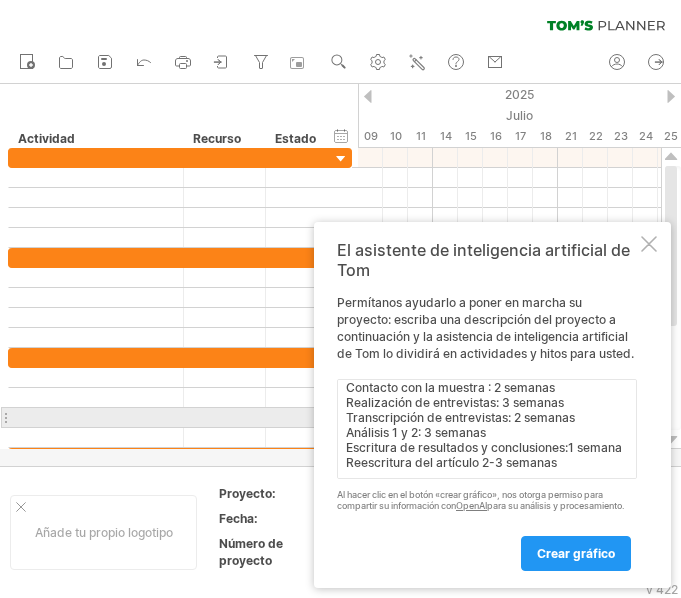 click on "El cronograma del trabajo se extiende desde el [DATE] [MONTH] hasta la primera semana de diciembre. Las fases del trabajo se distribuyen de la siguiente forma:
Fase de campo Duración
Contacto con la muestra : 2 semanas
Realización de entrevistas: 3 semanas
Transcripción de entrevistas: 2 semanas
Análisis 1 y 2: 3 semanas
Escritura de resultados y conclusiones:1 semana
Reescritura del artículo 2-3 semanas" at bounding box center [487, 429] 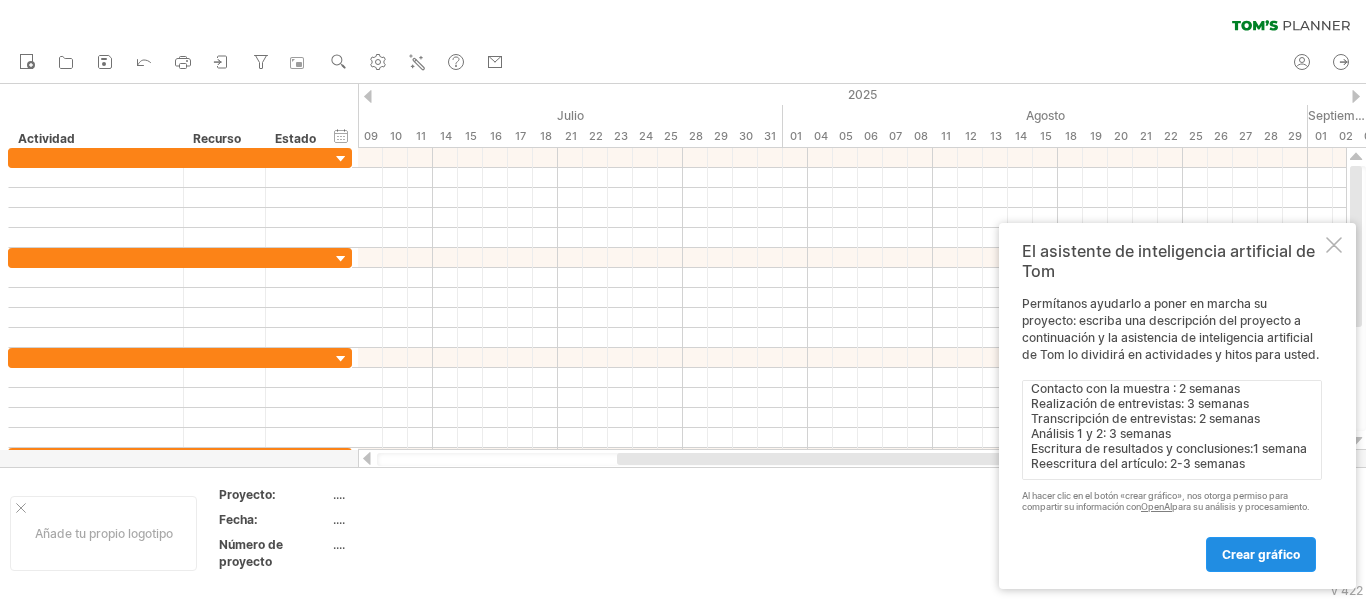 type on "El cronograma del trabajo se extiende desde el [DATE] [MONTH] hasta la primera semana de diciembre. Las fases del trabajo se distribuyen de la siguiente forma:
Fase de campo Duración
Contacto con la muestra : 2 semanas
Realización de entrevistas: 3 semanas
Transcripción de entrevistas: 2 semanas
Análisis 1 y 2: 3 semanas
Escritura de resultados y conclusiones:1 semana
Reescritura del artículo: 2-3 semanas" 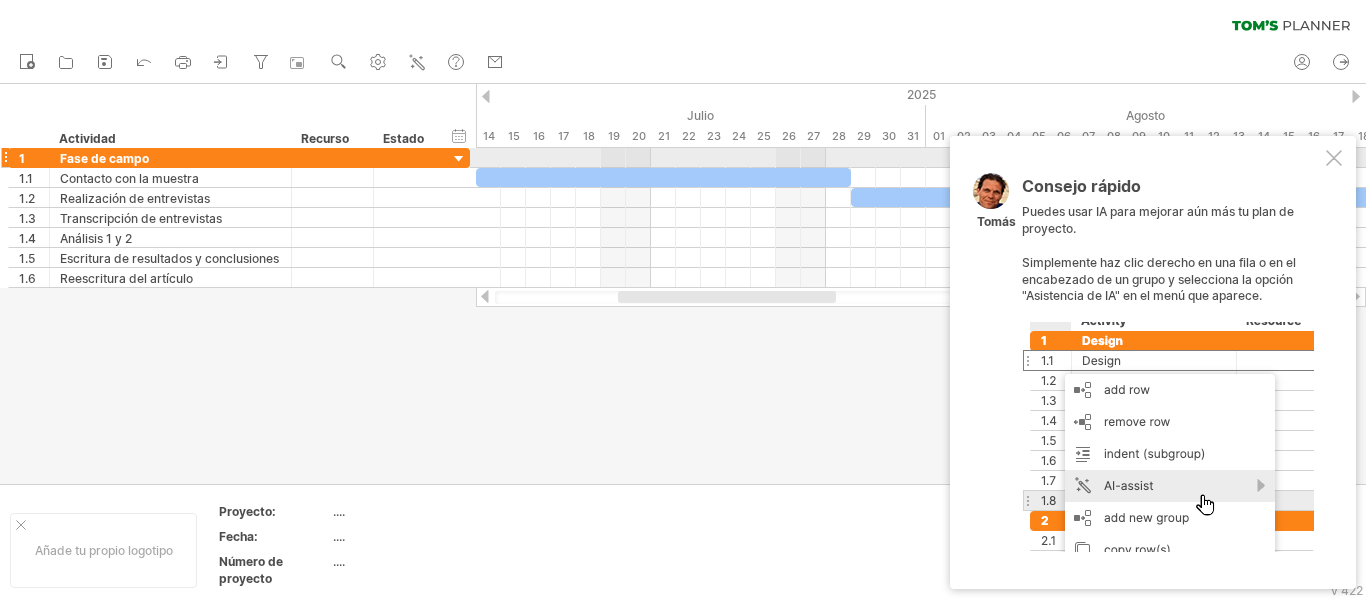 click at bounding box center (1334, 158) 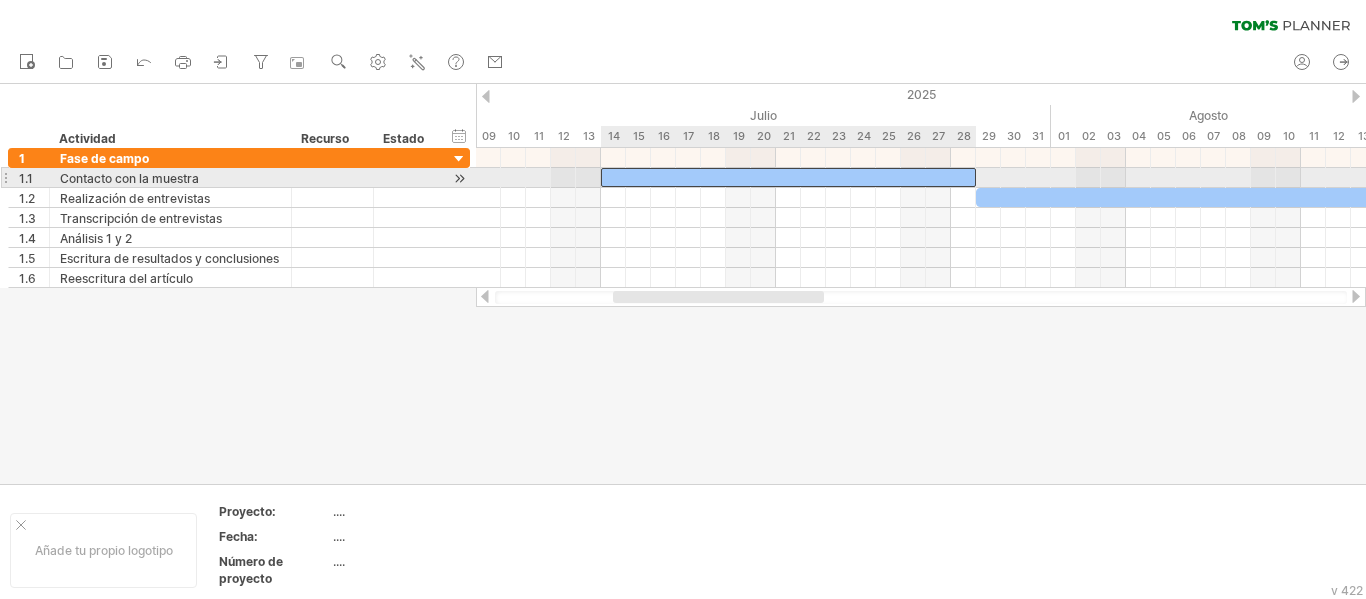 click at bounding box center [788, 177] 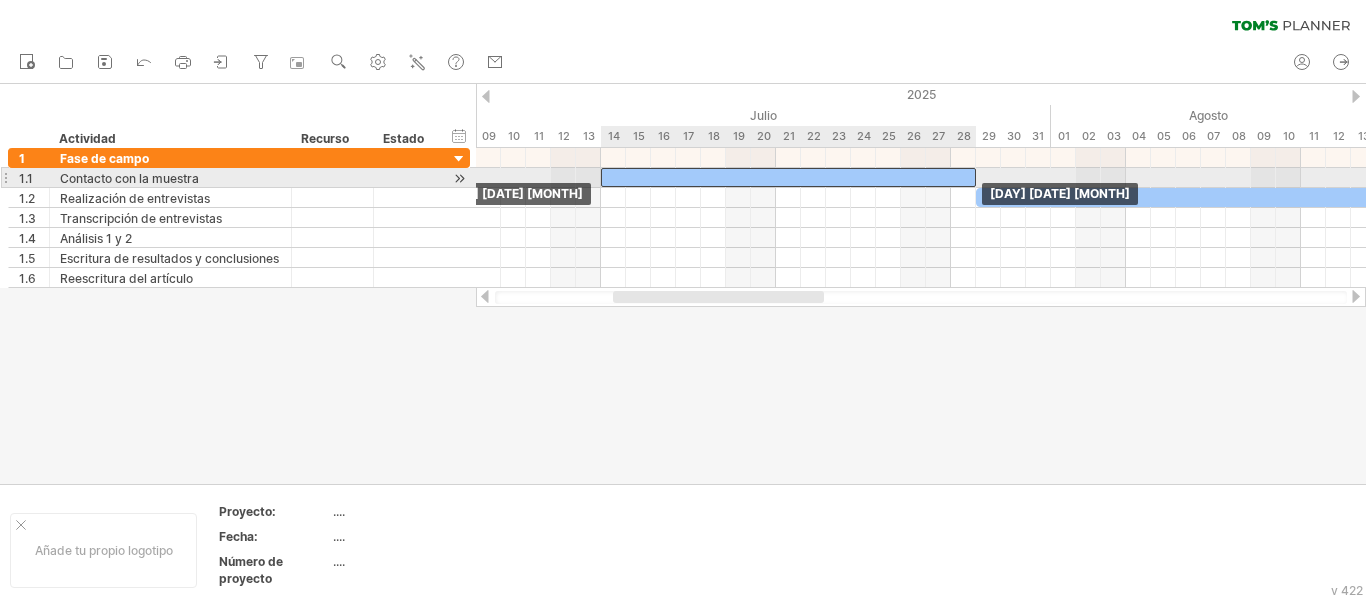 click at bounding box center (788, 177) 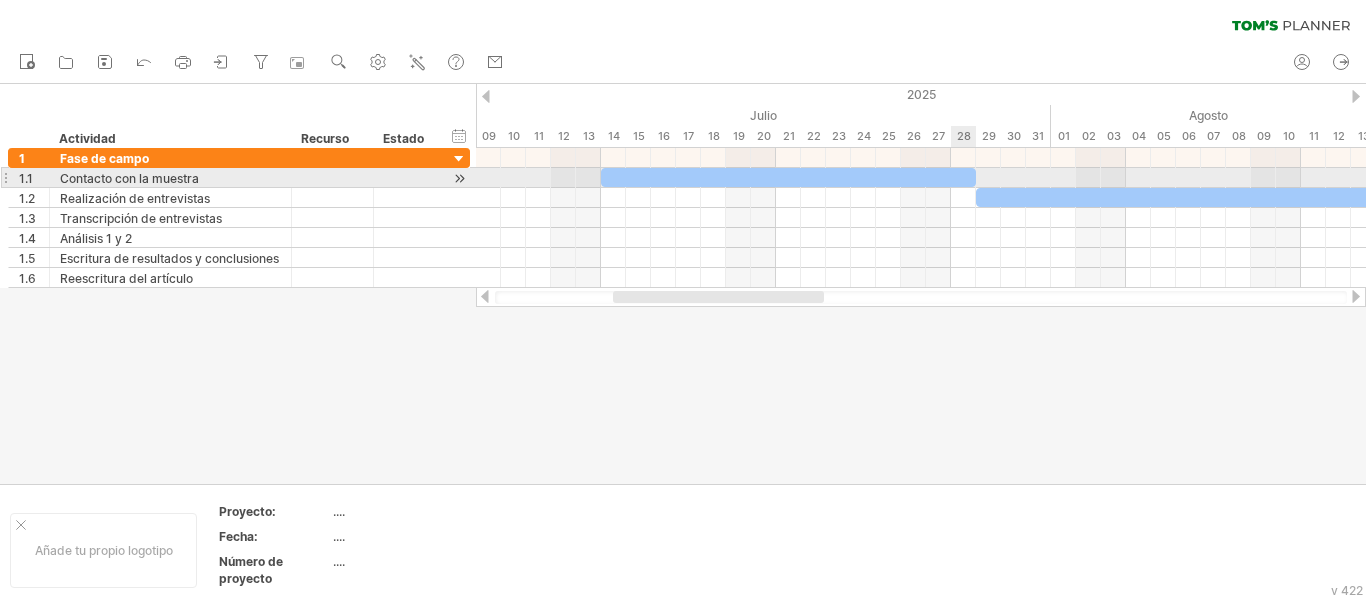 click at bounding box center (788, 177) 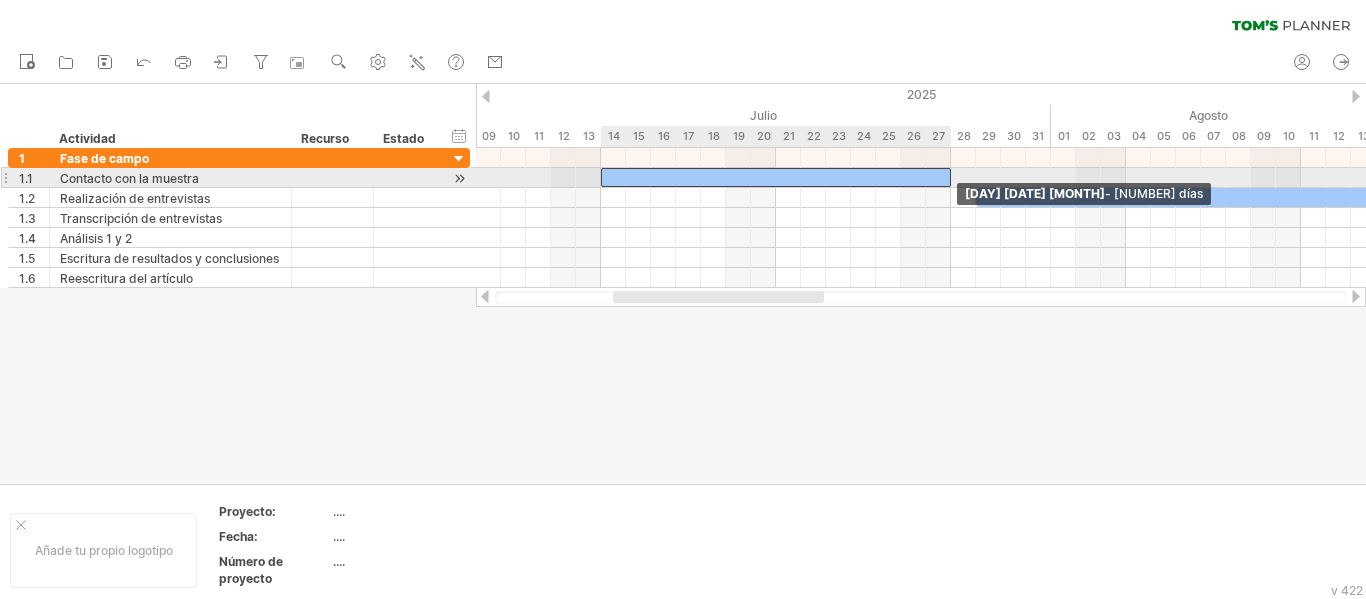 drag, startPoint x: 974, startPoint y: 175, endPoint x: 951, endPoint y: 175, distance: 23 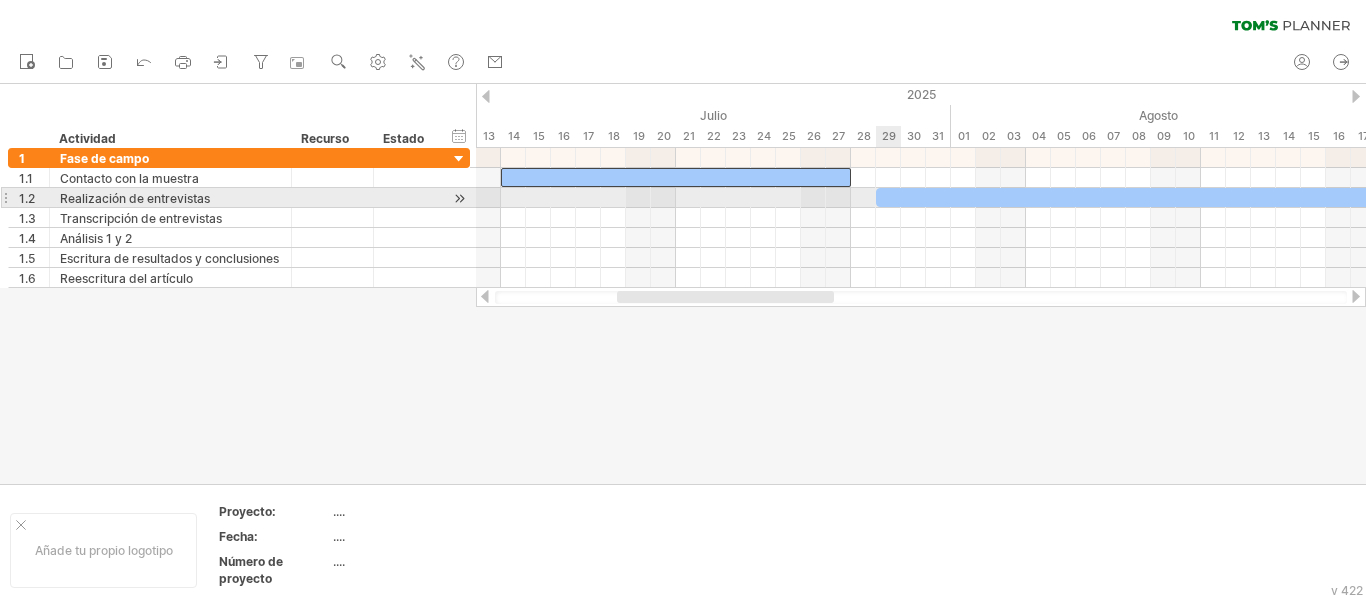 click at bounding box center (1138, 197) 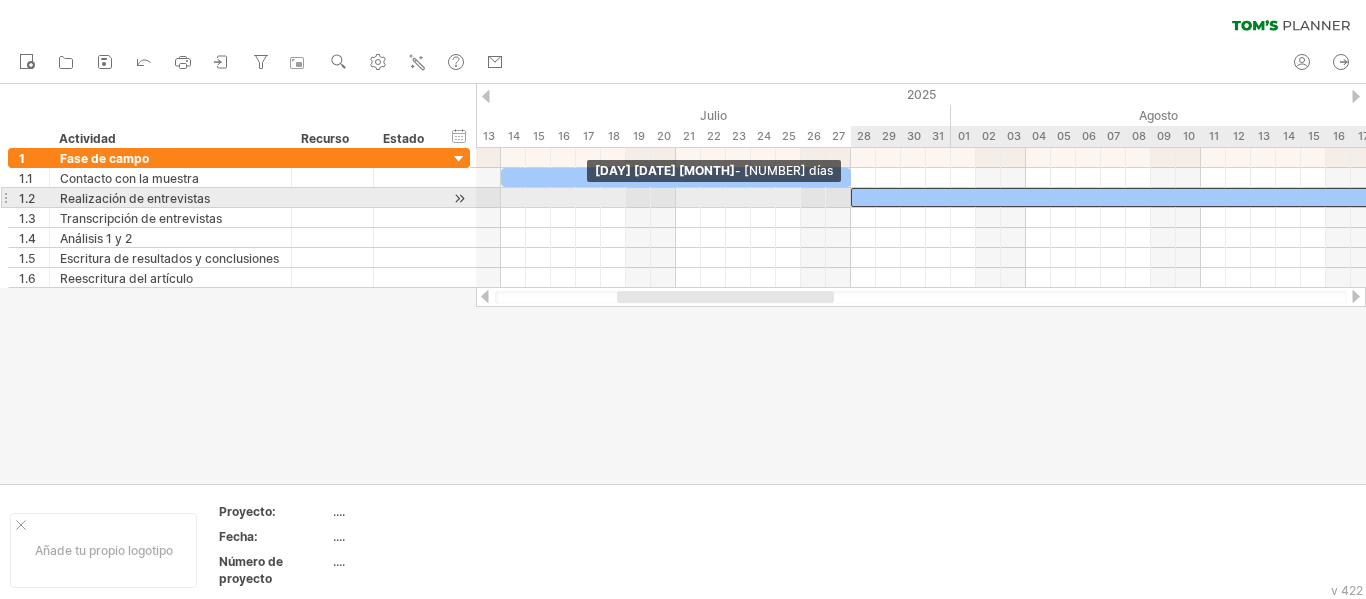 drag, startPoint x: 876, startPoint y: 198, endPoint x: 854, endPoint y: 199, distance: 22.022715 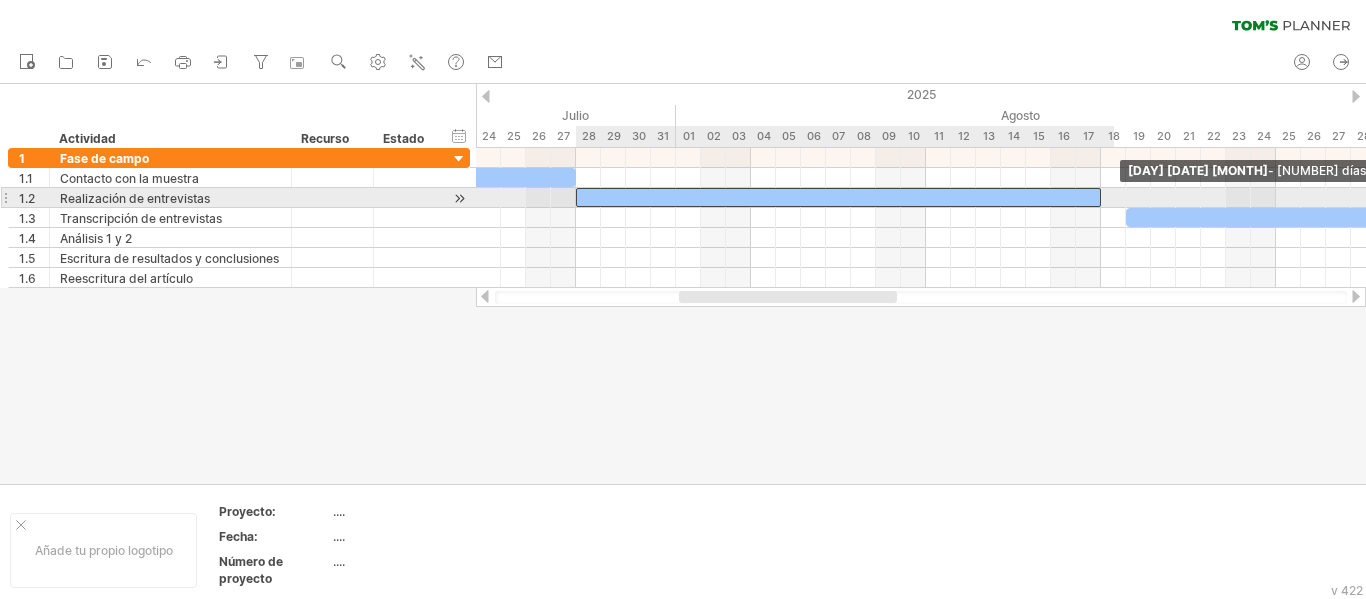 drag, startPoint x: 1128, startPoint y: 198, endPoint x: 1109, endPoint y: 200, distance: 19.104973 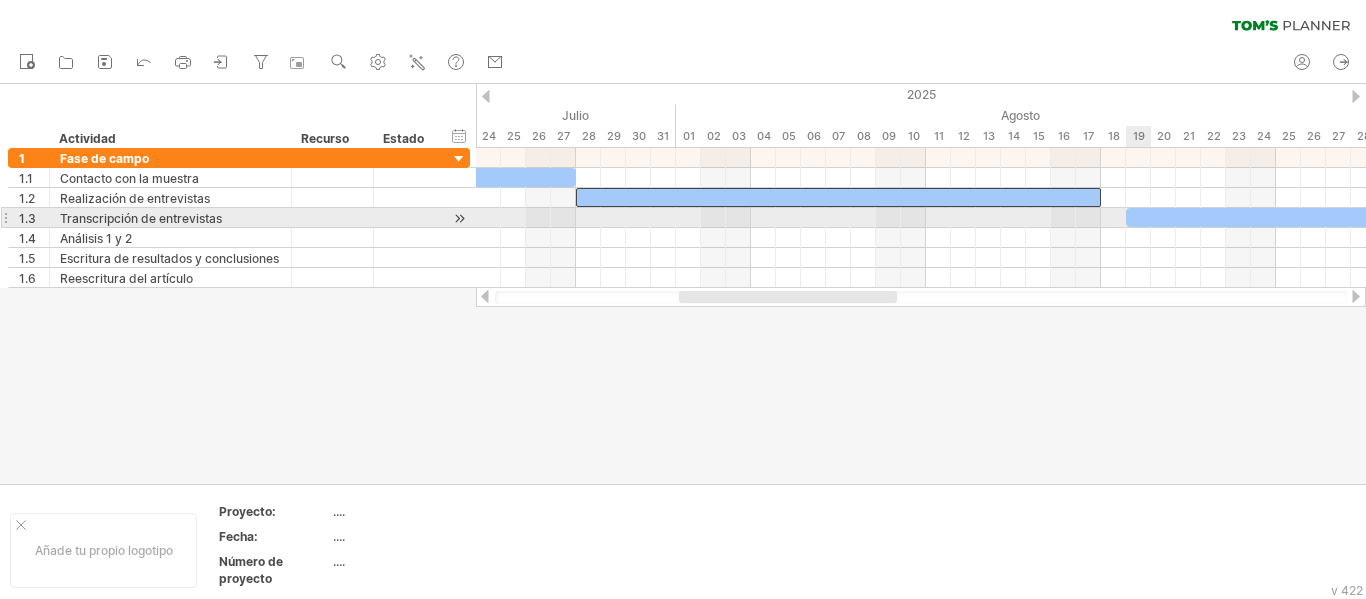 click at bounding box center [1301, 217] 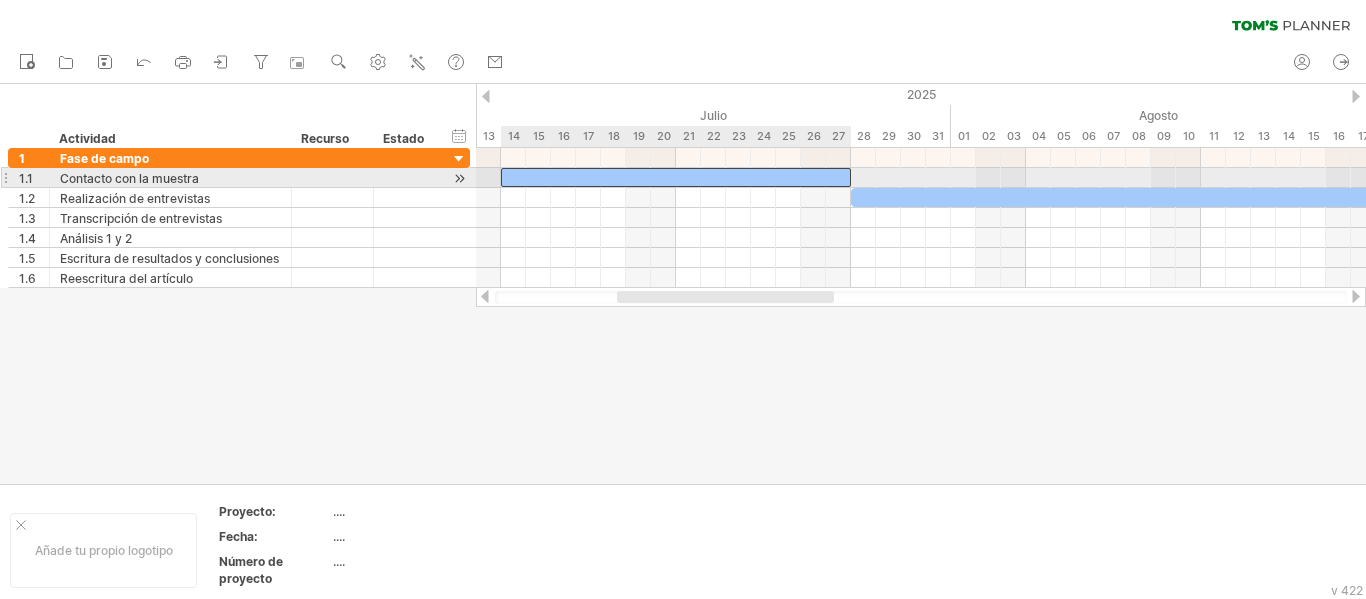 click at bounding box center [676, 177] 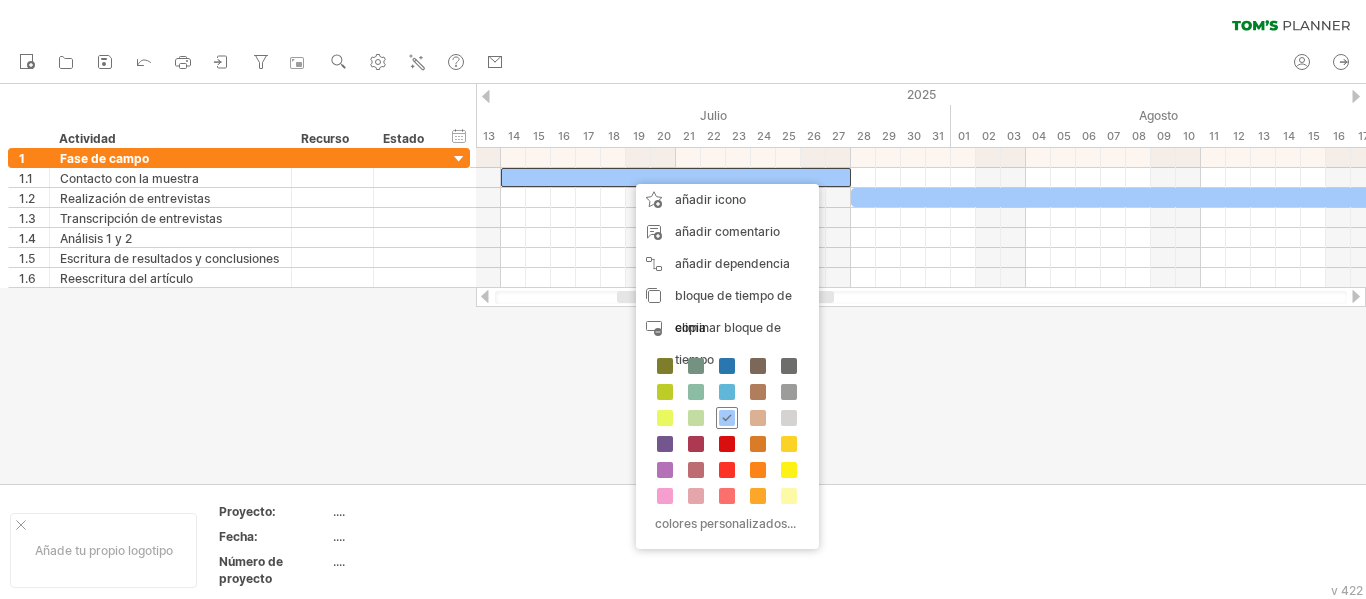 click at bounding box center [727, 418] 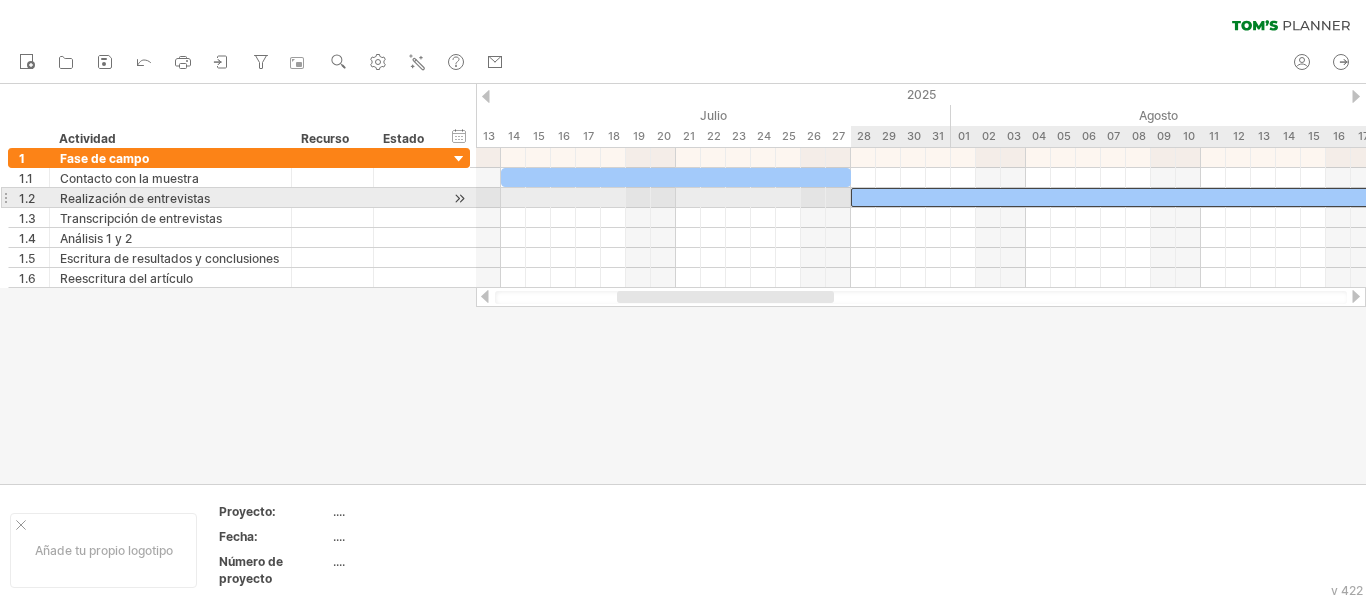 click at bounding box center (1113, 197) 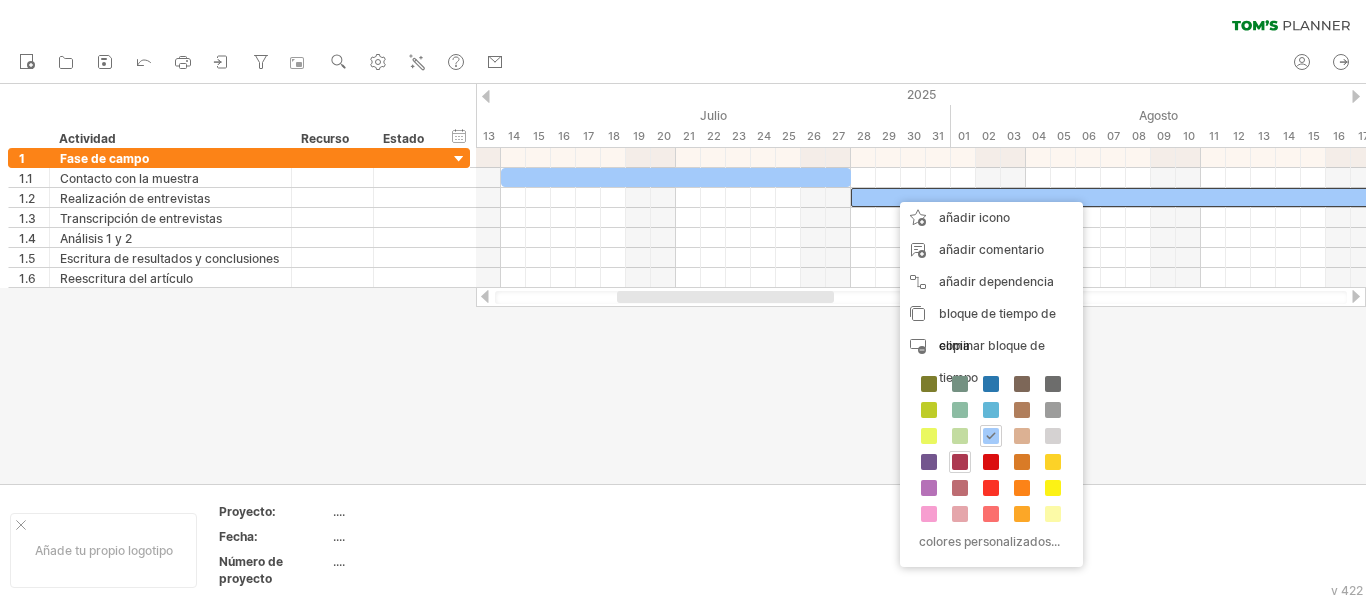 click at bounding box center [960, 462] 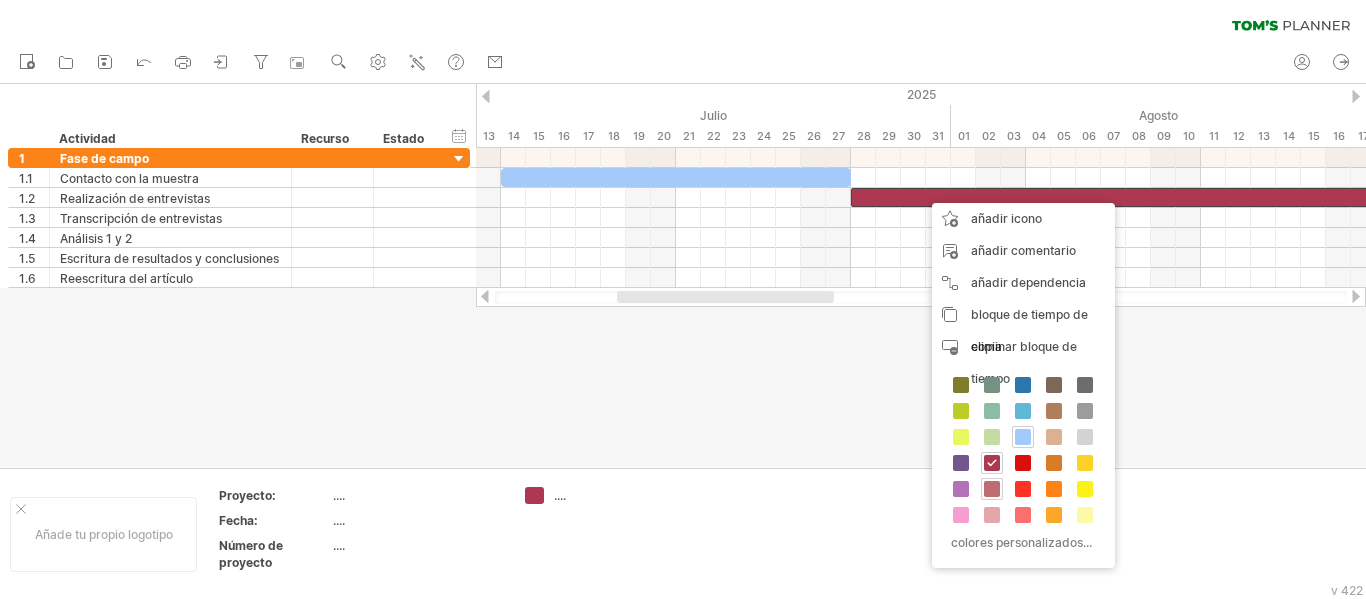 click at bounding box center [992, 489] 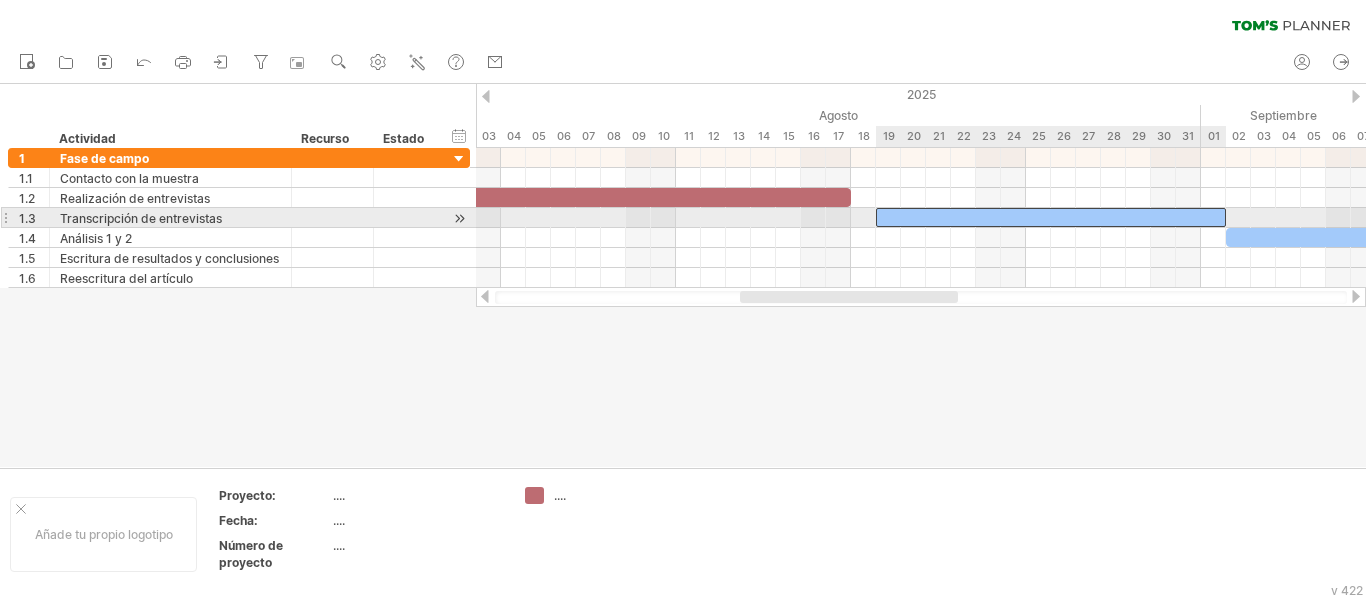 click at bounding box center [1051, 217] 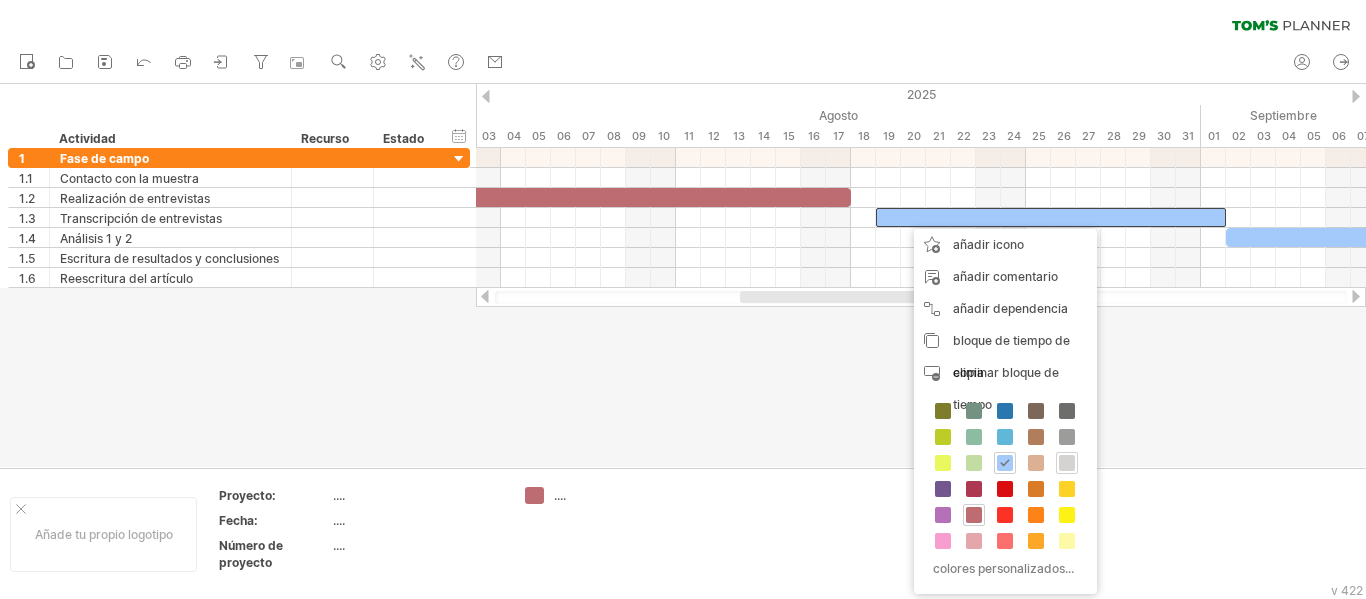 click at bounding box center [1067, 463] 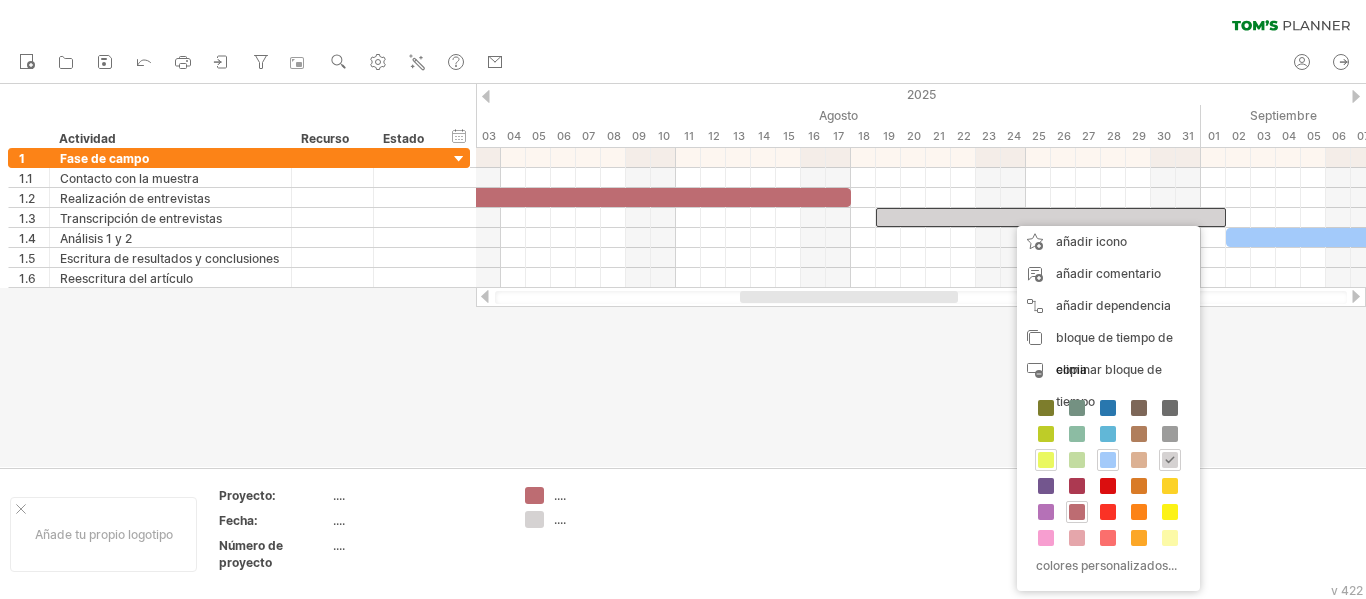 click at bounding box center [1046, 460] 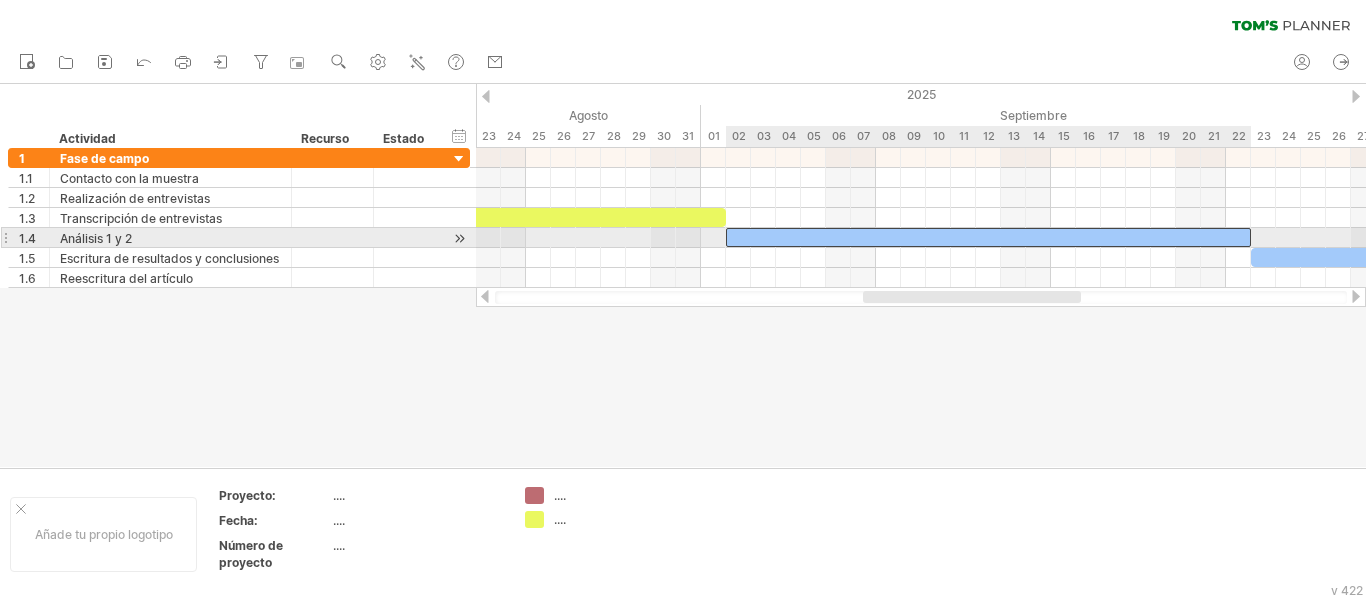 click at bounding box center [988, 237] 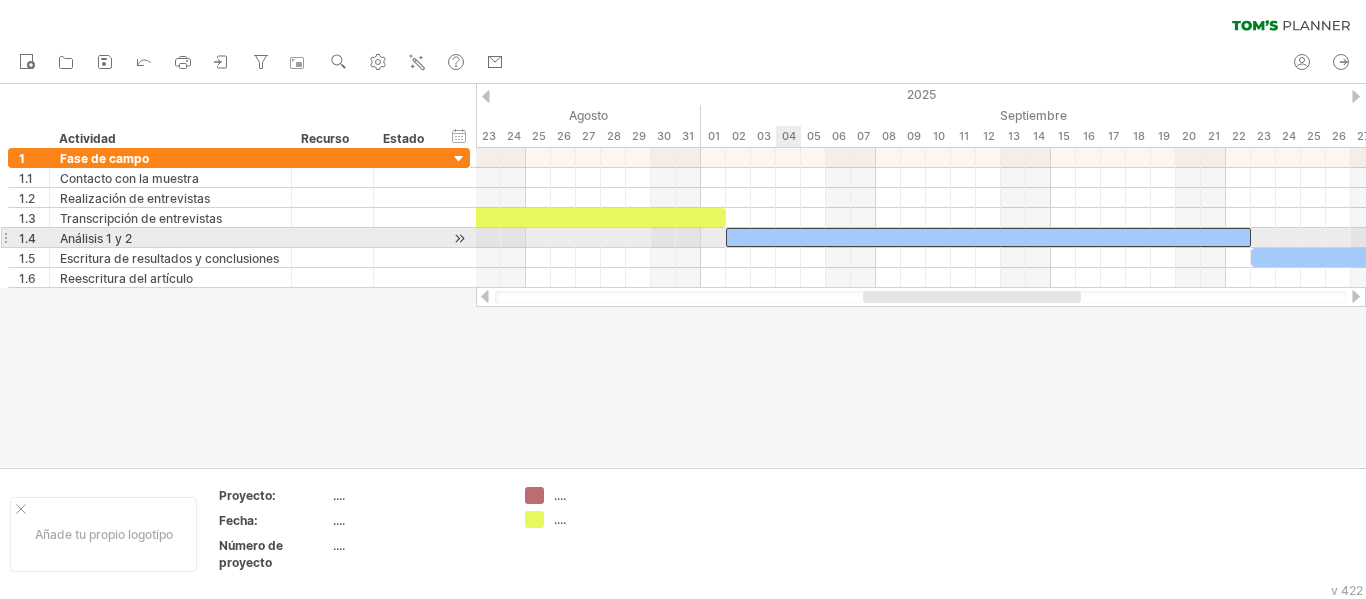 click at bounding box center (988, 237) 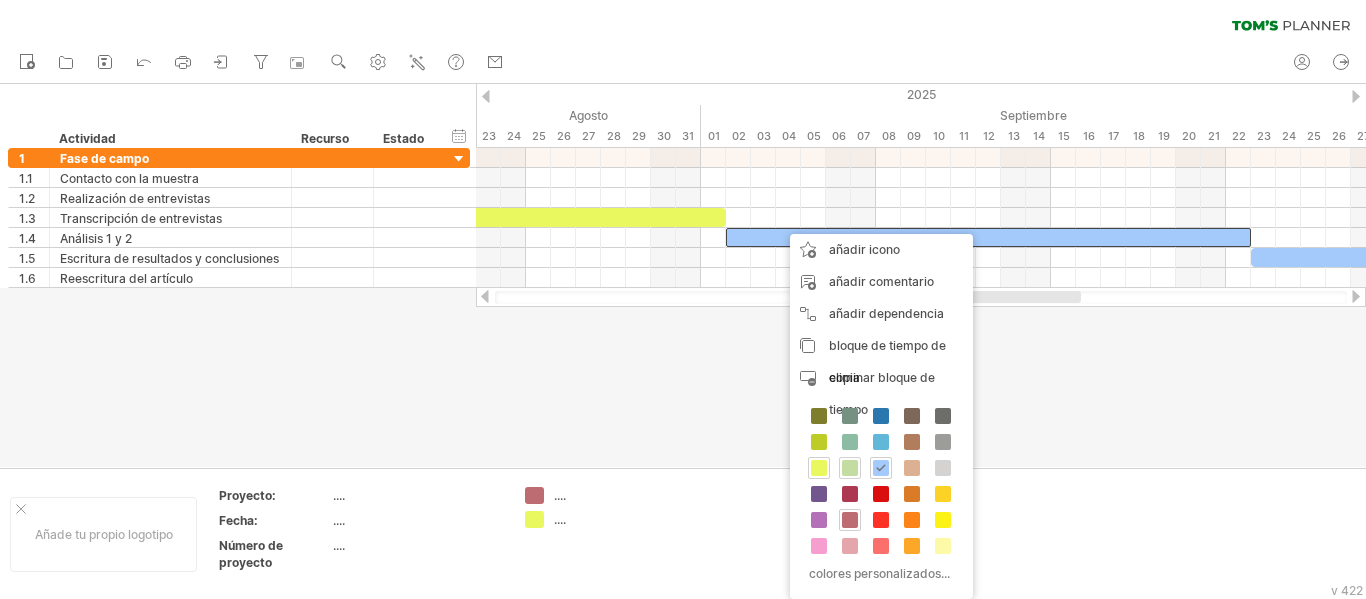 click at bounding box center [850, 468] 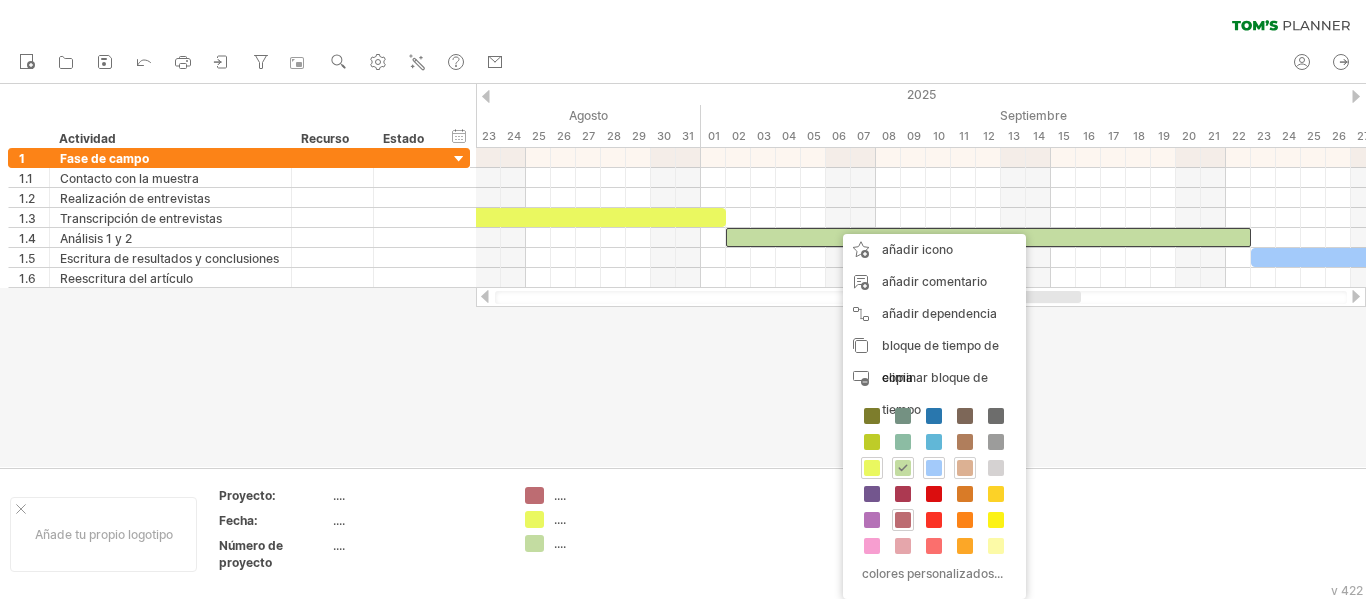 click at bounding box center [965, 468] 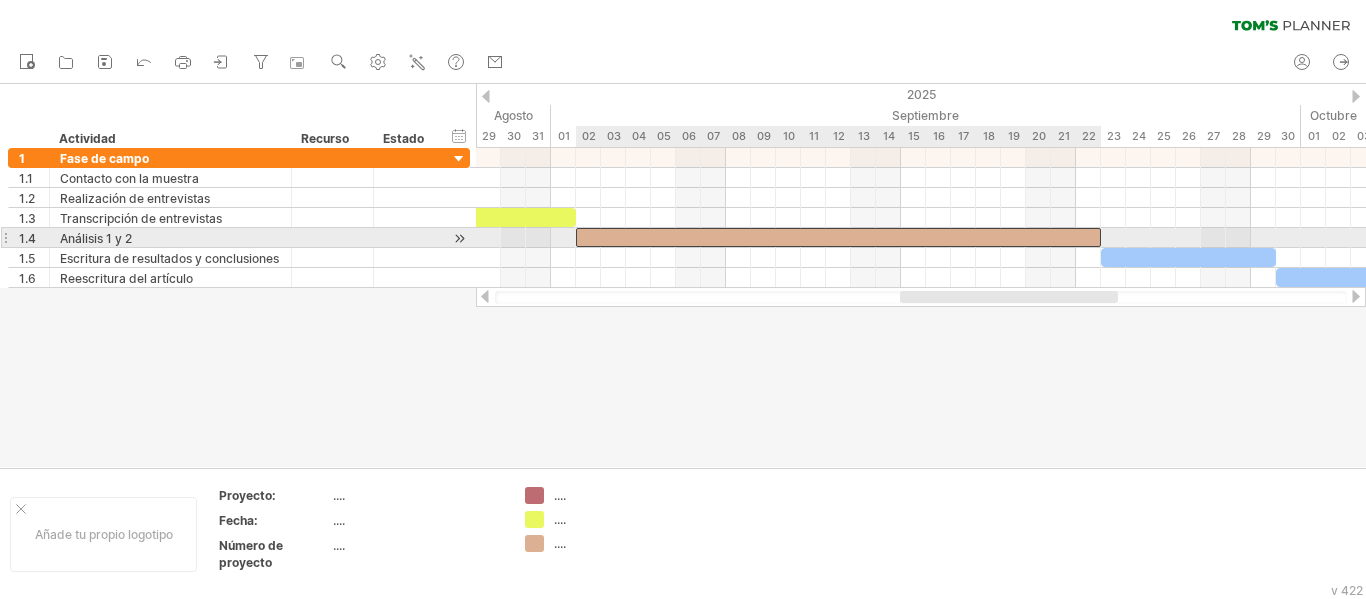 click at bounding box center (838, 237) 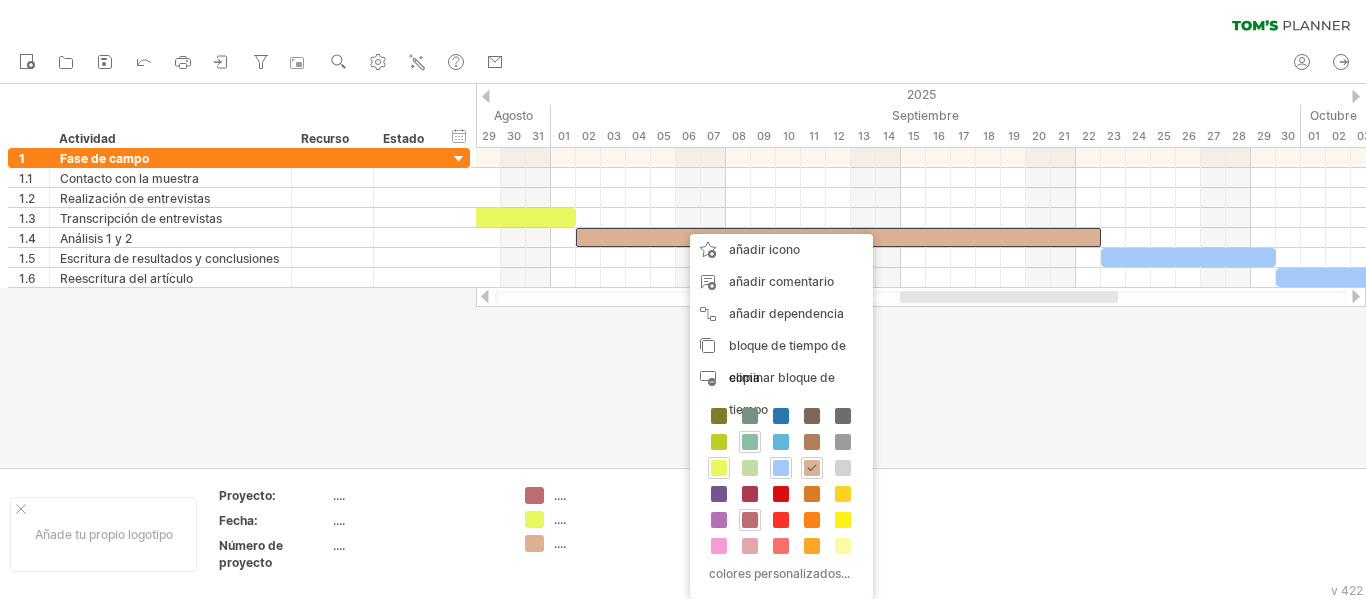 click at bounding box center [750, 442] 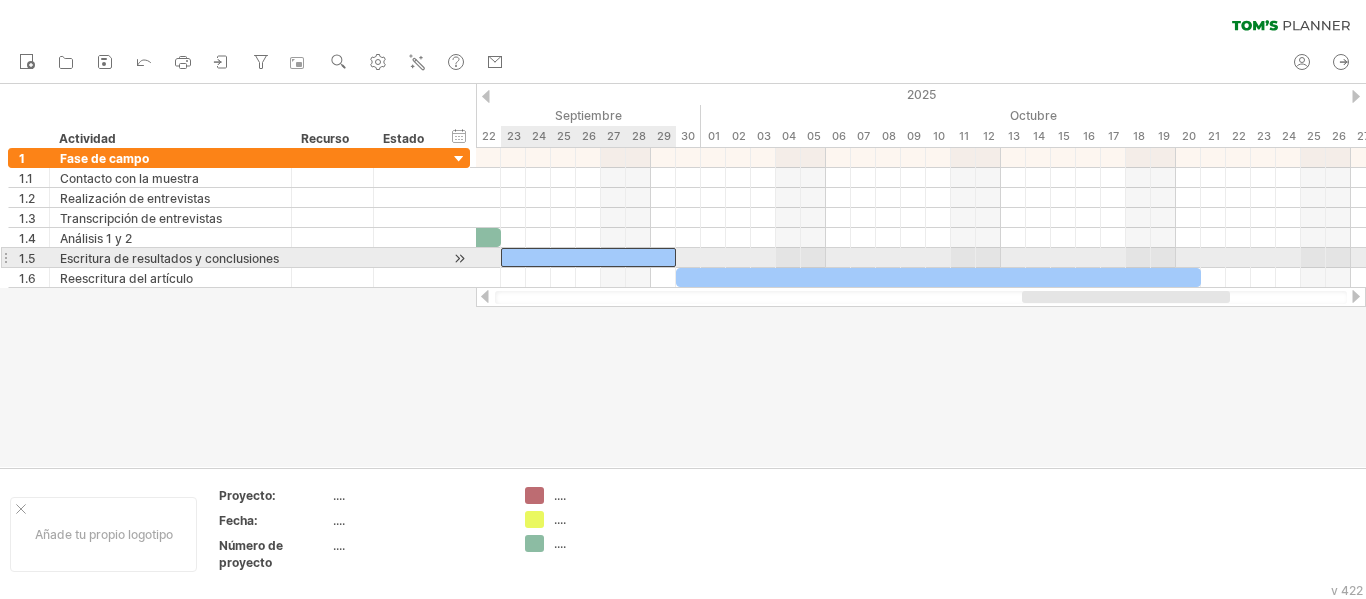 click at bounding box center [588, 257] 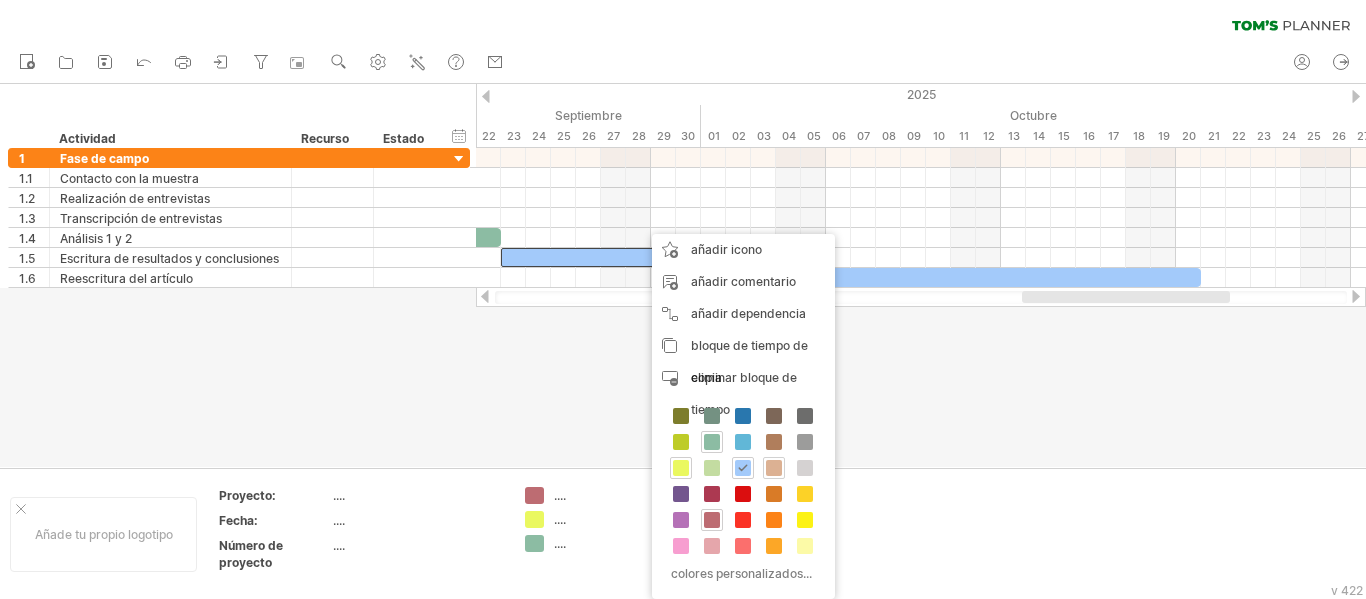 click at bounding box center (774, 468) 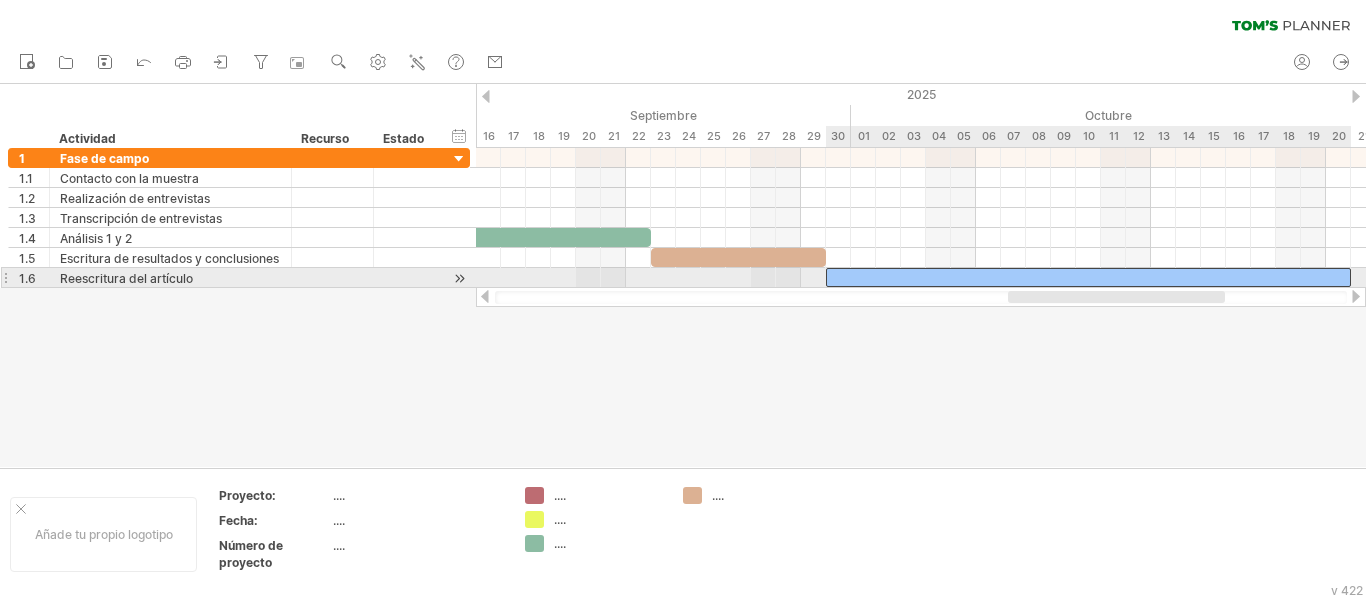 click at bounding box center [1088, 277] 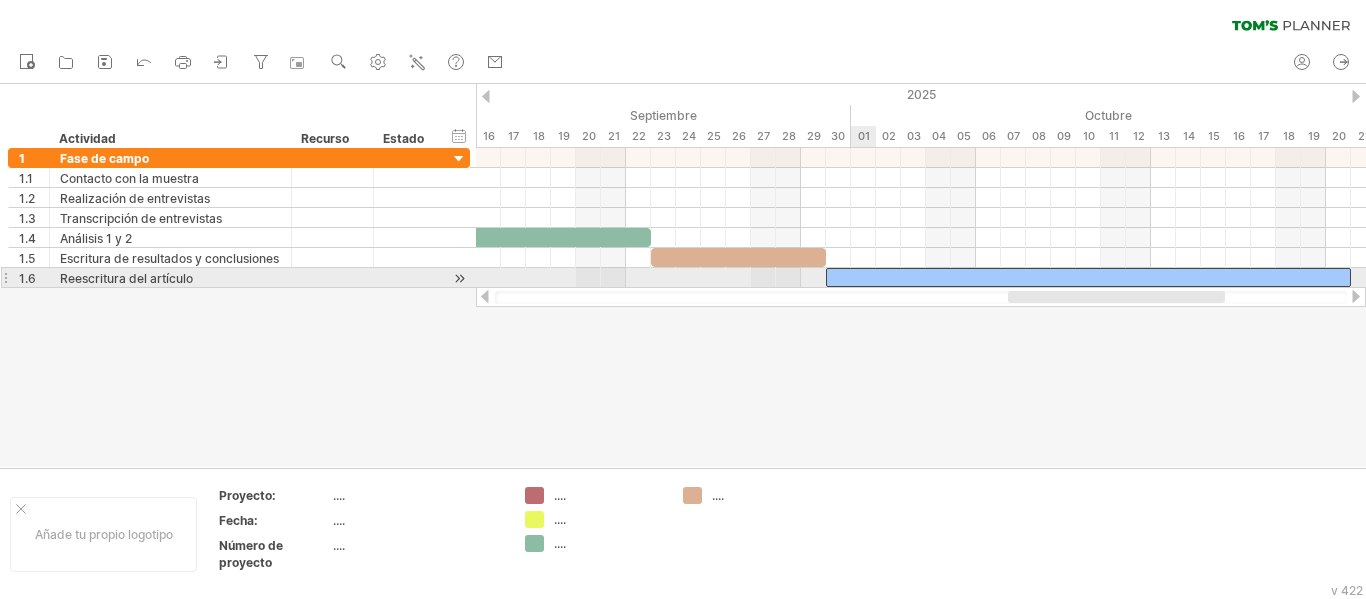 click at bounding box center (1088, 277) 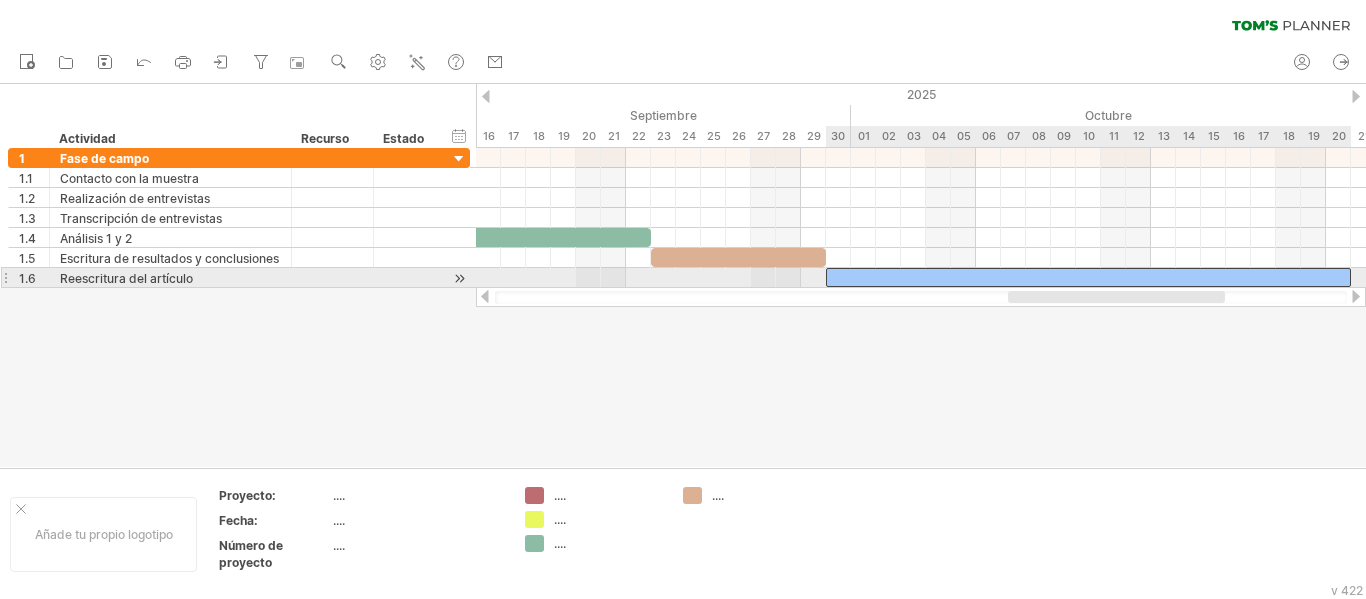 click at bounding box center [1088, 277] 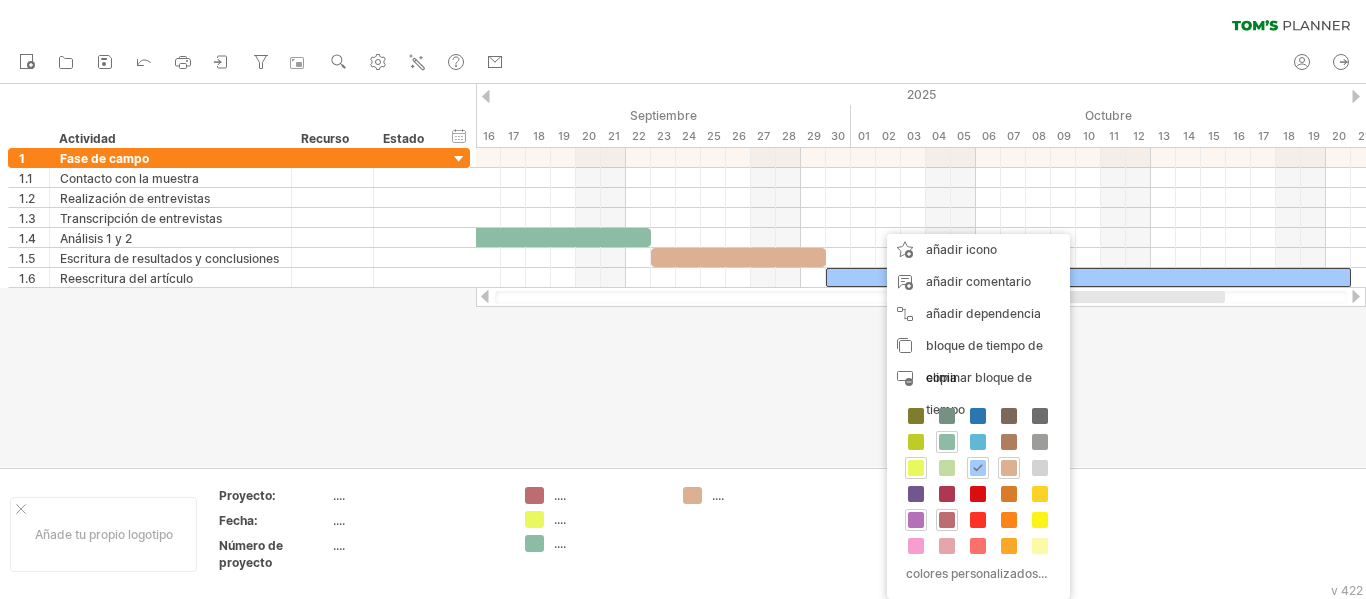 click at bounding box center [916, 520] 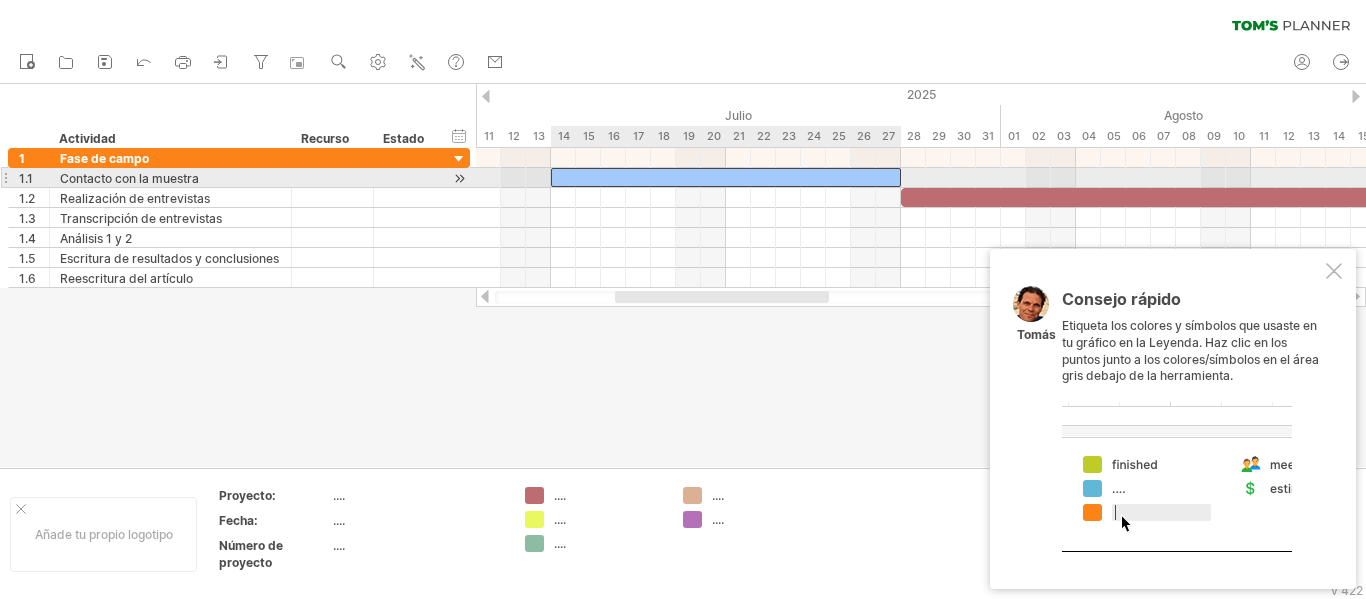 click at bounding box center [726, 177] 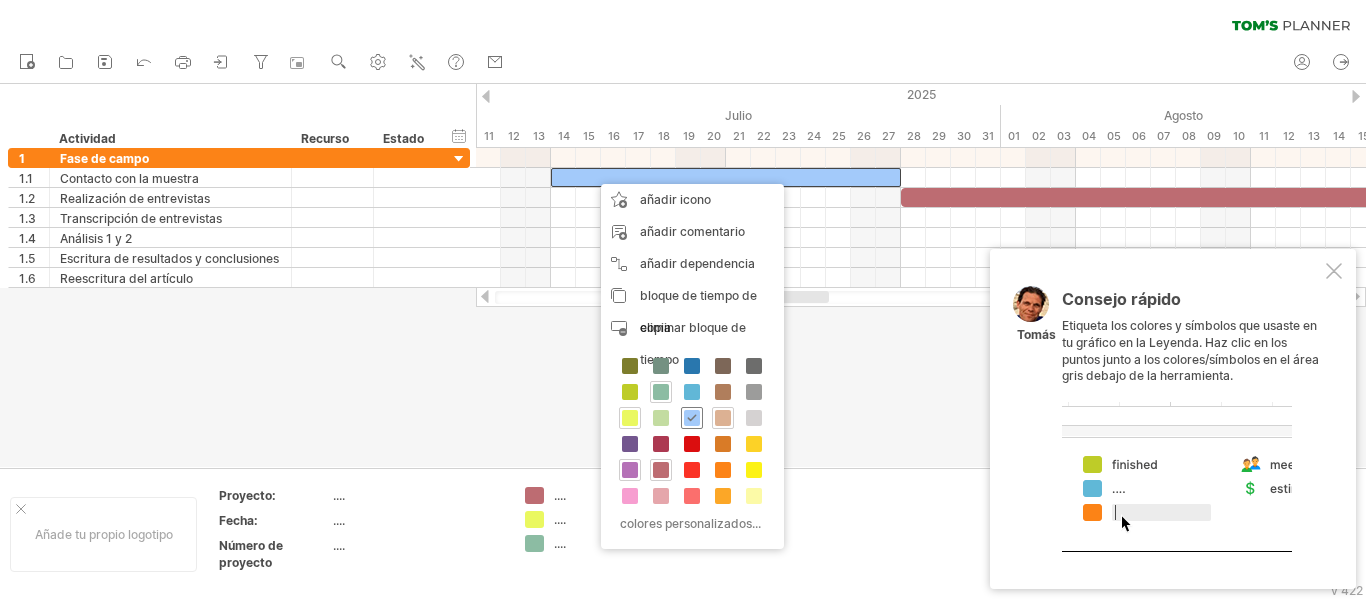 click at bounding box center [692, 418] 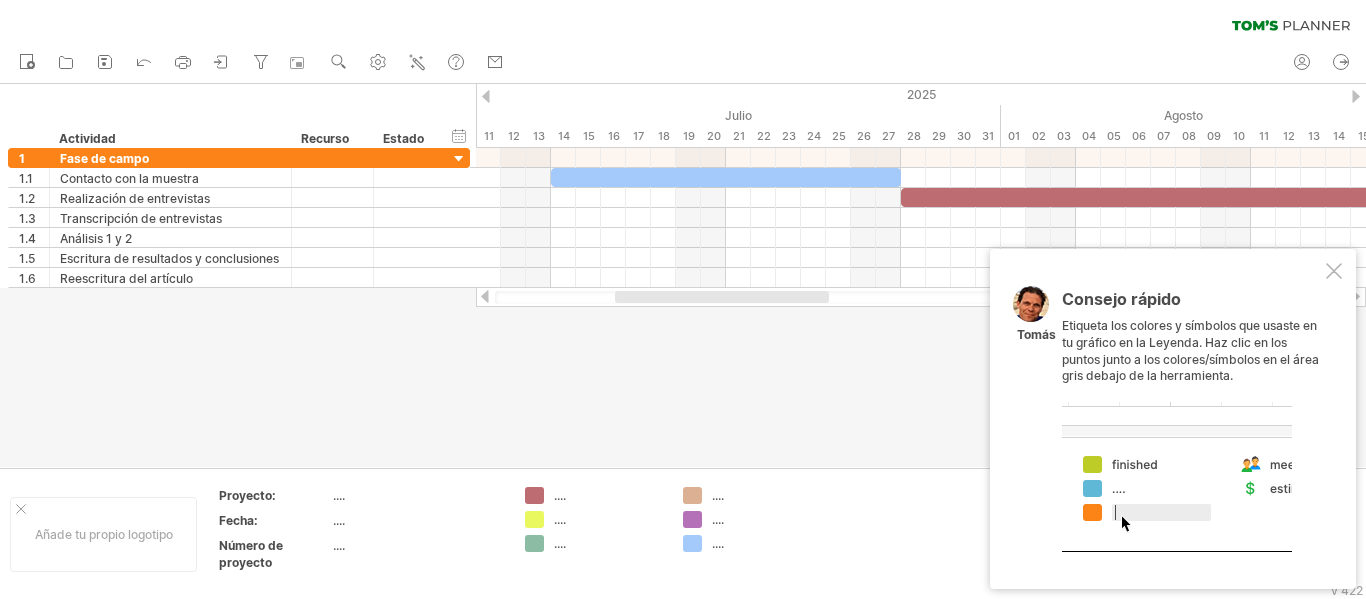 click on "...." at bounding box center [594, 543] 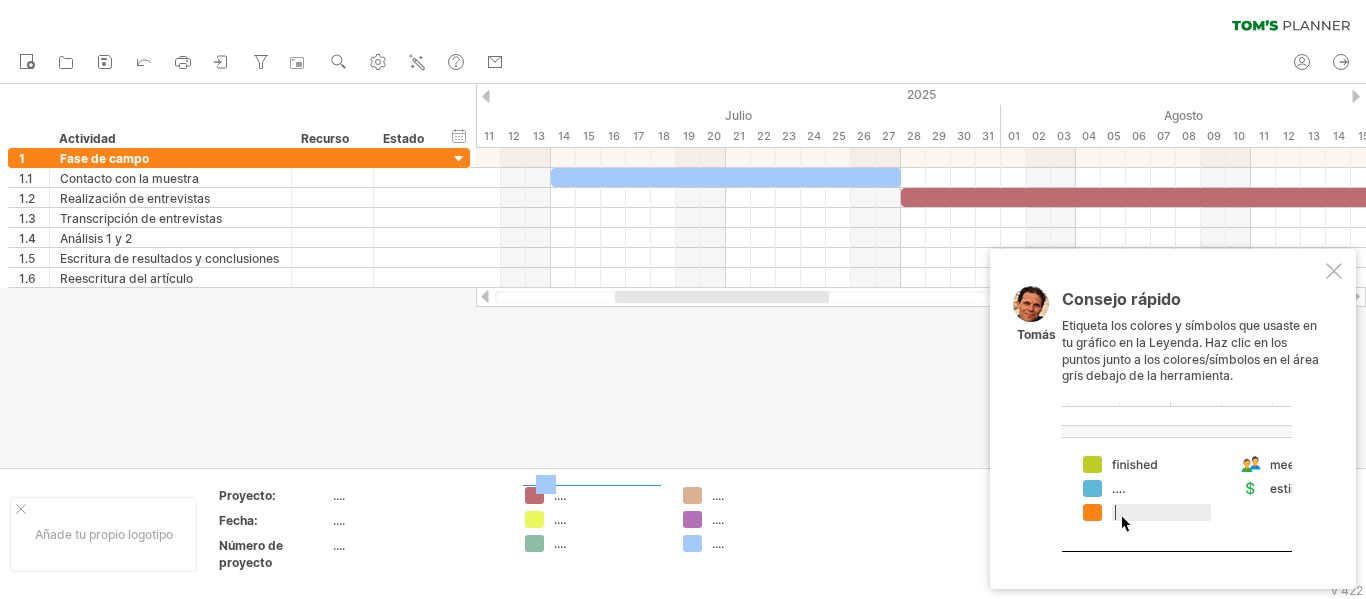 drag, startPoint x: 687, startPoint y: 545, endPoint x: 540, endPoint y: 485, distance: 158.77342 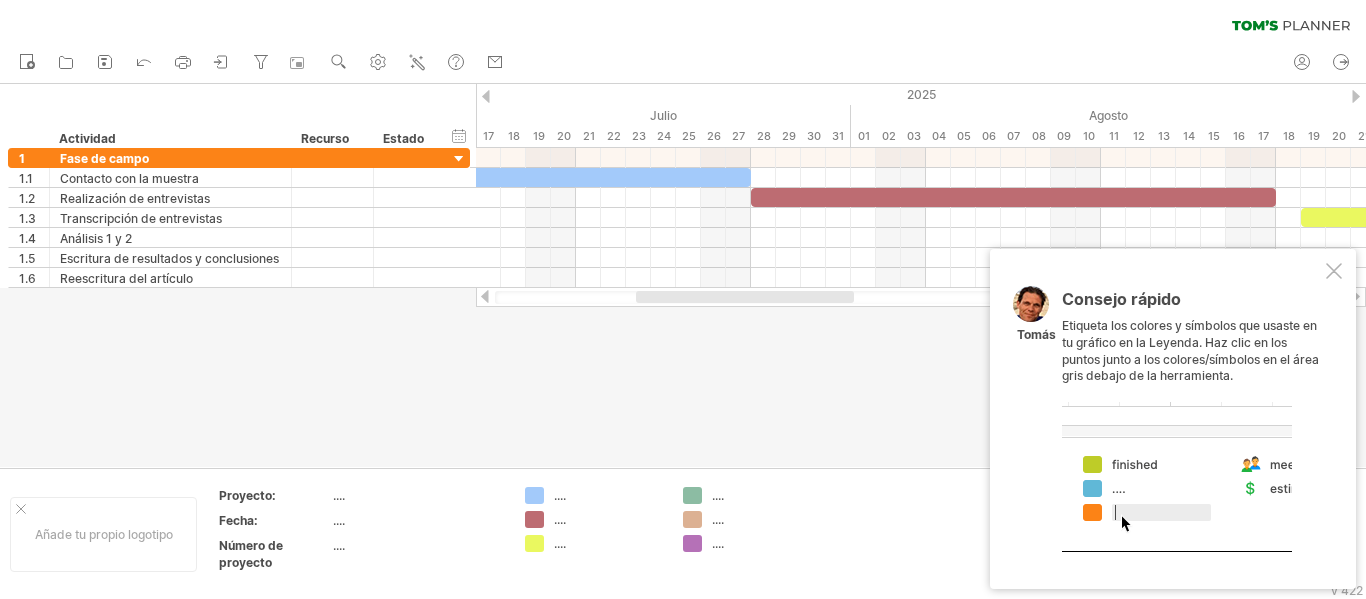 click on "...." at bounding box center [560, 495] 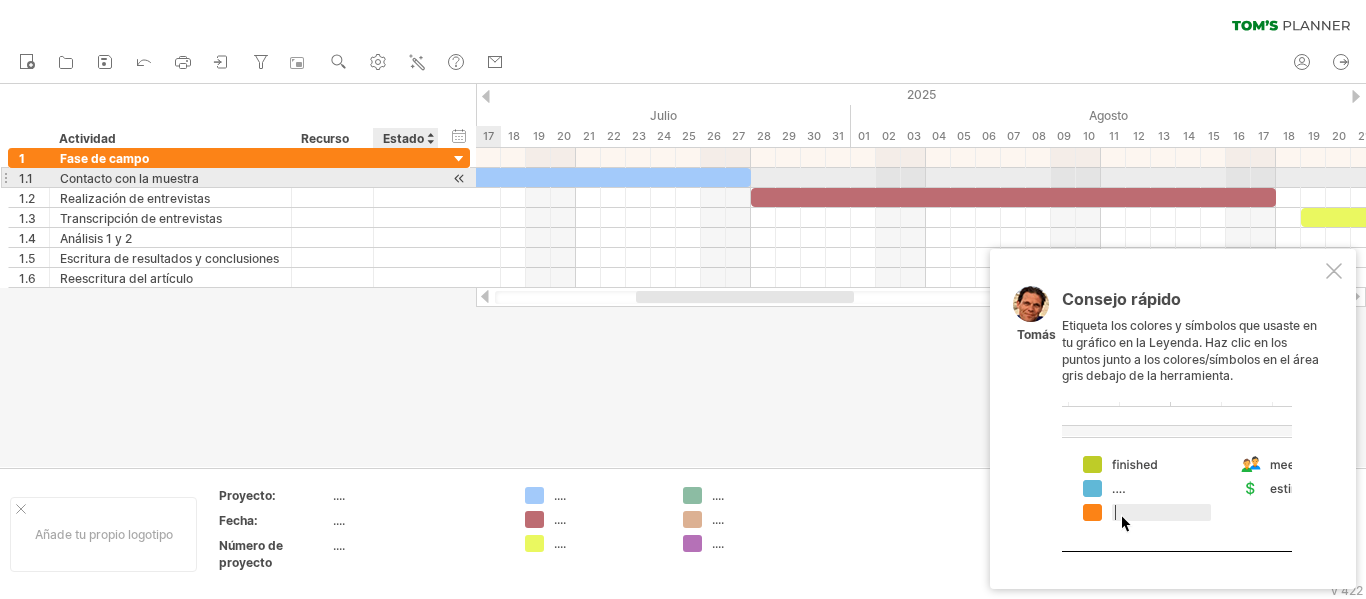 click at bounding box center (459, 178) 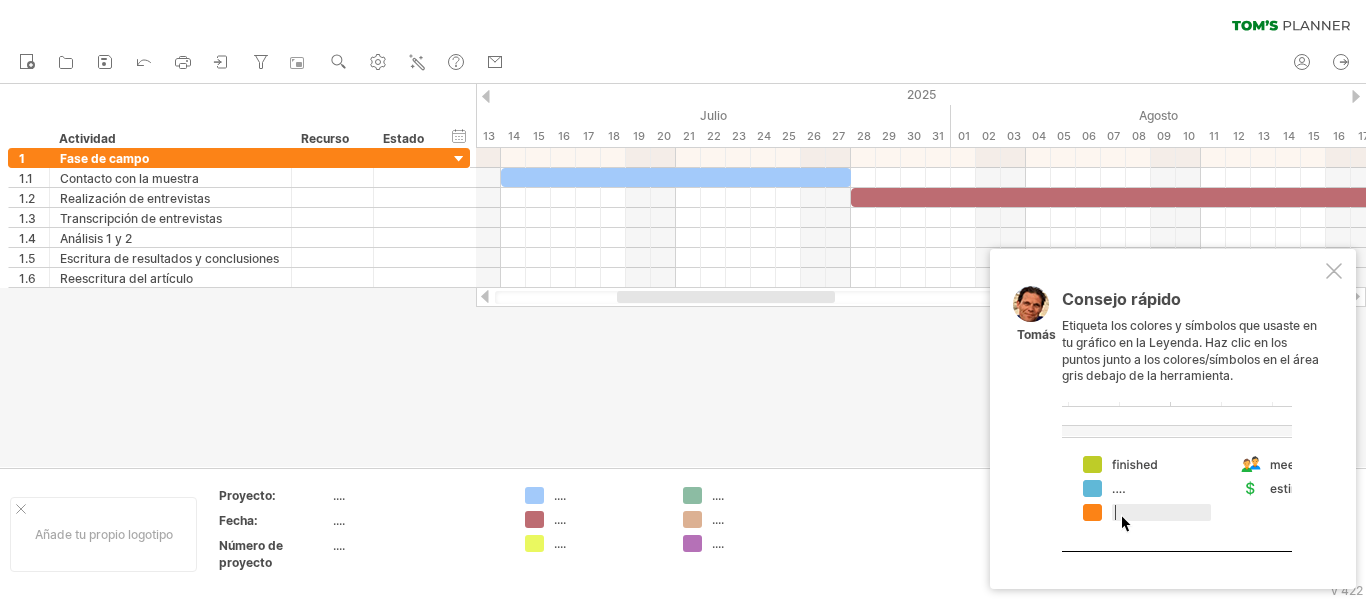 click on "...." at bounding box center [560, 495] 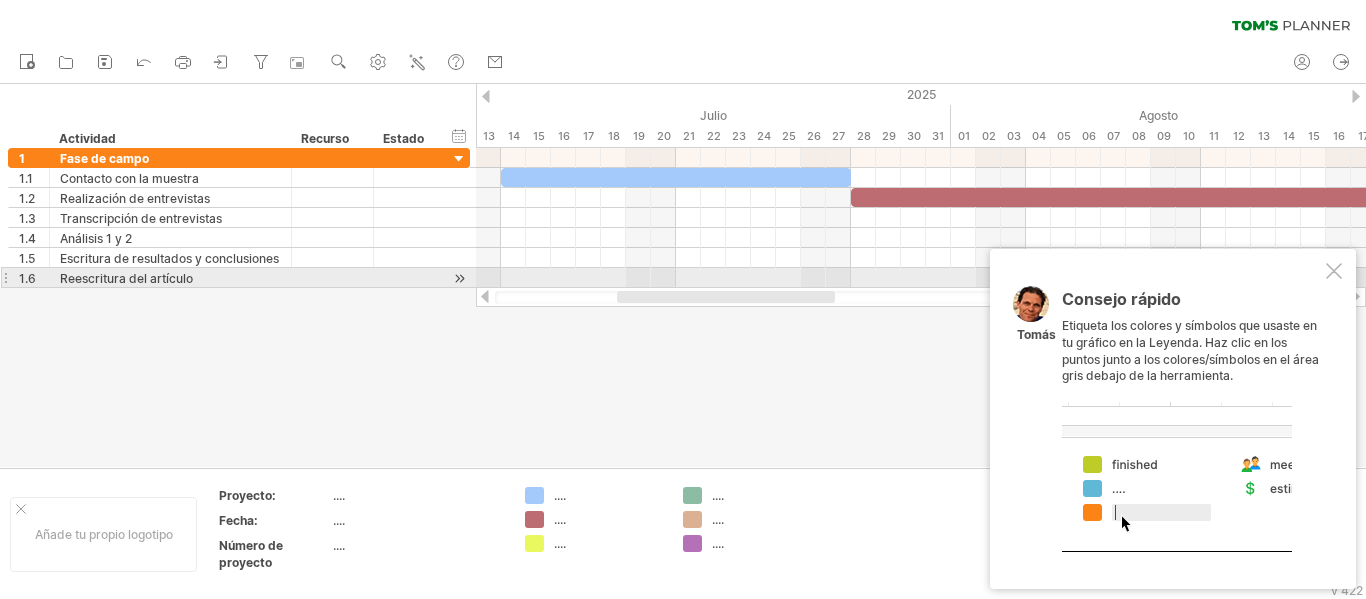 click at bounding box center [1334, 271] 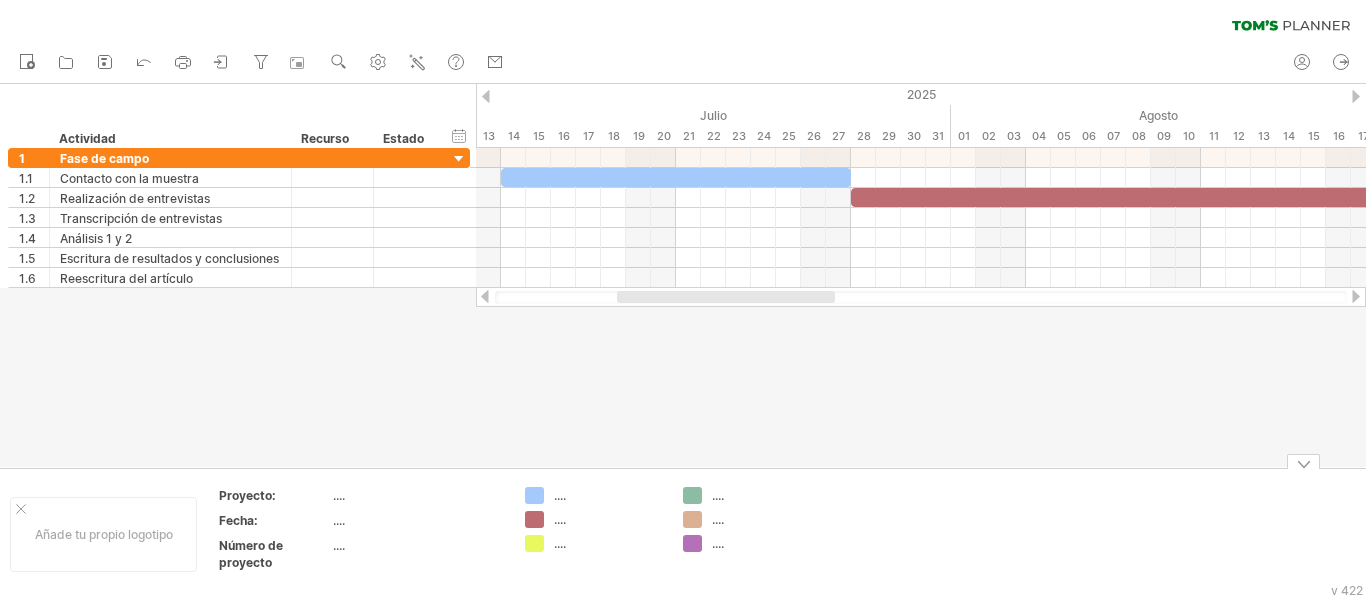 click on "...." at bounding box center [560, 495] 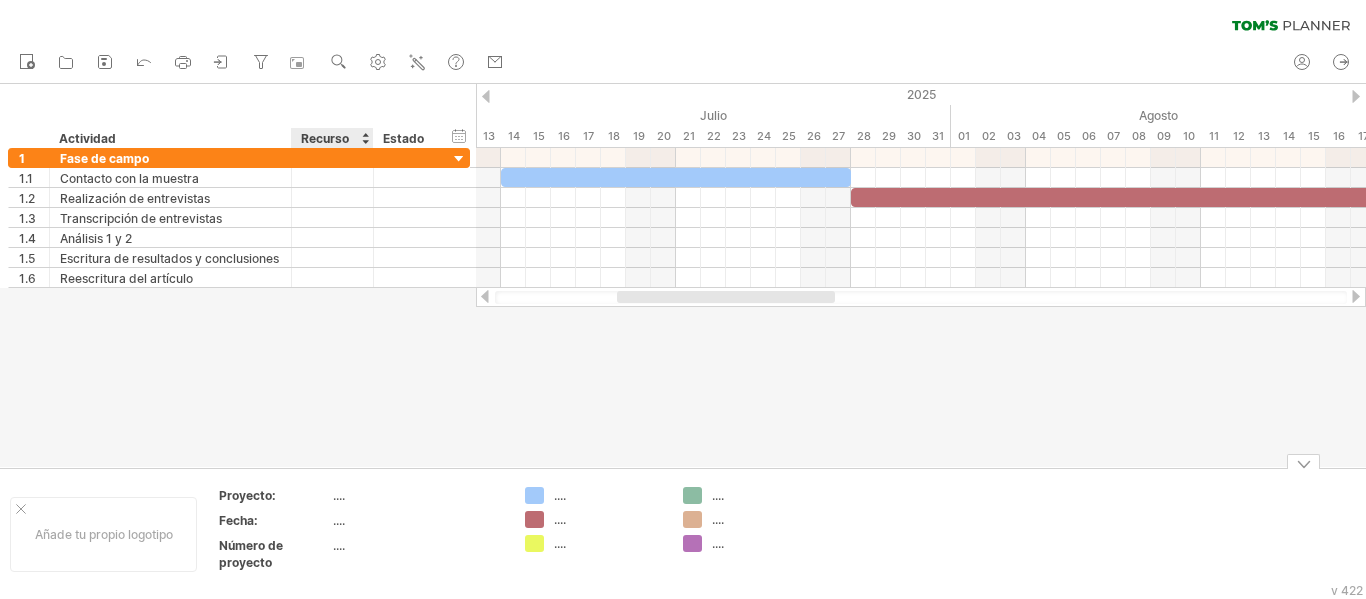 click on "...." at bounding box center [339, 495] 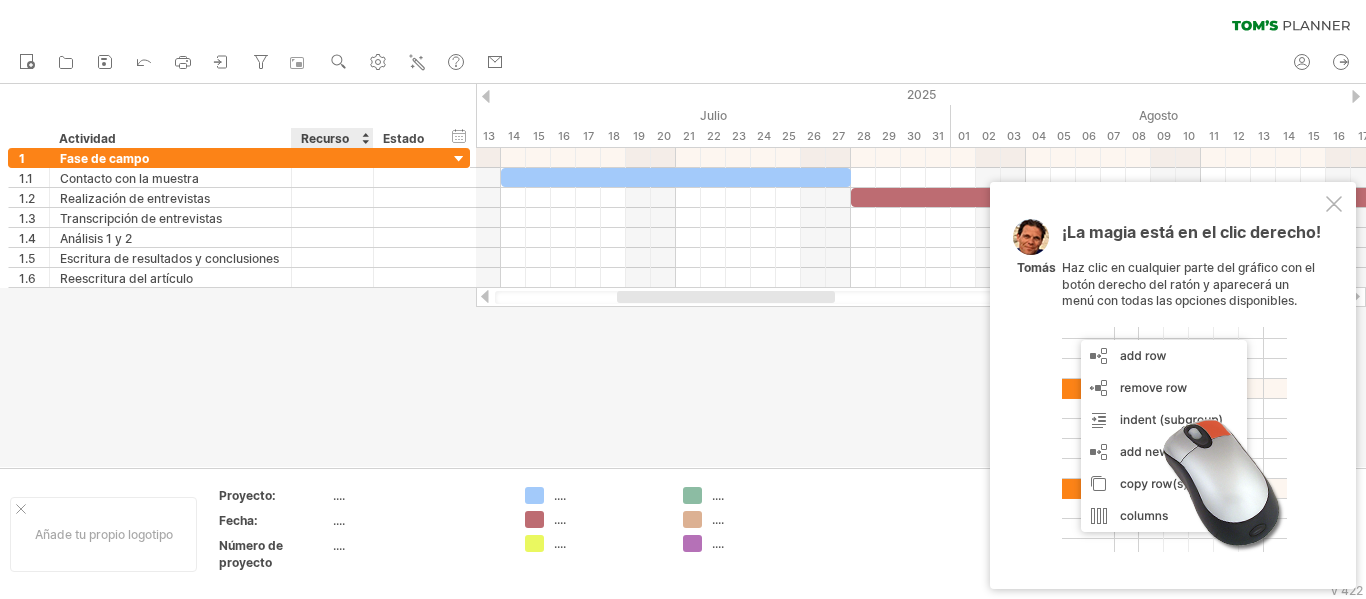 click on "...." at bounding box center (339, 495) 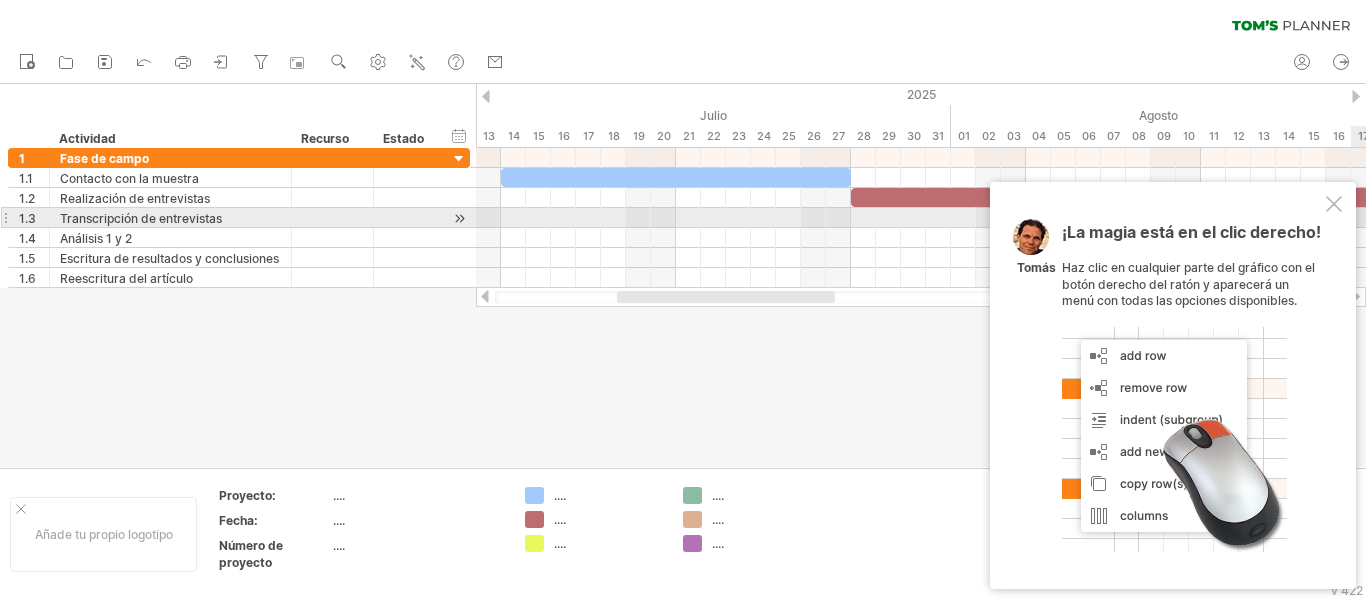 click at bounding box center [1334, 204] 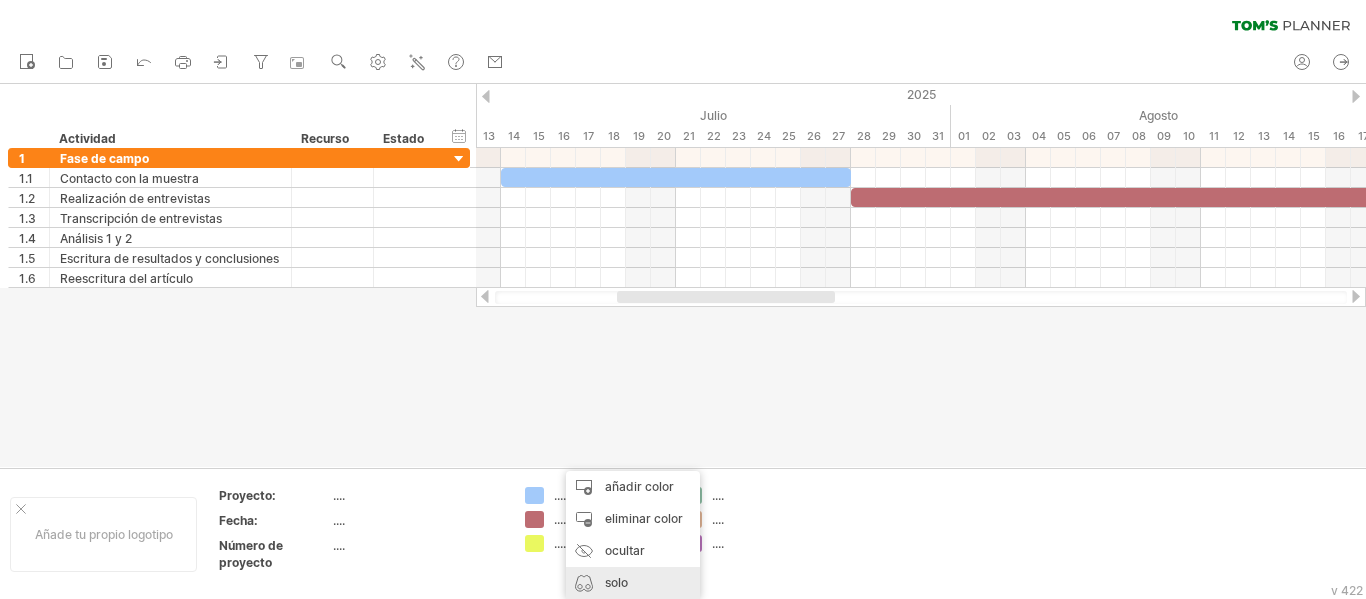 click on "solo mostrar" at bounding box center (633, 599) 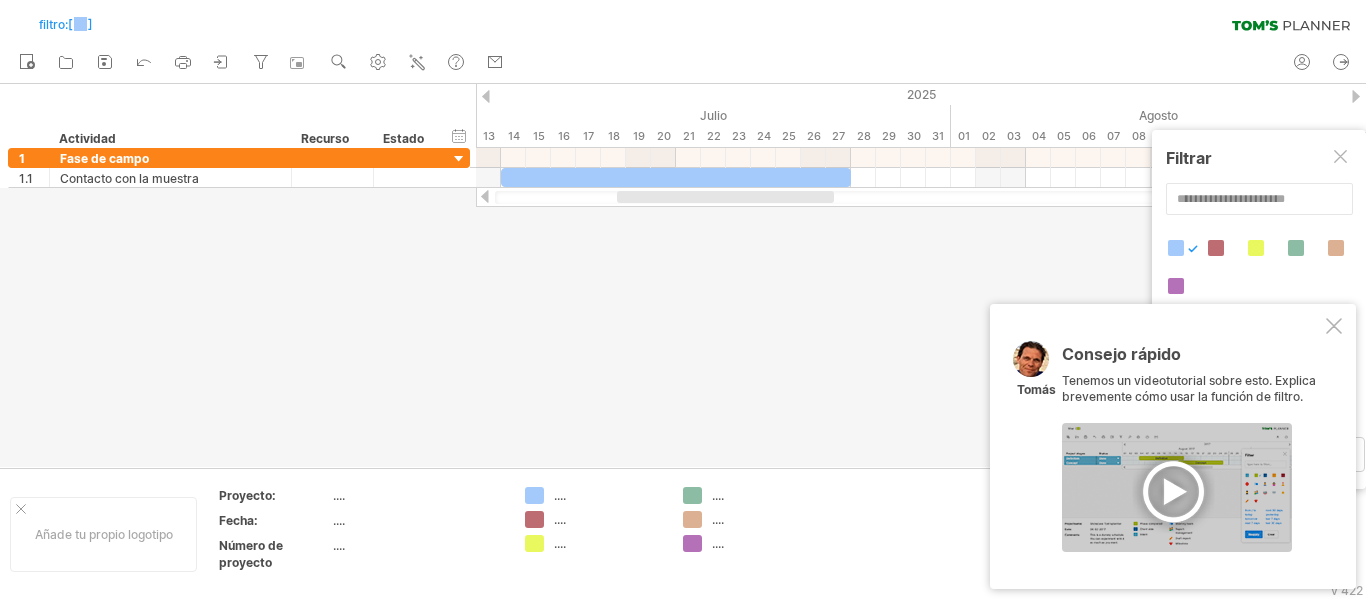 click at bounding box center (1334, 326) 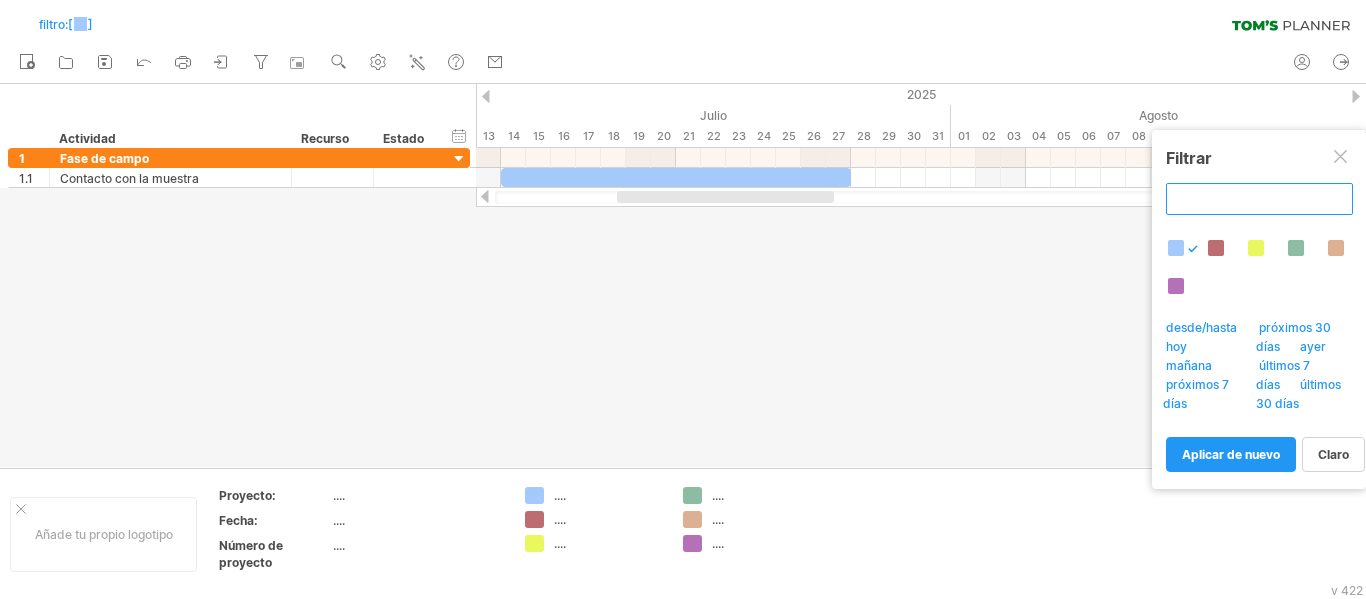 click at bounding box center (1259, 199) 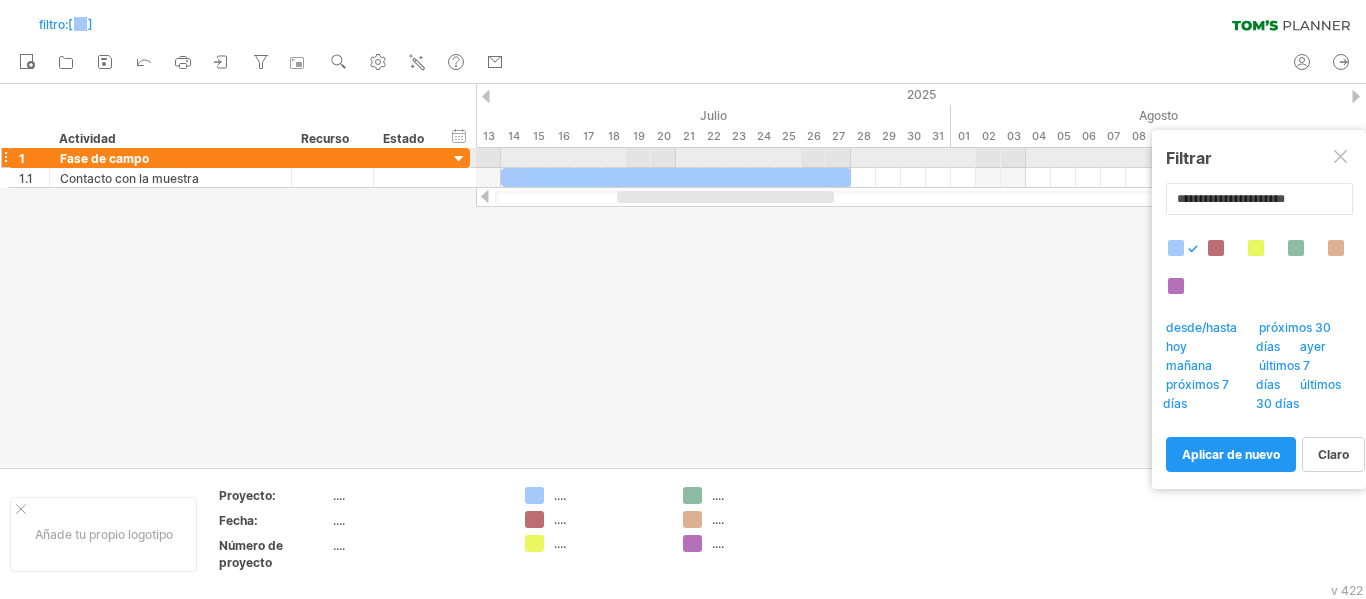 click at bounding box center [1342, 158] 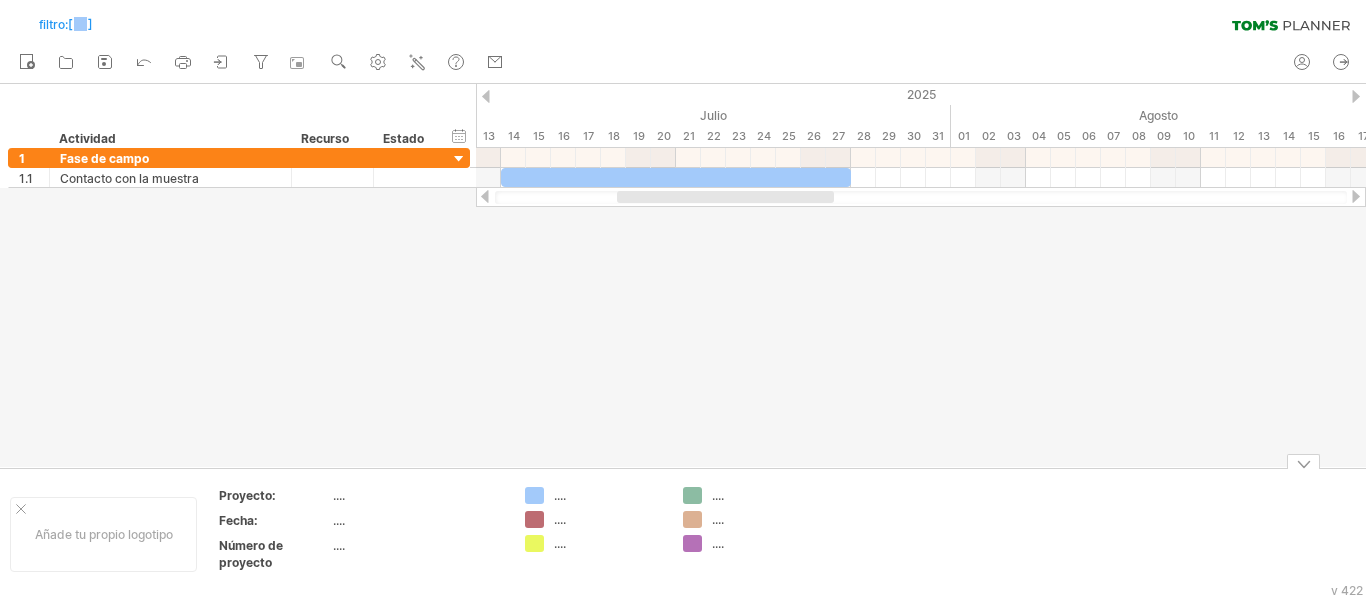 click on "Intentando acceder a plan.tomsplanner.com
Conectado de nuevo...
0%
filtro:  [    ]
borrar filtro
nuevo" at bounding box center (683, 299) 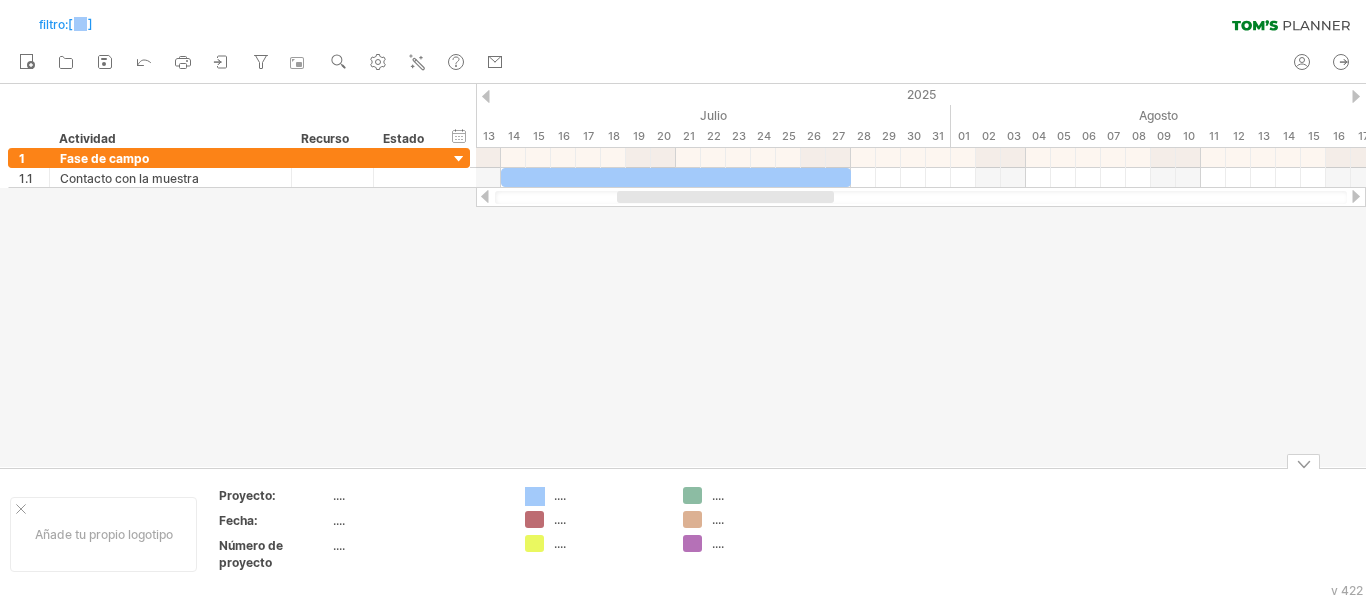 click on "Intentando acceder a plan.tomsplanner.com
Conectado de nuevo...
0%
filtro:  [    ]
borrar filtro
nuevo" at bounding box center (683, 299) 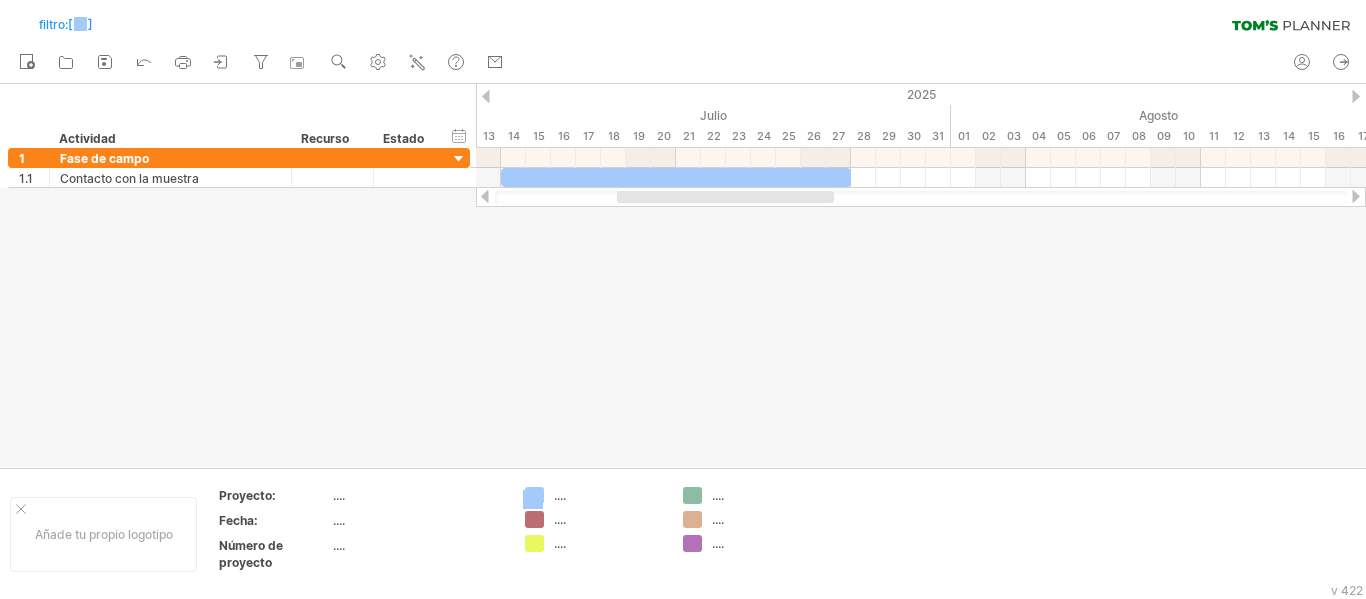 click on "Intentando acceder a plan.tomsplanner.com
Conectado de nuevo...
0%
filtro:  [    ]
borrar filtro
nuevo" at bounding box center [683, 299] 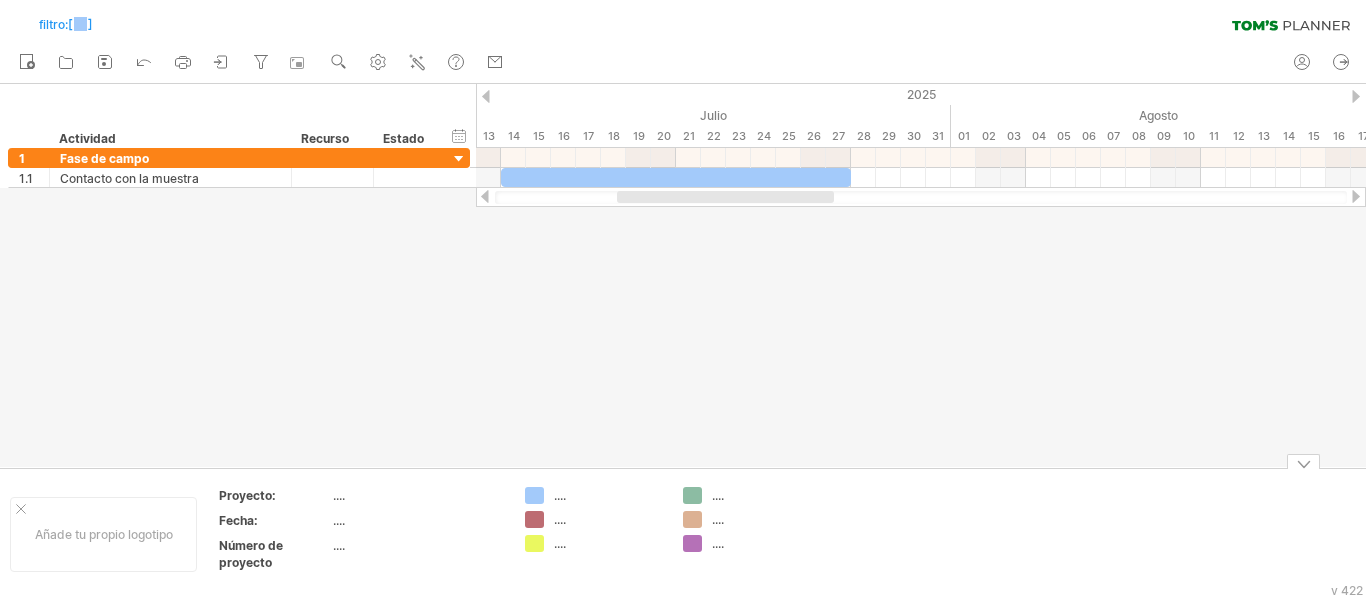 click on "...." at bounding box center [560, 495] 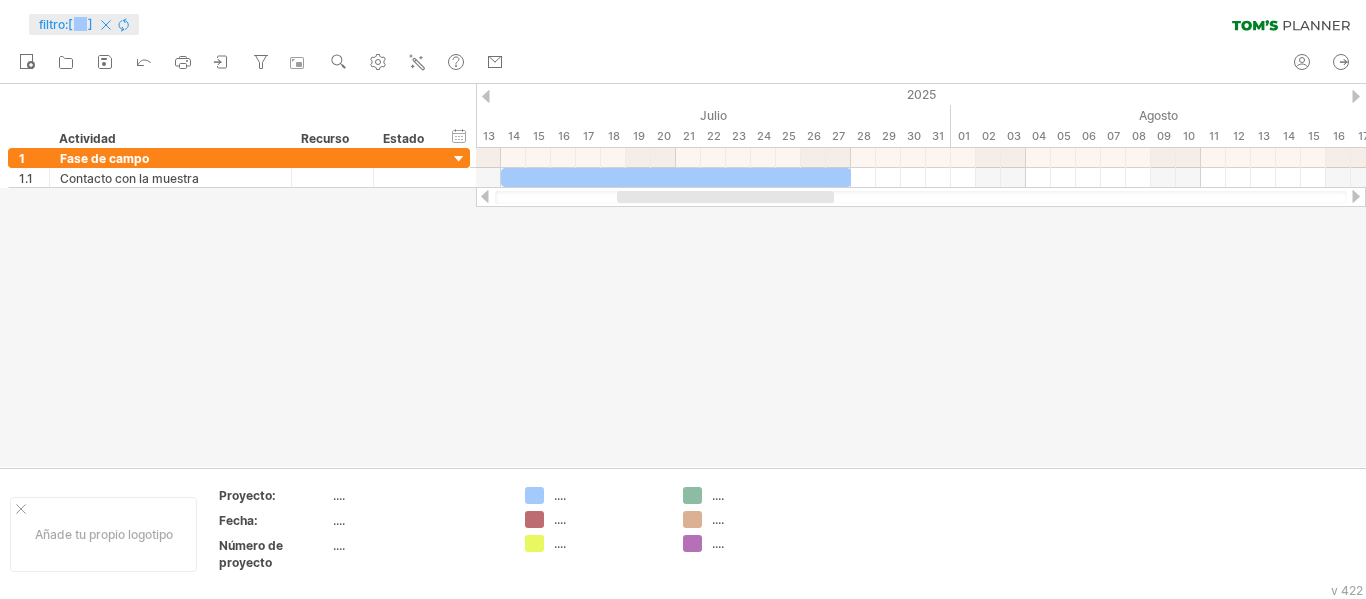 click at bounding box center [106, 25] 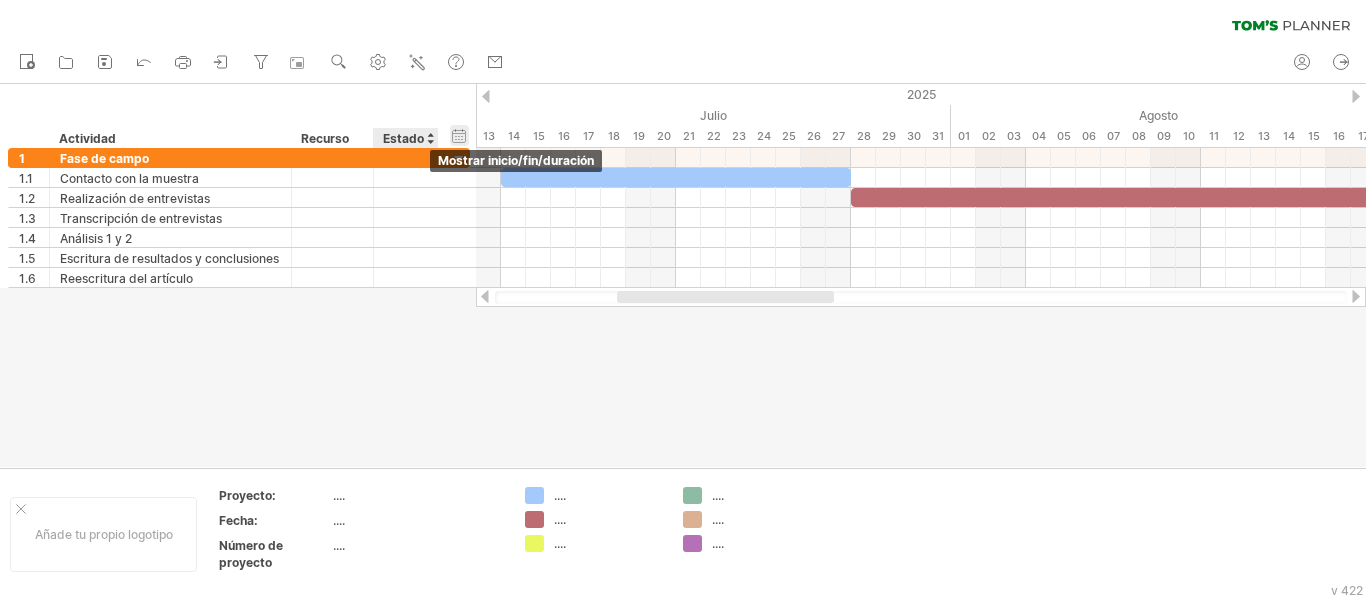 click on "ocultar inicio/fin/duración mostrar inicio/fin/duración" at bounding box center (459, 135) 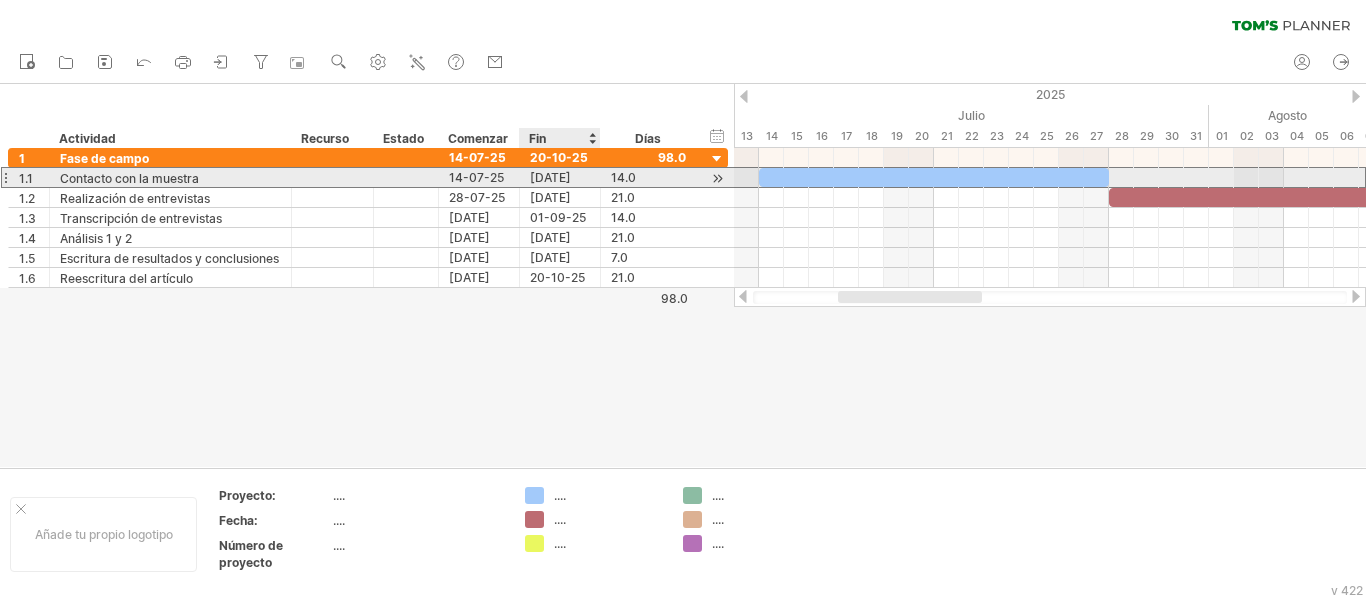 click on "27-07-25" at bounding box center [550, 177] 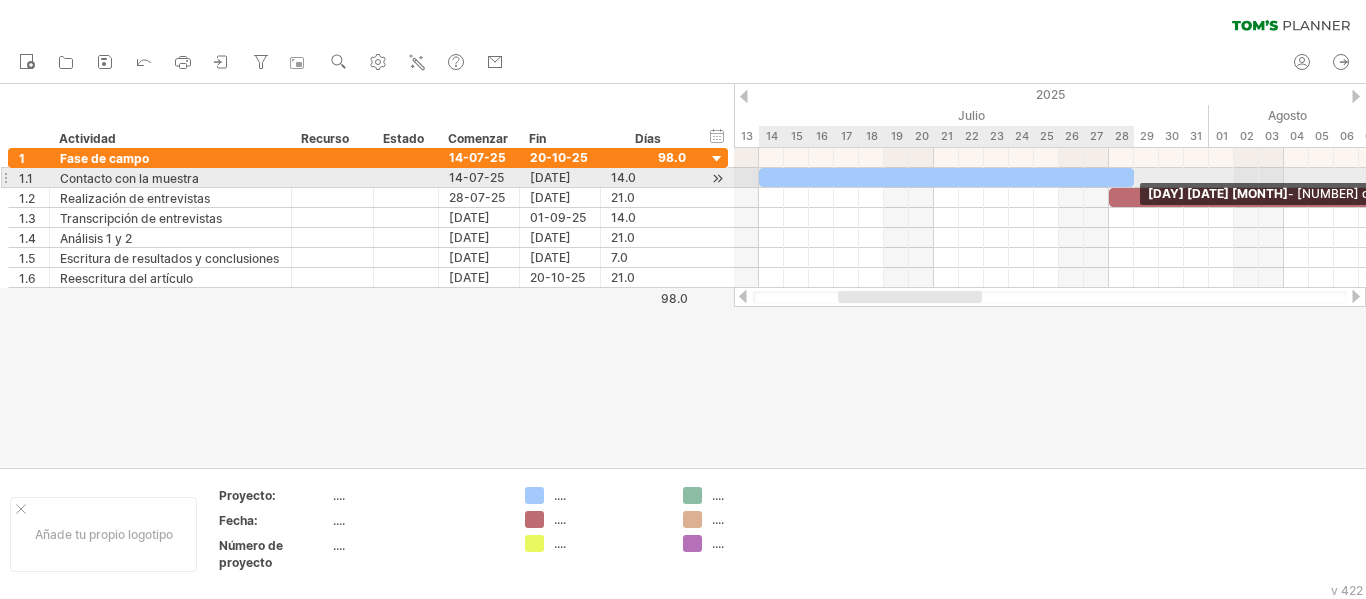 drag, startPoint x: 1106, startPoint y: 172, endPoint x: 1130, endPoint y: 176, distance: 24.33105 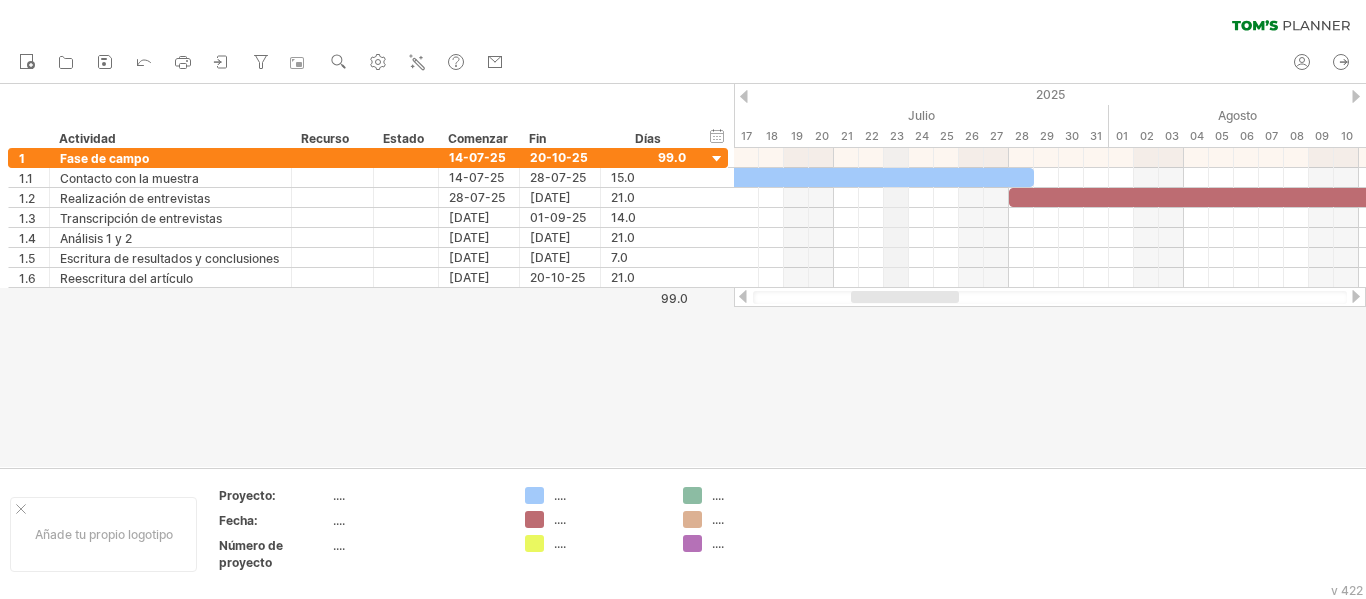 click on "2025" at bounding box center (1359, 94) 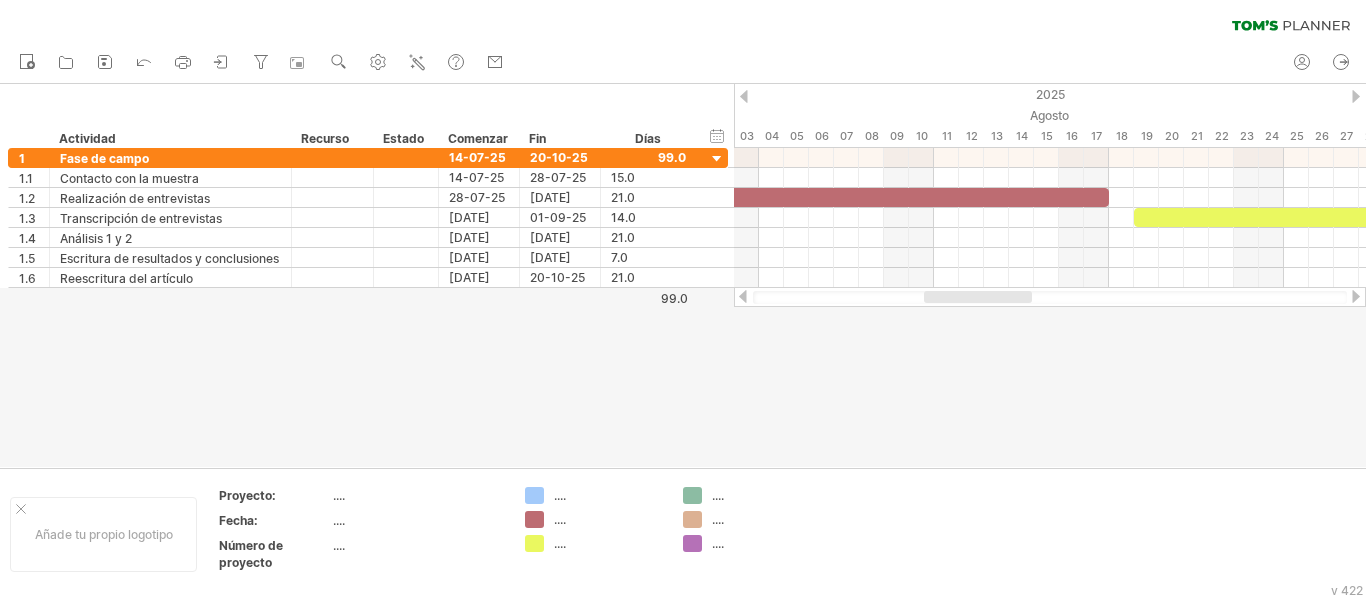 click at bounding box center [683, 275] 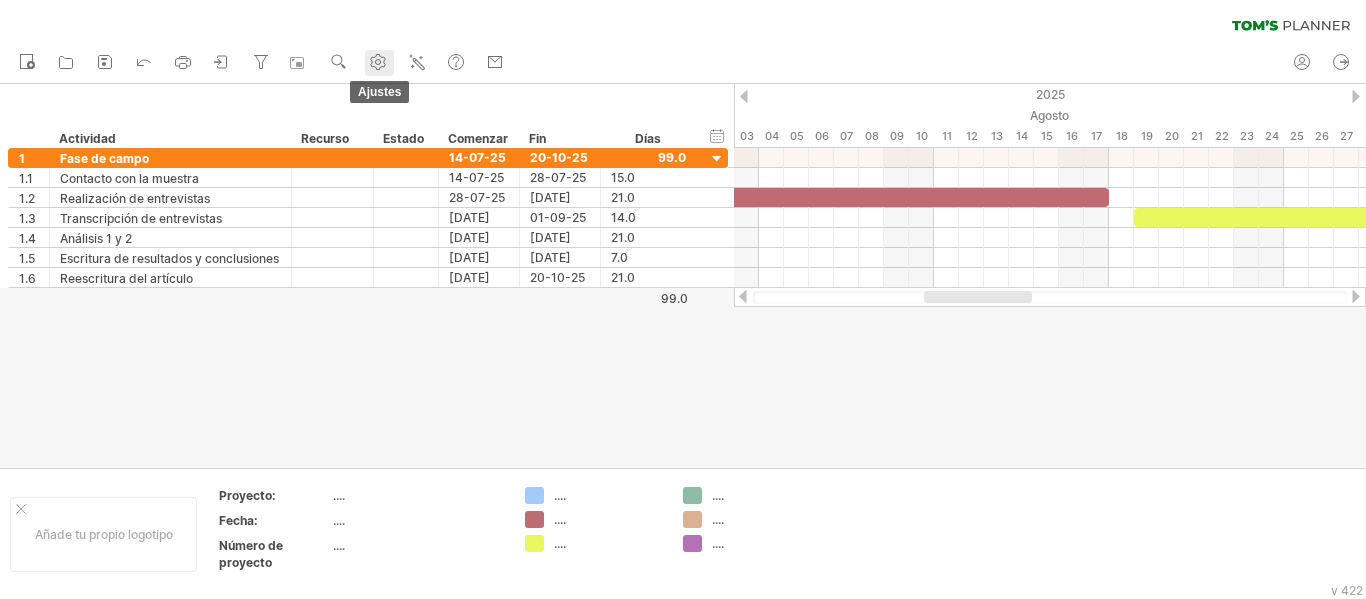 click at bounding box center (378, 62) 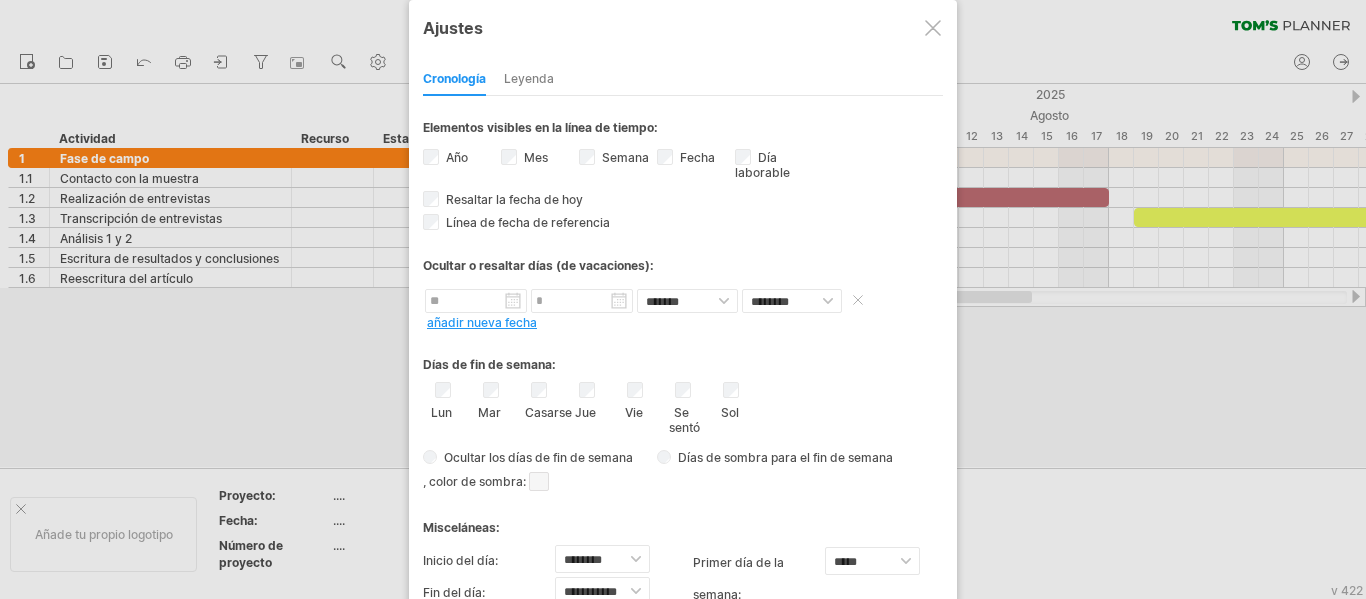 click at bounding box center (476, 301) 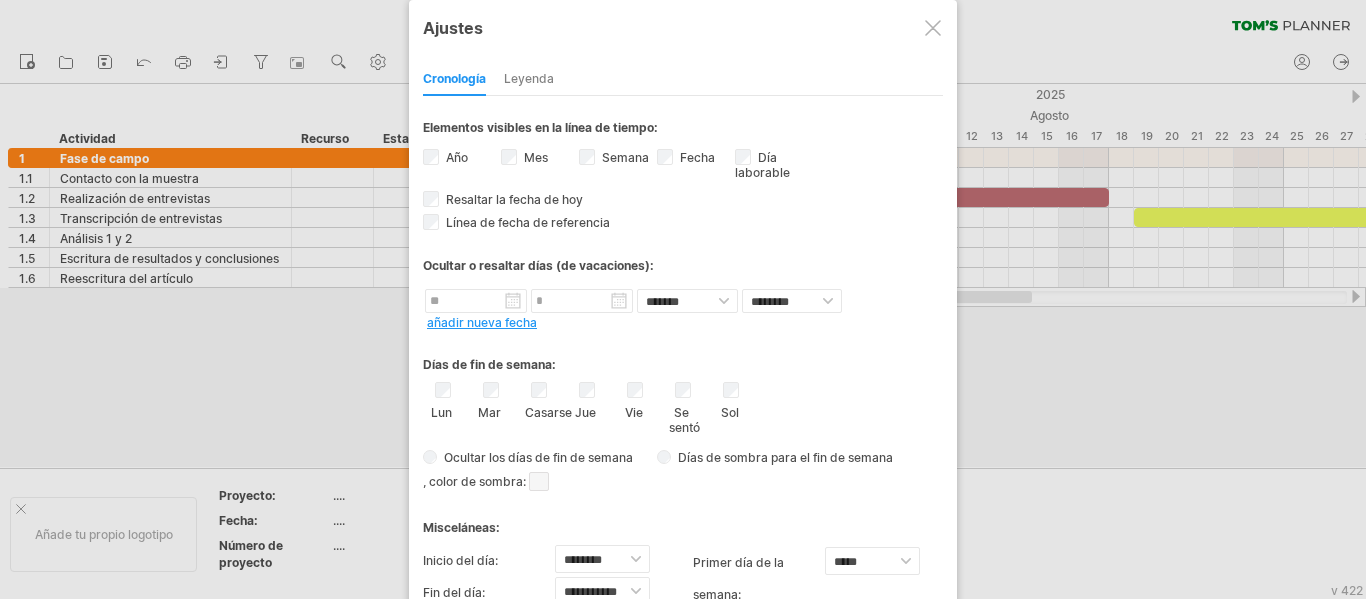 click on "Días de fin de semana:" at bounding box center [683, 357] 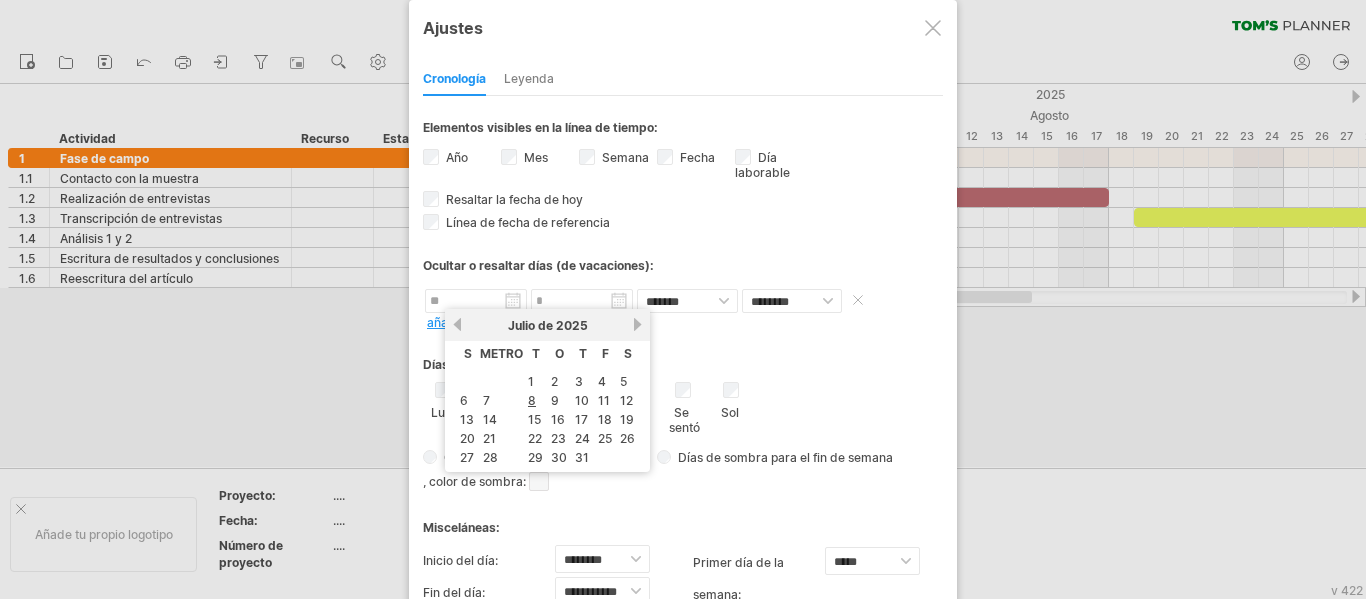click at bounding box center (476, 301) 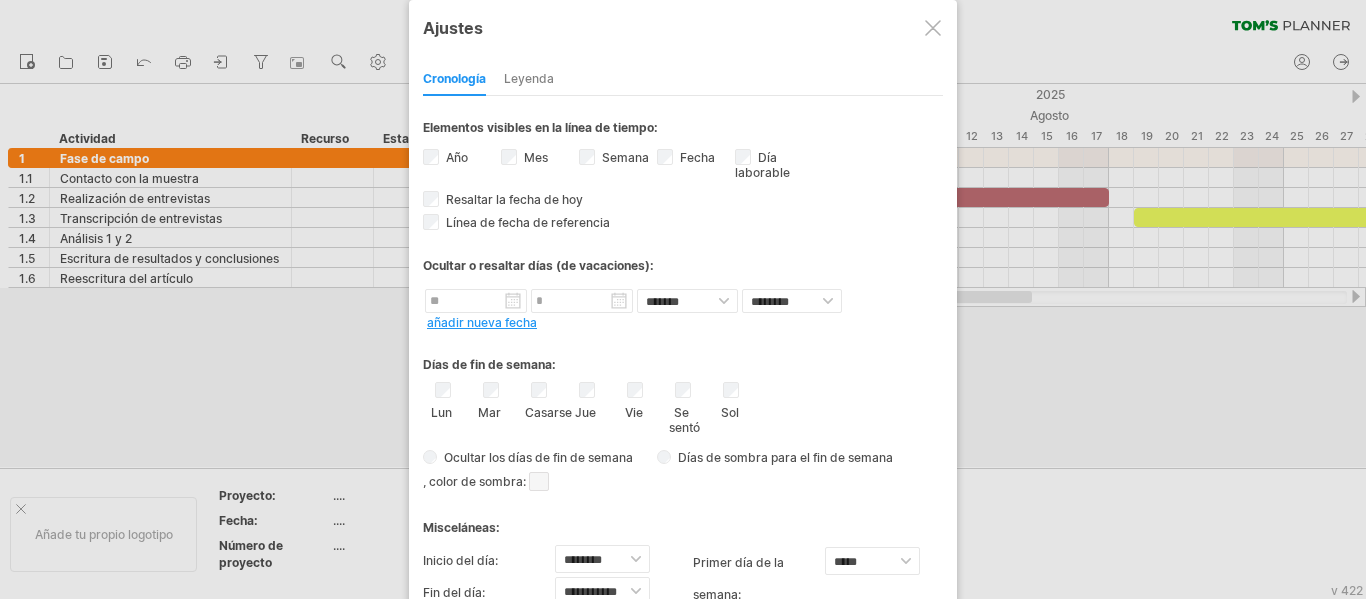 click on "Lun
Mar
Casarse
Jue
Vie
Se sentó Sol" at bounding box center [683, 408] 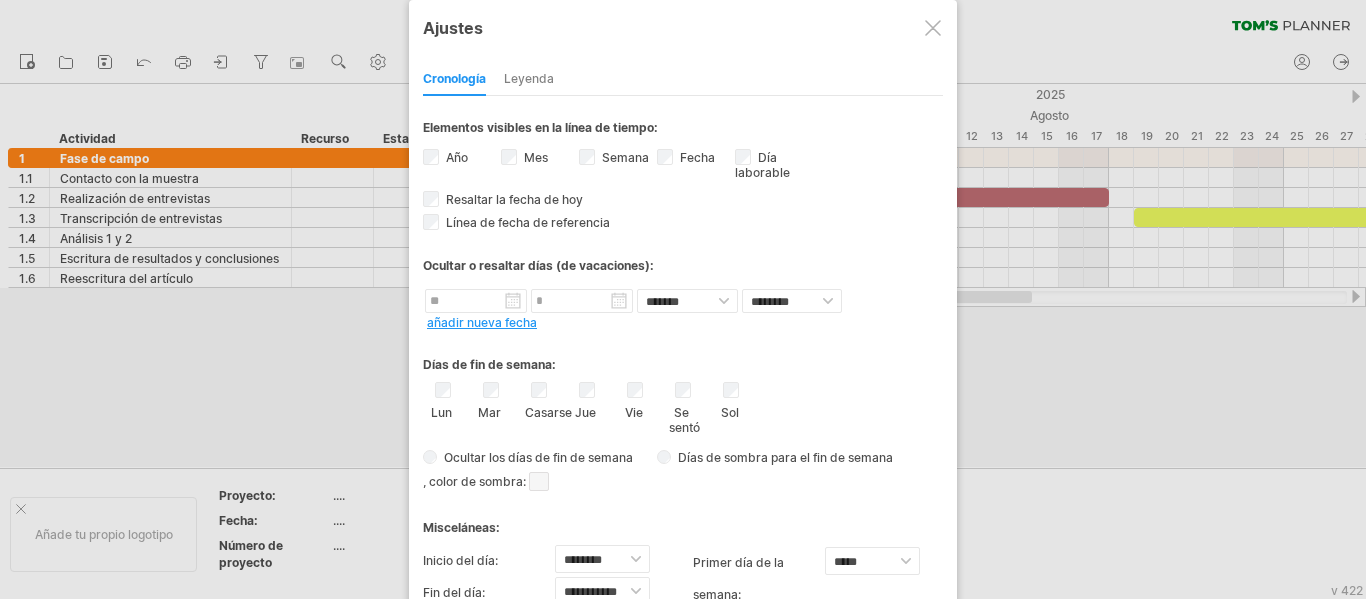 click on "Leyenda" at bounding box center [529, 80] 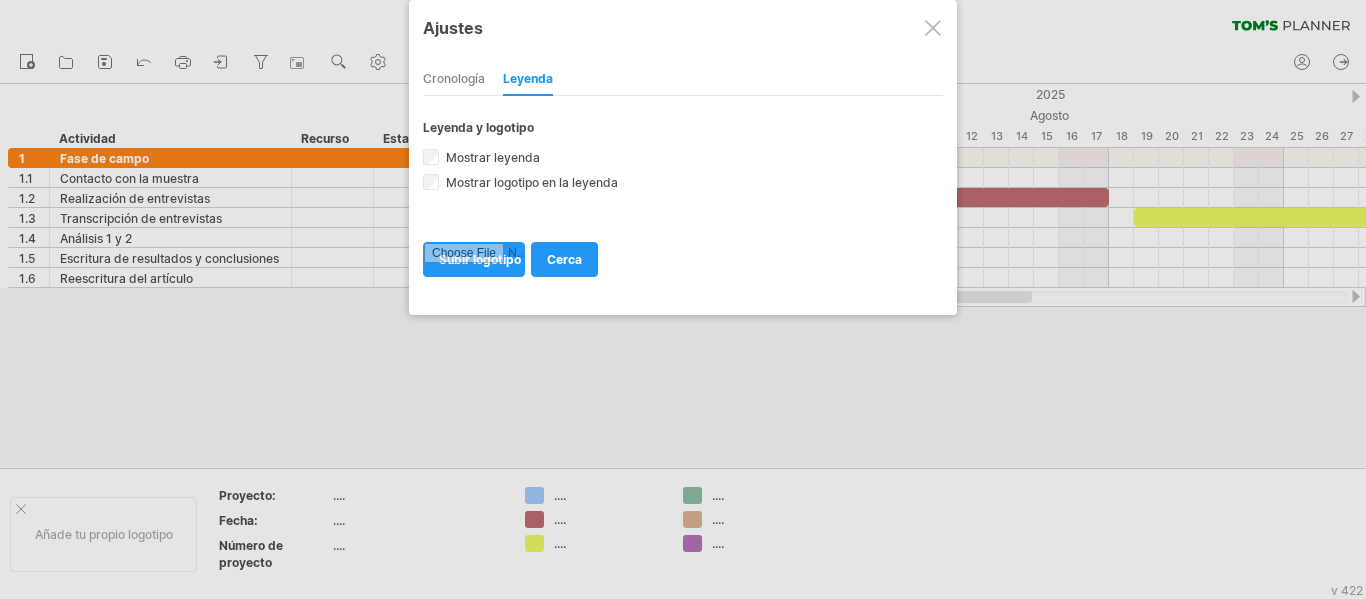 click at bounding box center (933, 28) 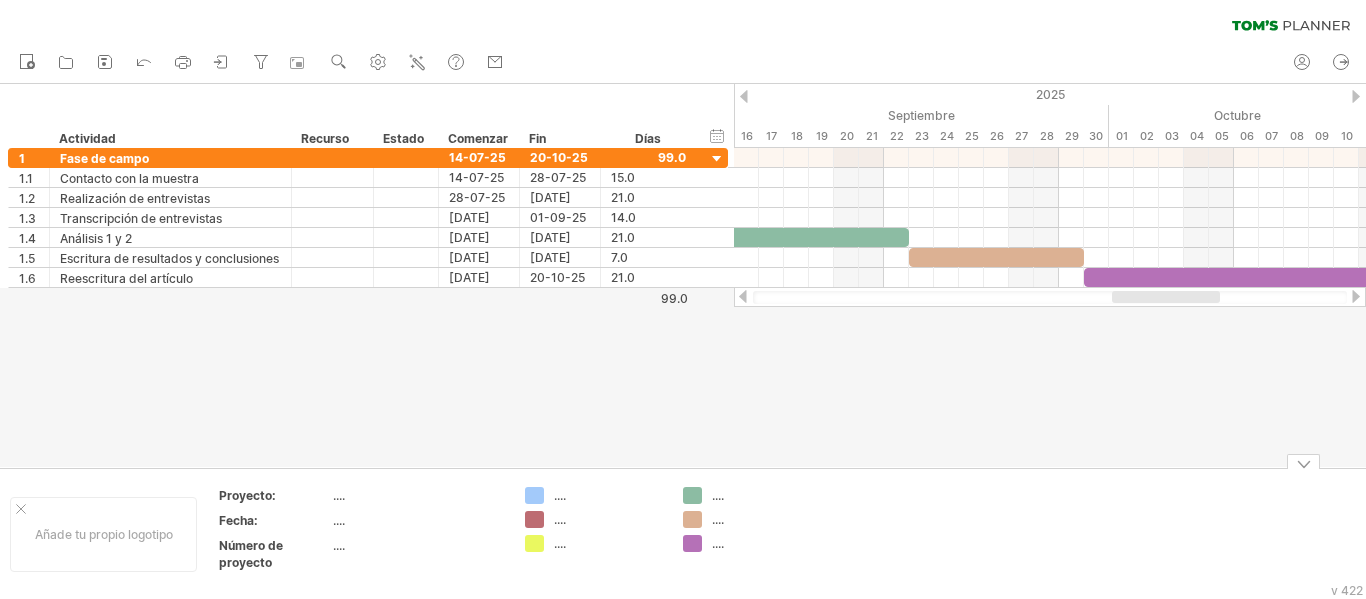 click at bounding box center (1303, 461) 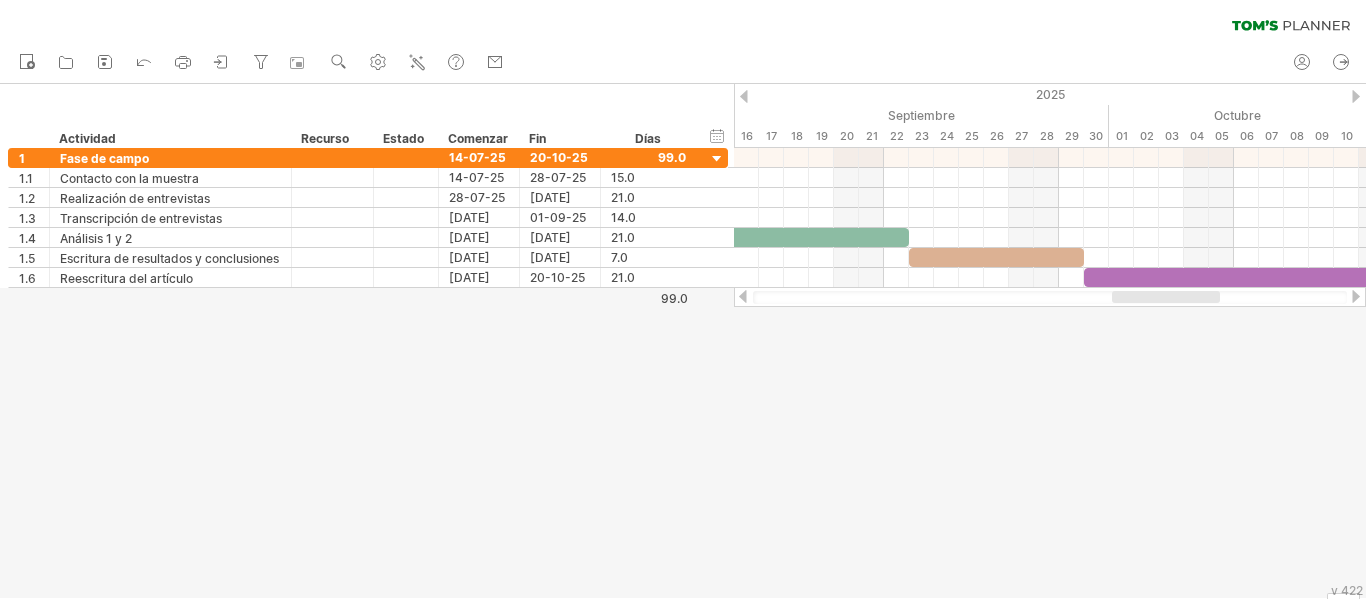 click at bounding box center [683, 341] 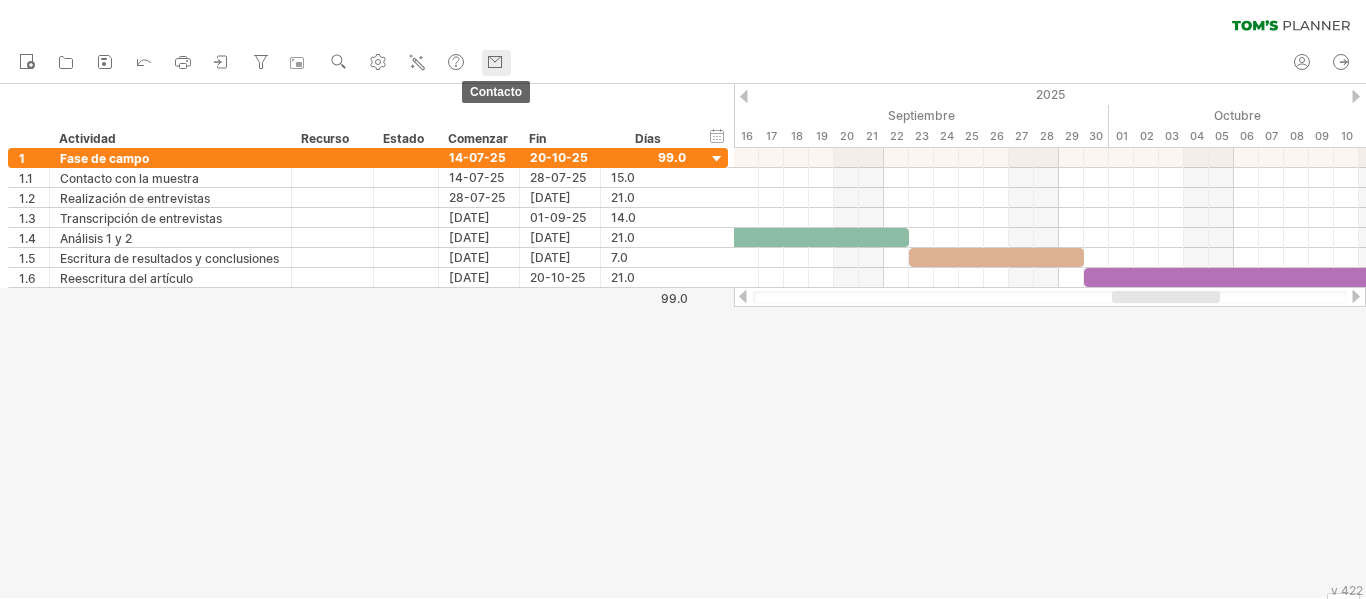 click at bounding box center [495, 62] 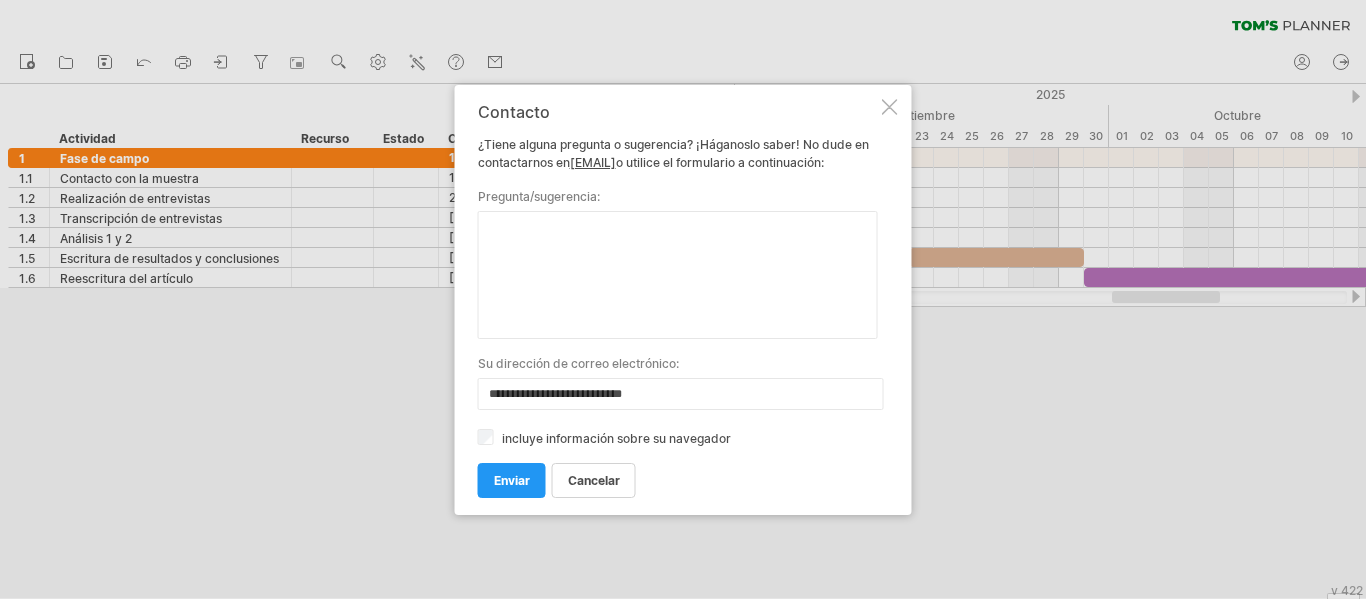 click at bounding box center (890, 107) 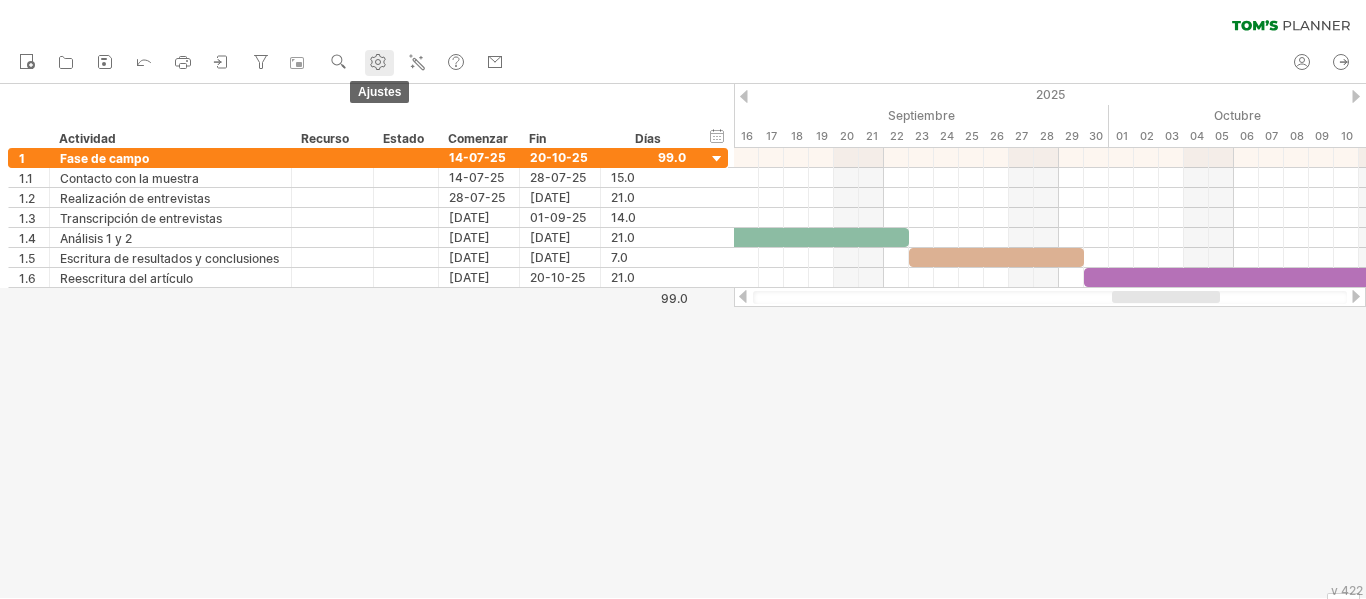 click at bounding box center [378, 62] 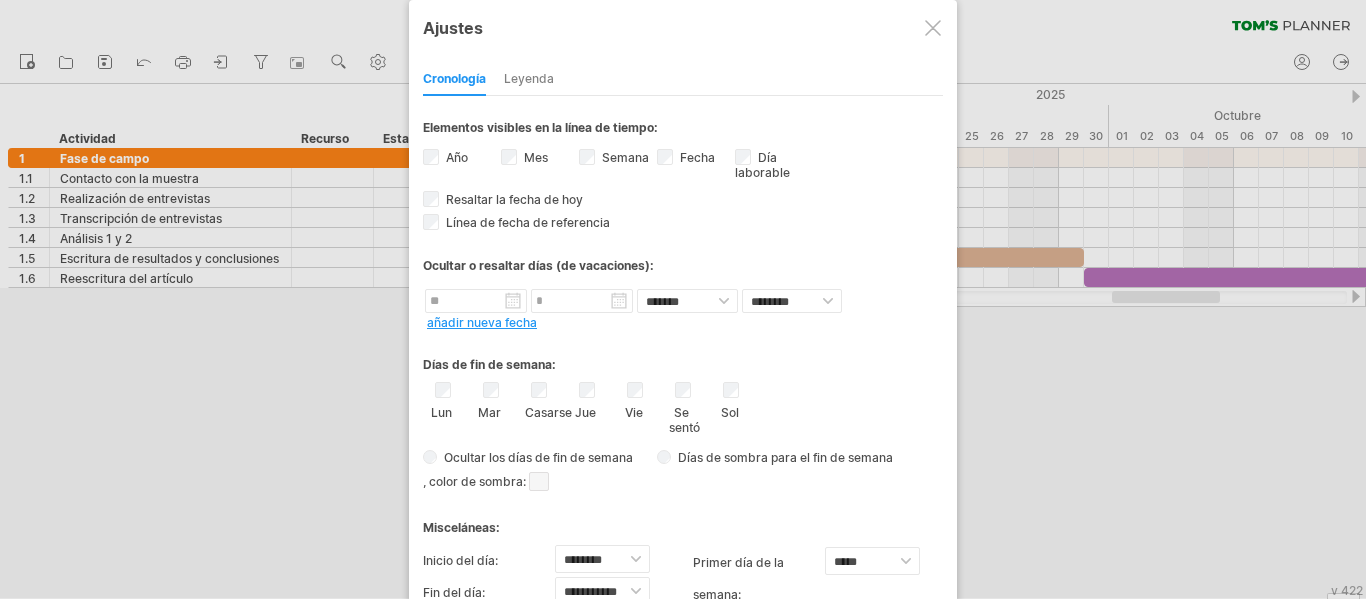 click at bounding box center (933, 28) 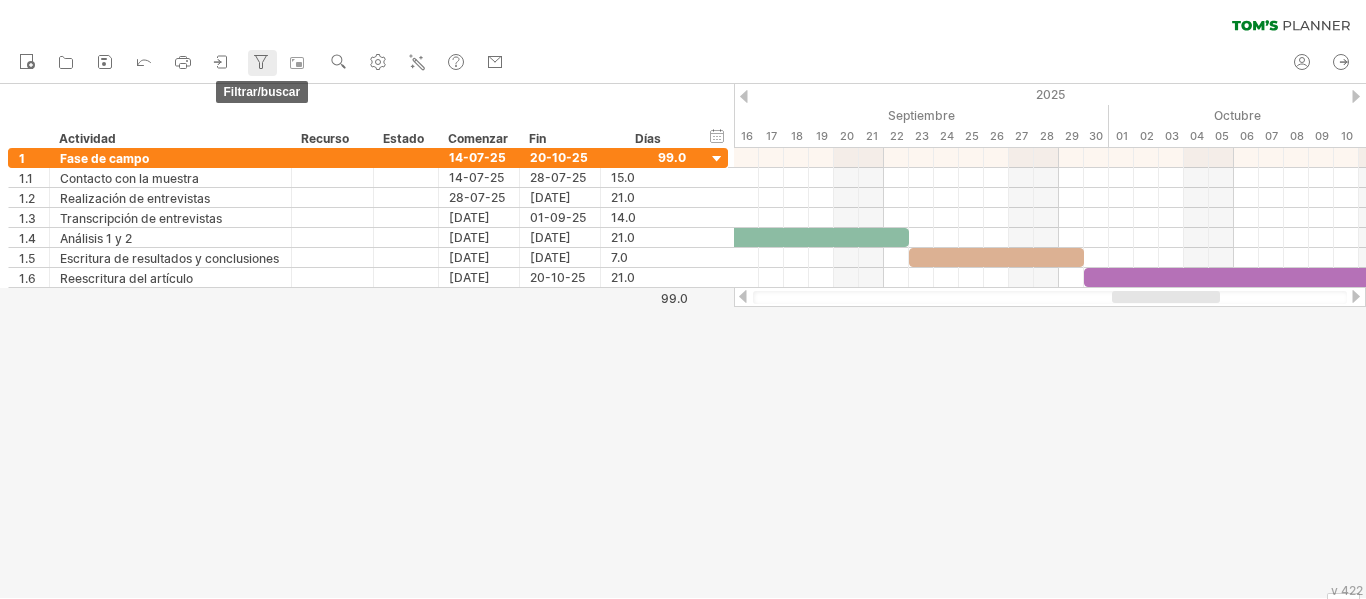 drag, startPoint x: 245, startPoint y: 67, endPoint x: 263, endPoint y: 62, distance: 18.681541 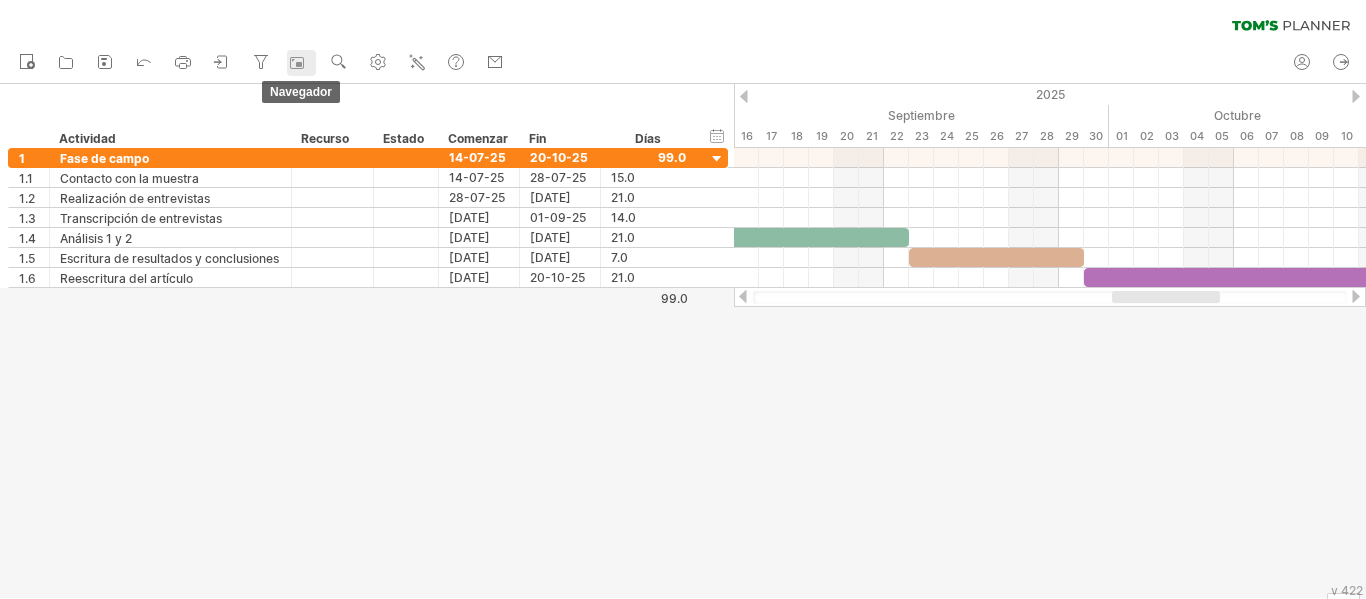 click at bounding box center [300, 63] 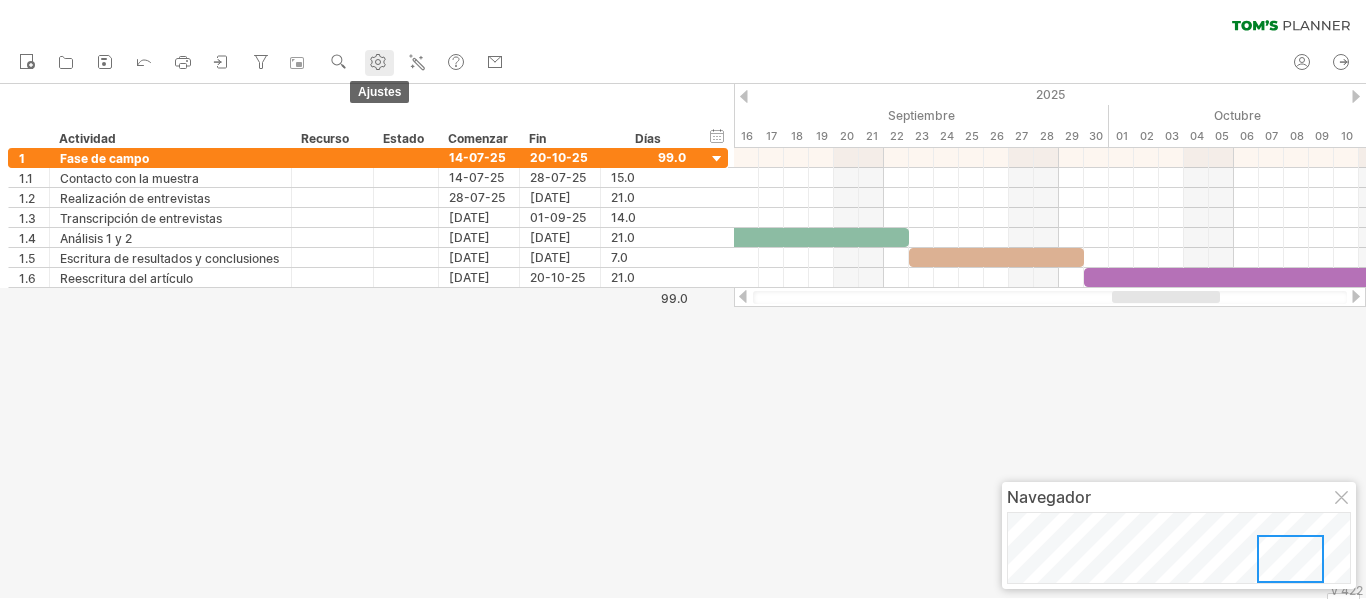 click at bounding box center (378, 62) 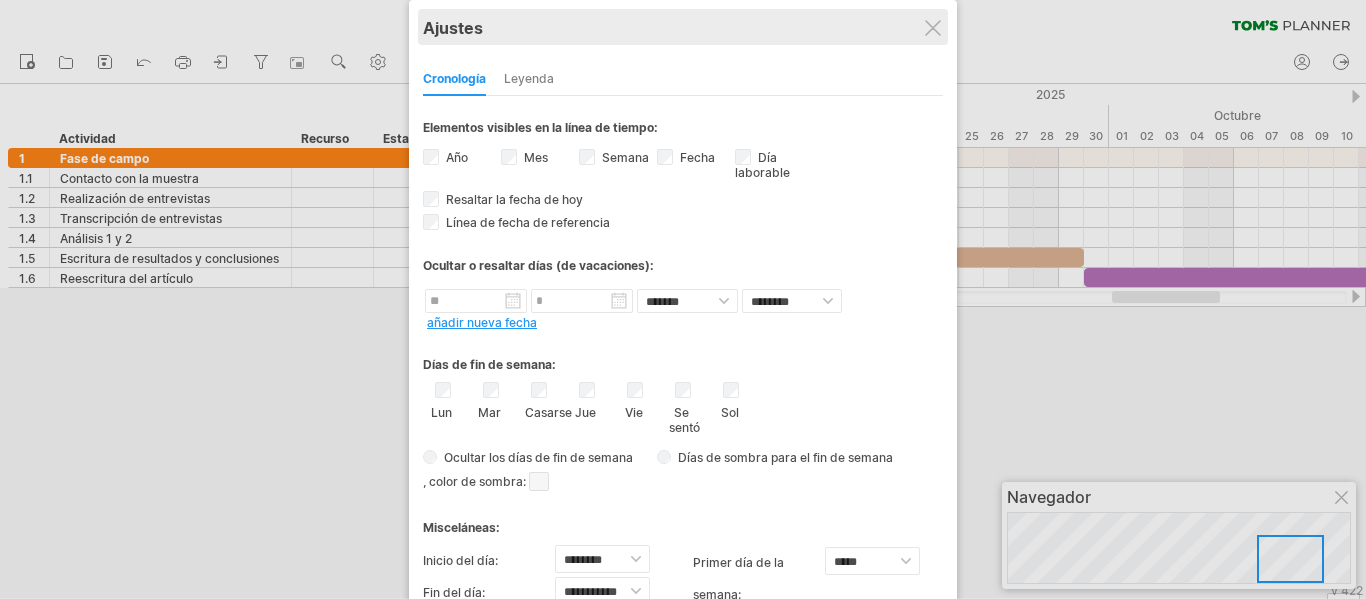 click on "Ajustes" at bounding box center (683, 27) 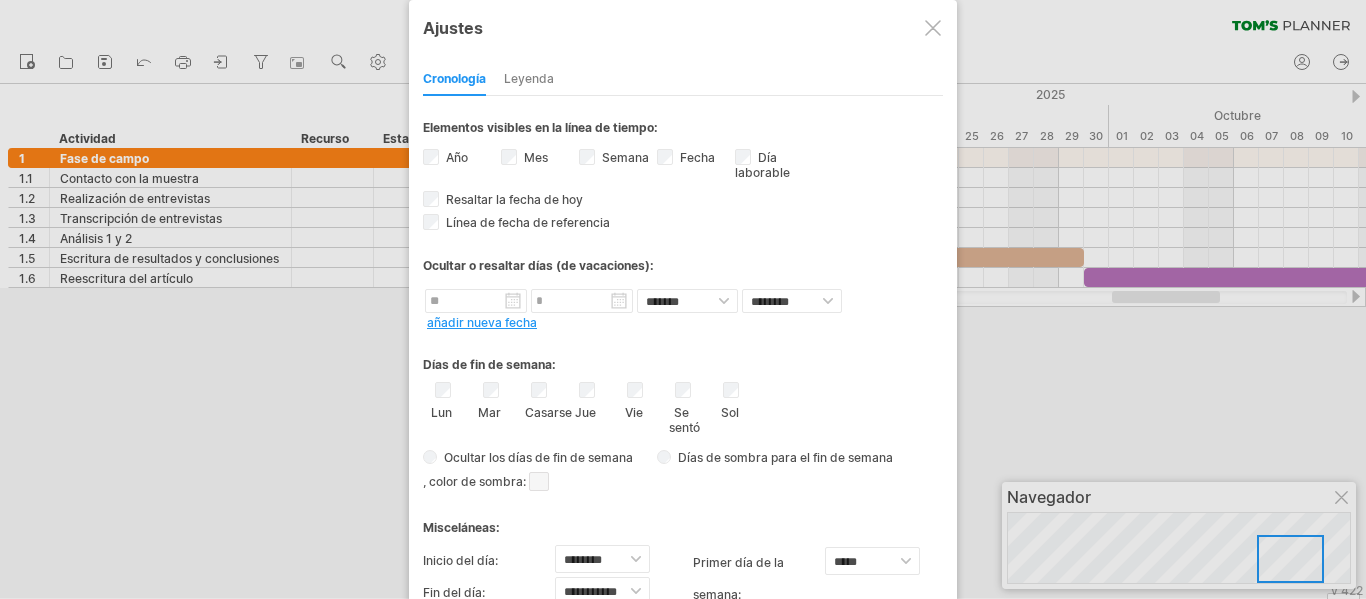 click at bounding box center (933, 28) 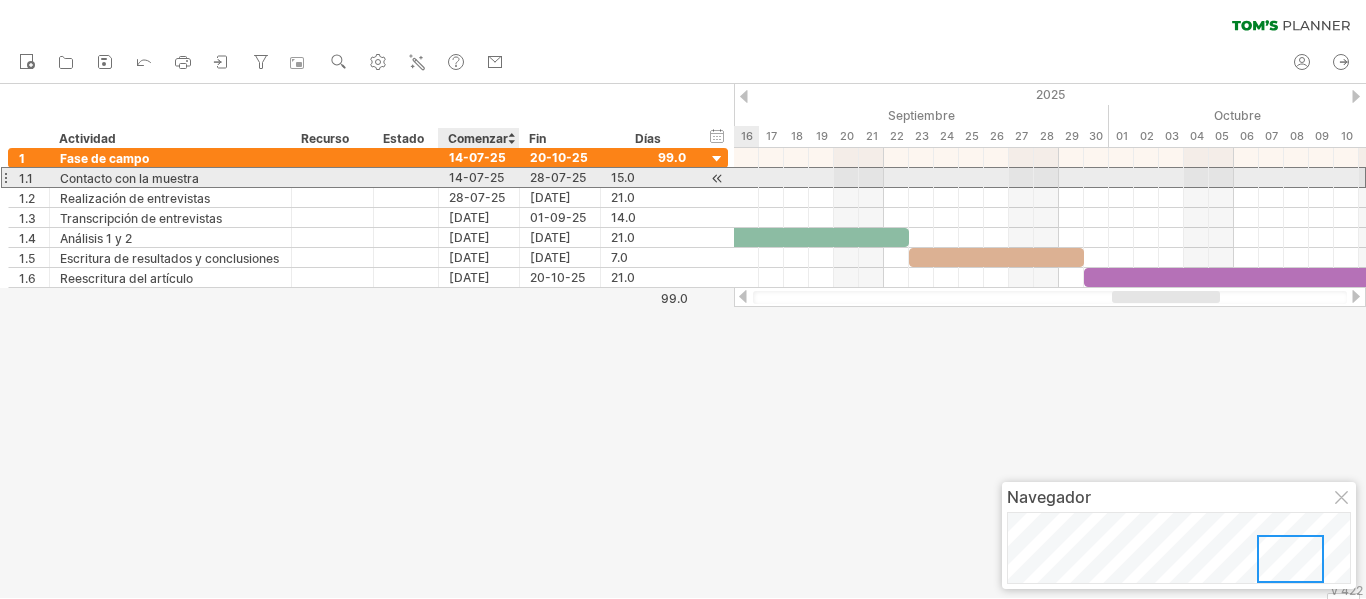 click on "14-07-25" at bounding box center [479, 177] 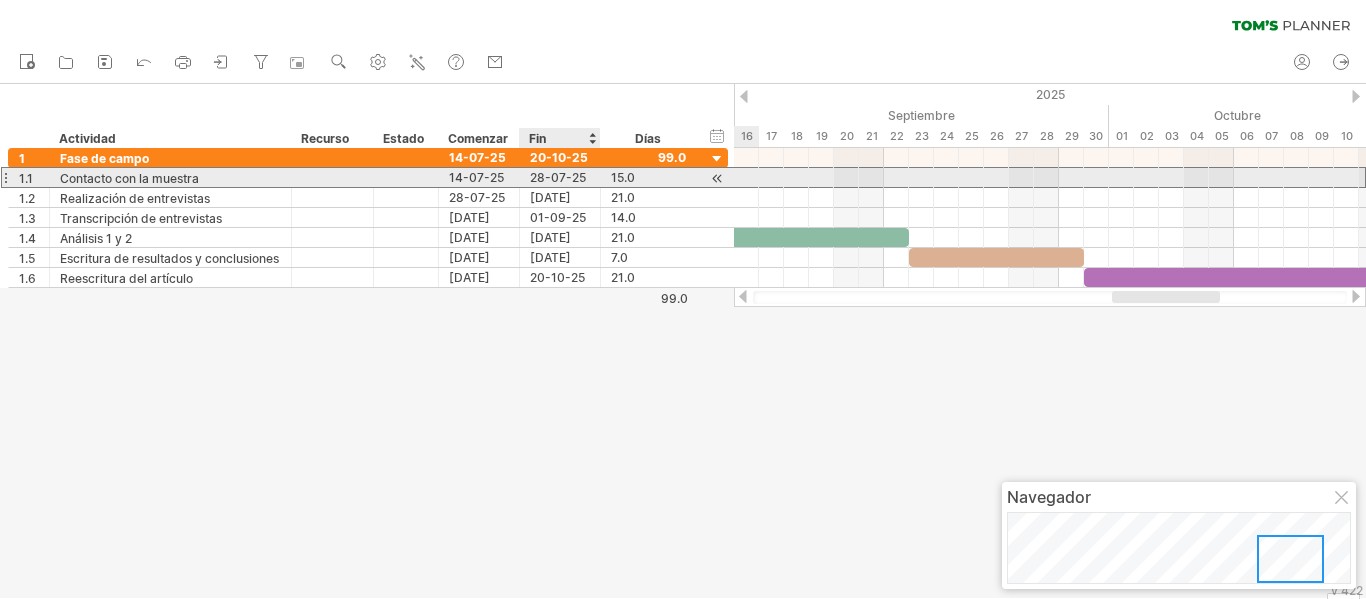 click on "28-07-25" at bounding box center [558, 177] 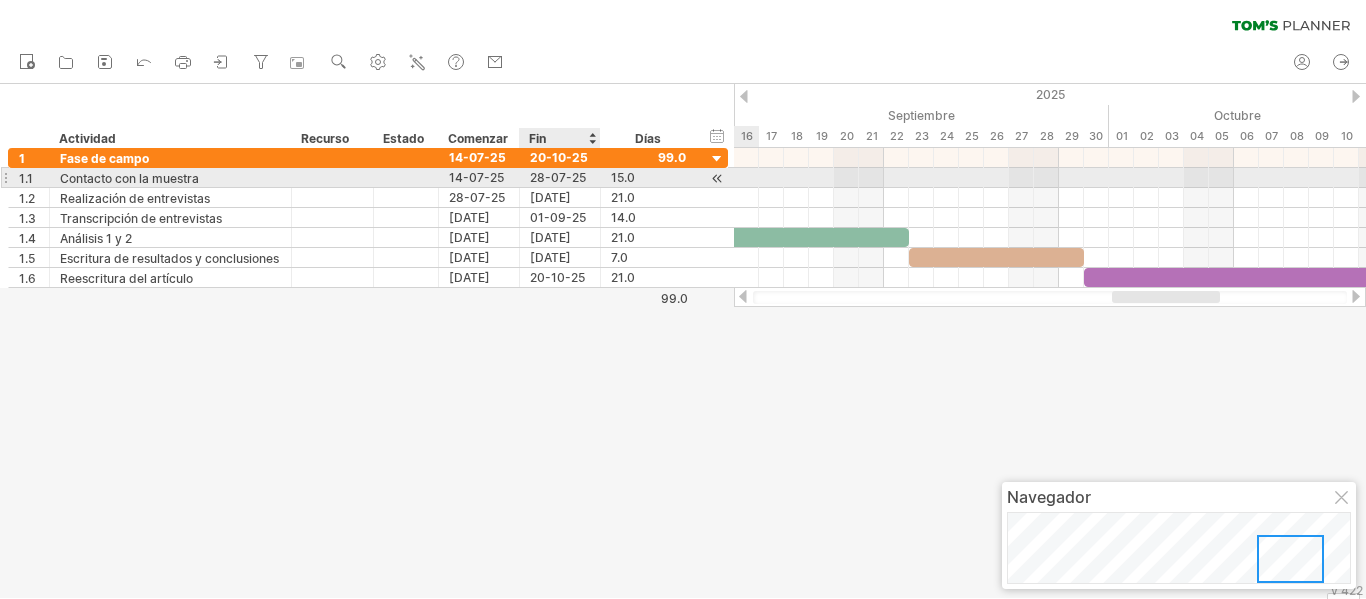 click on "28-07-25" at bounding box center [558, 177] 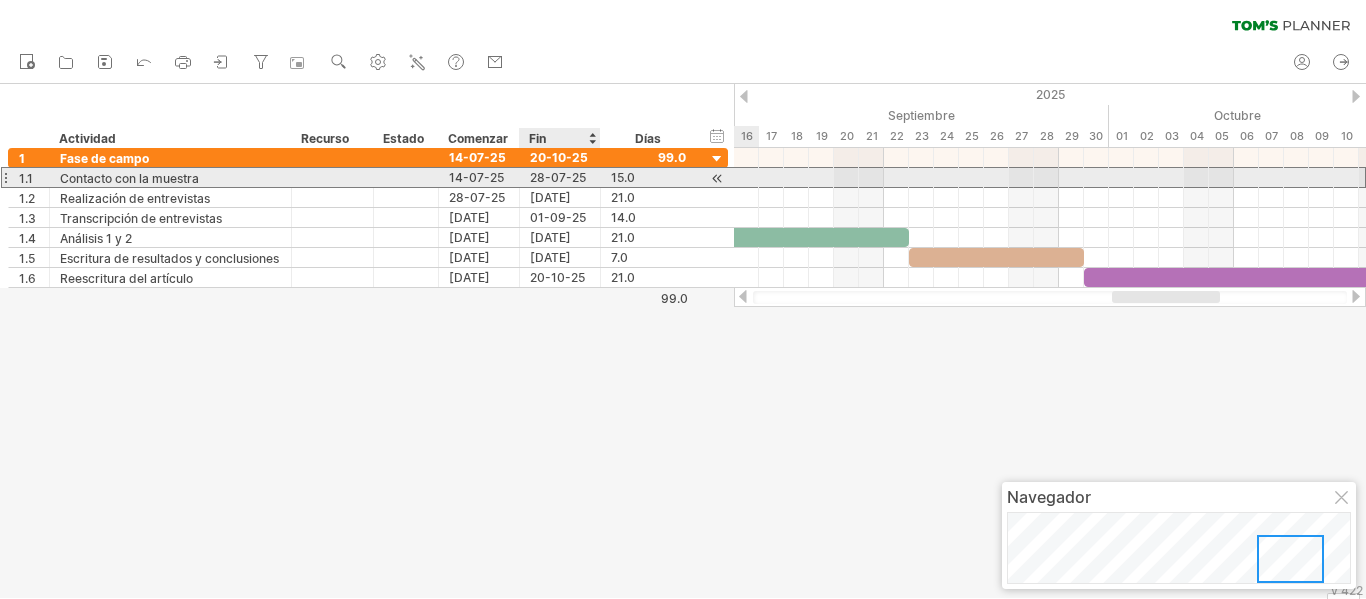 click on "28-07-25" at bounding box center (558, 177) 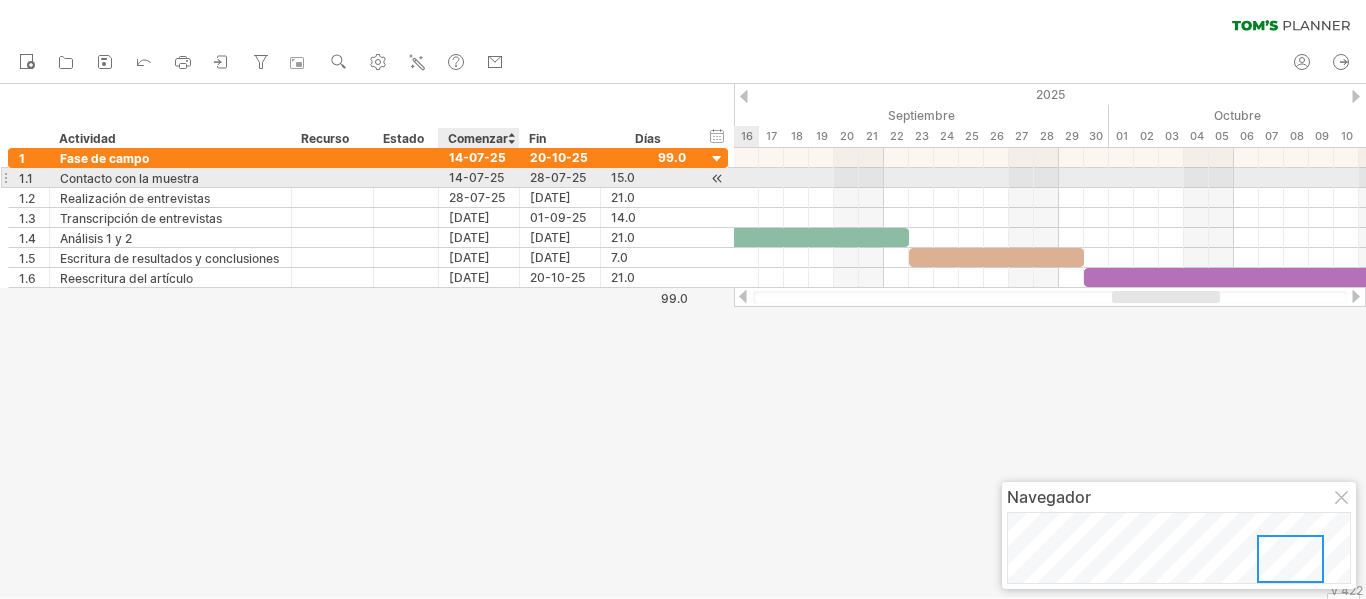 click on "14-07-25" at bounding box center [476, 177] 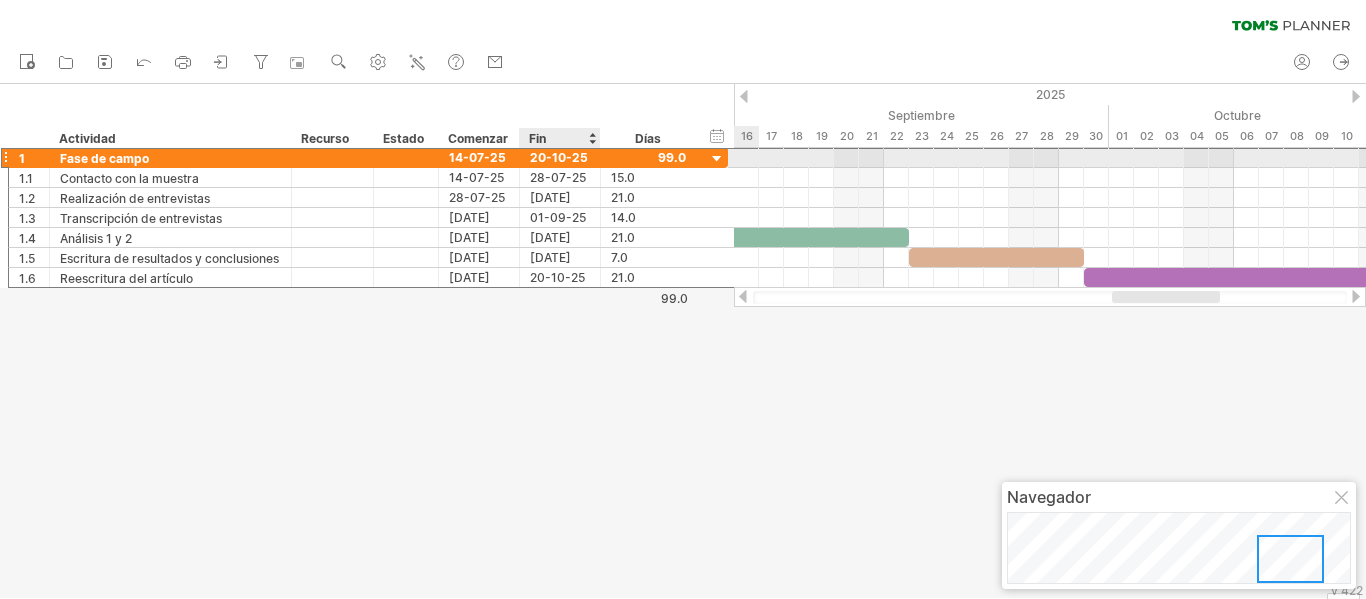 click on "20-10-25" at bounding box center [559, 157] 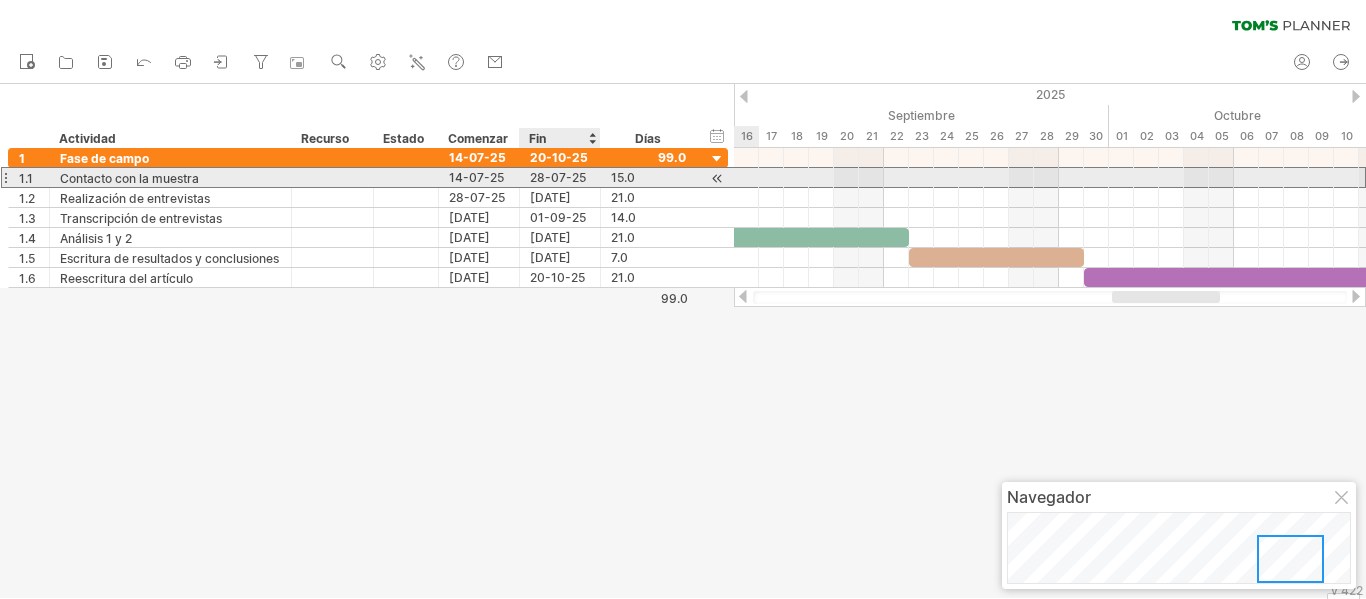 click on "28-07-25" at bounding box center (558, 177) 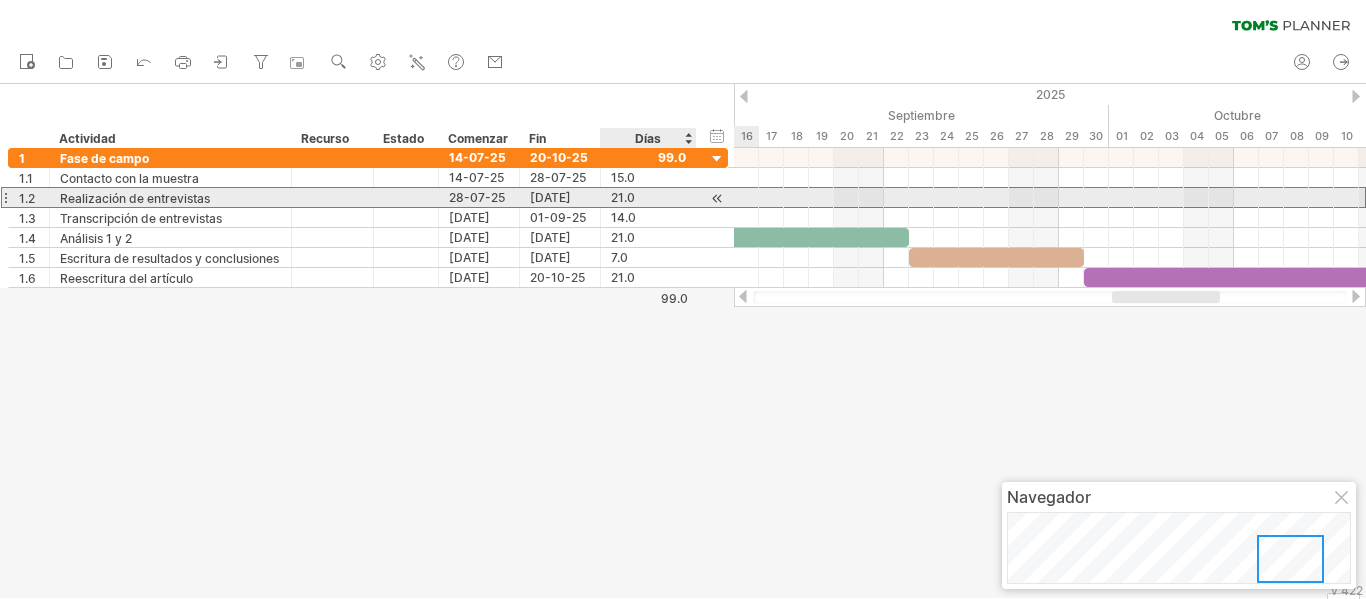 click on "21.0" at bounding box center (648, 197) 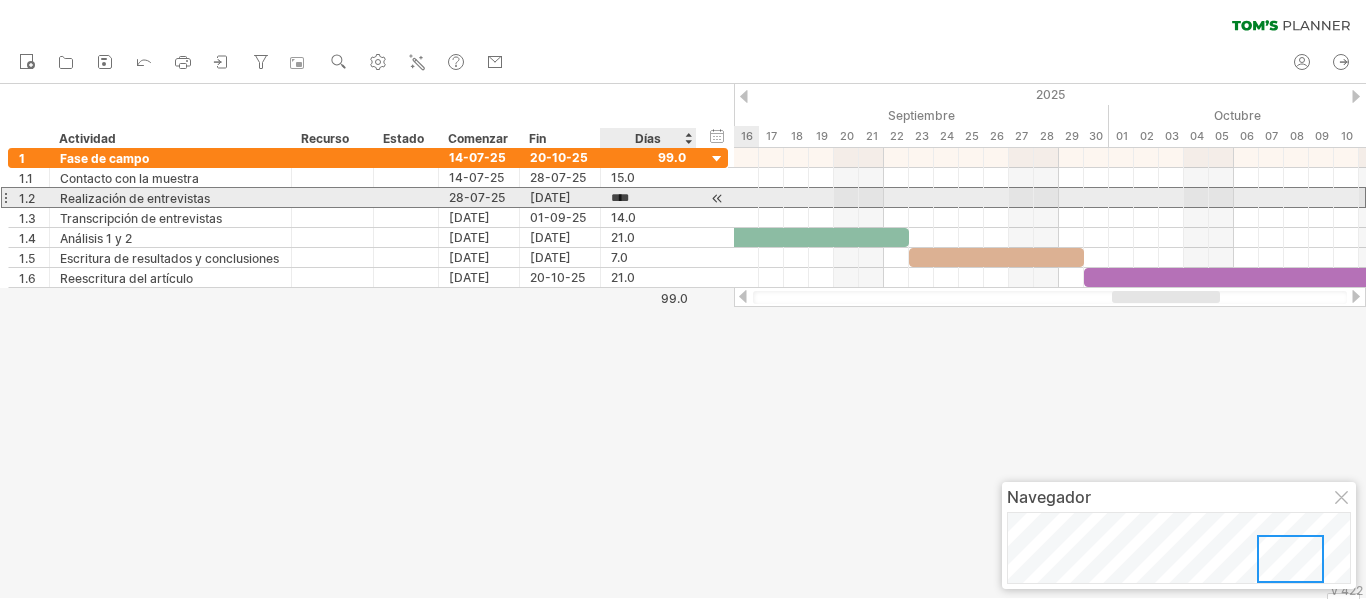 scroll, scrollTop: 1, scrollLeft: 0, axis: vertical 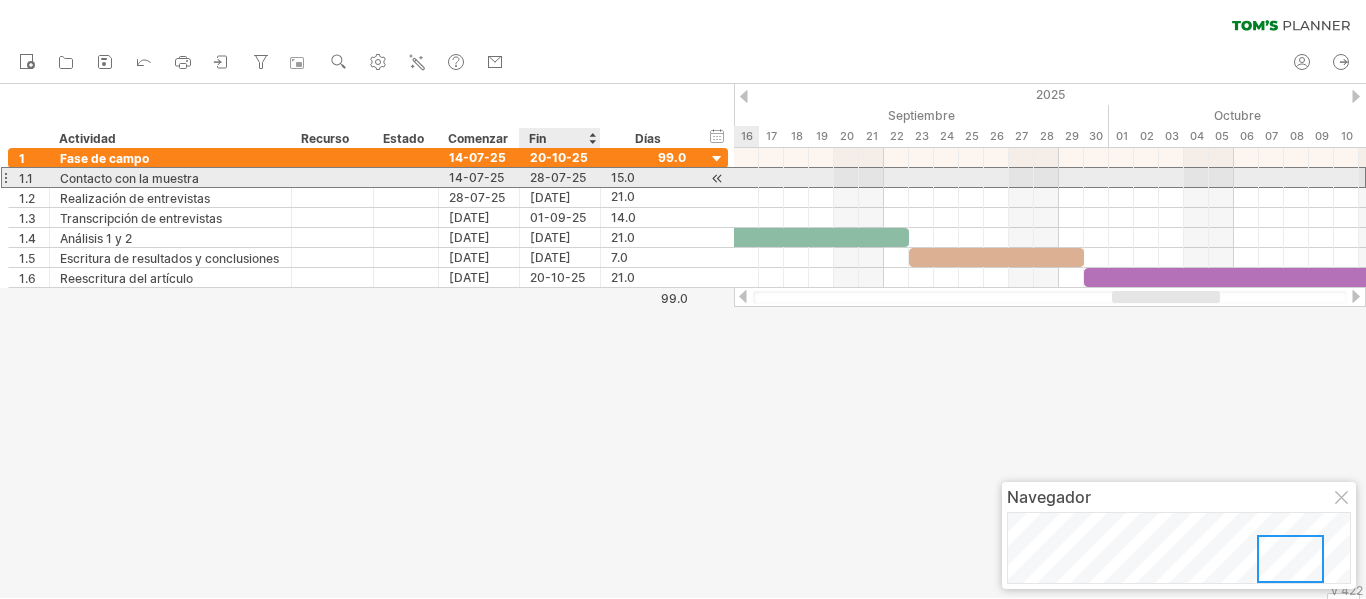 click on "28-07-25" at bounding box center (558, 177) 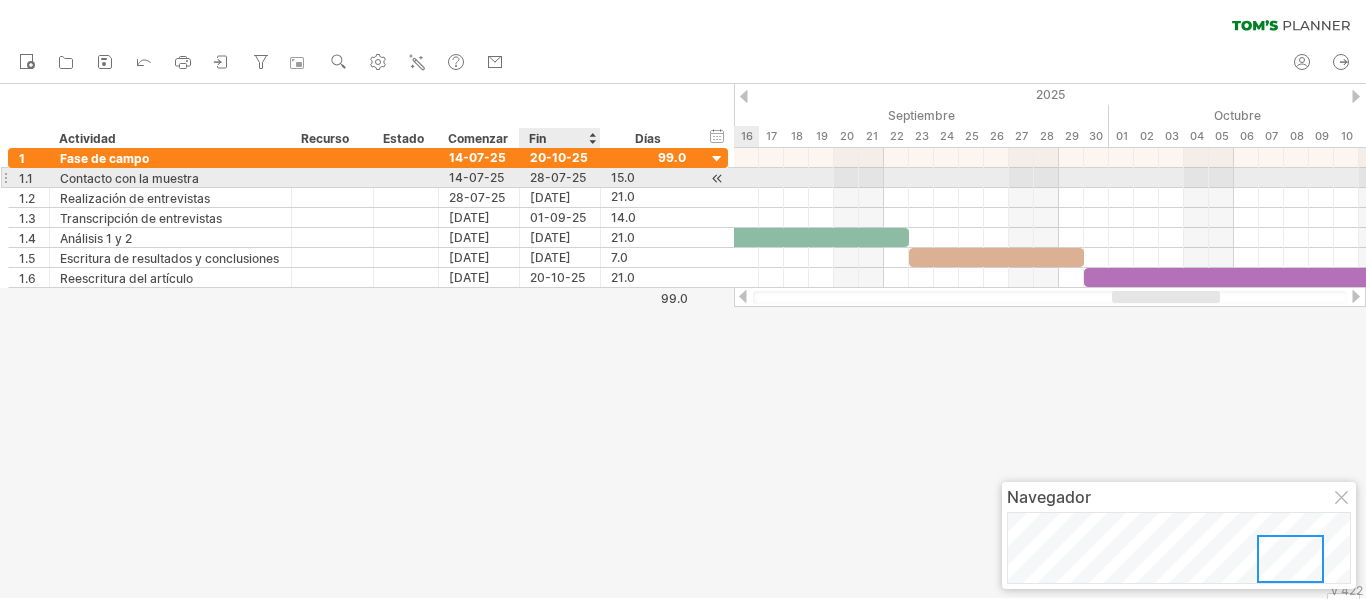 click on "28-07-25" at bounding box center [558, 177] 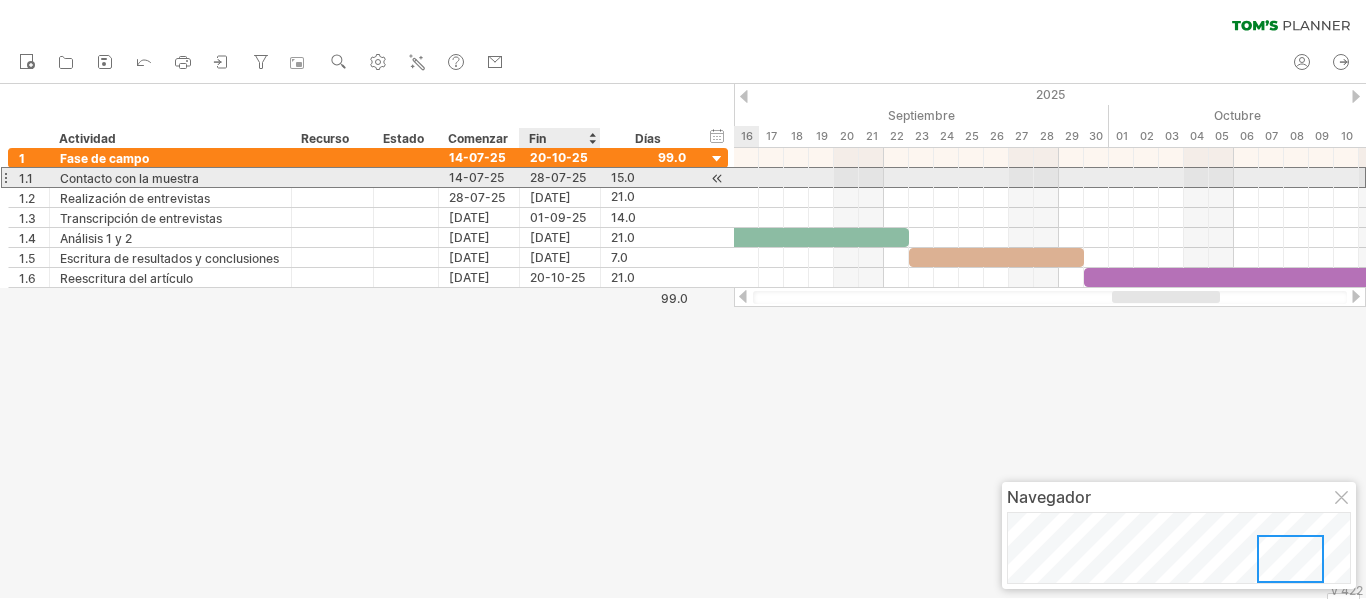 click on "28-07-25" at bounding box center (558, 177) 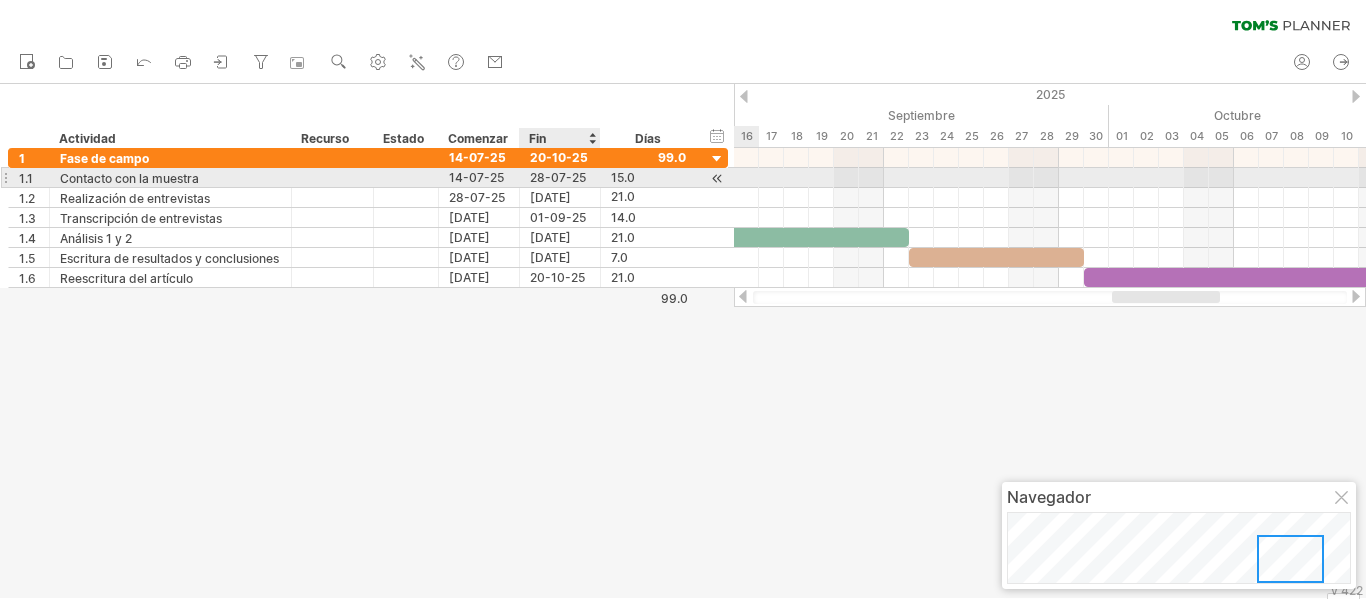 click on "28-07-25" at bounding box center [558, 177] 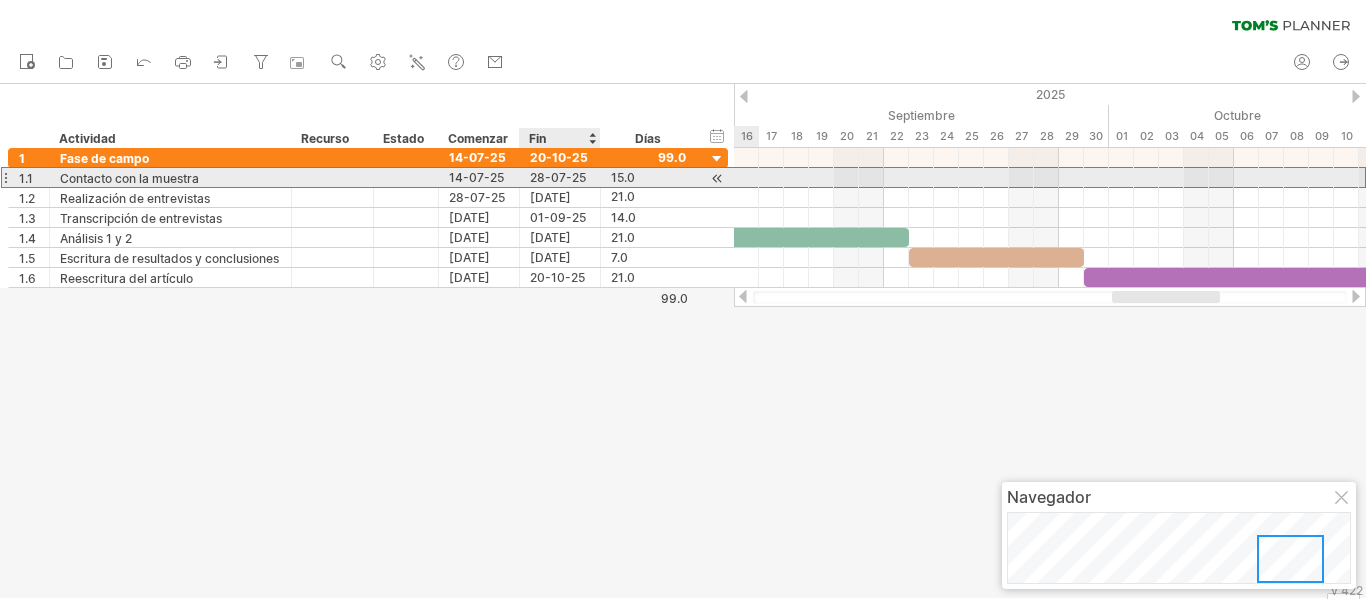 click on "28-07-25" at bounding box center [558, 177] 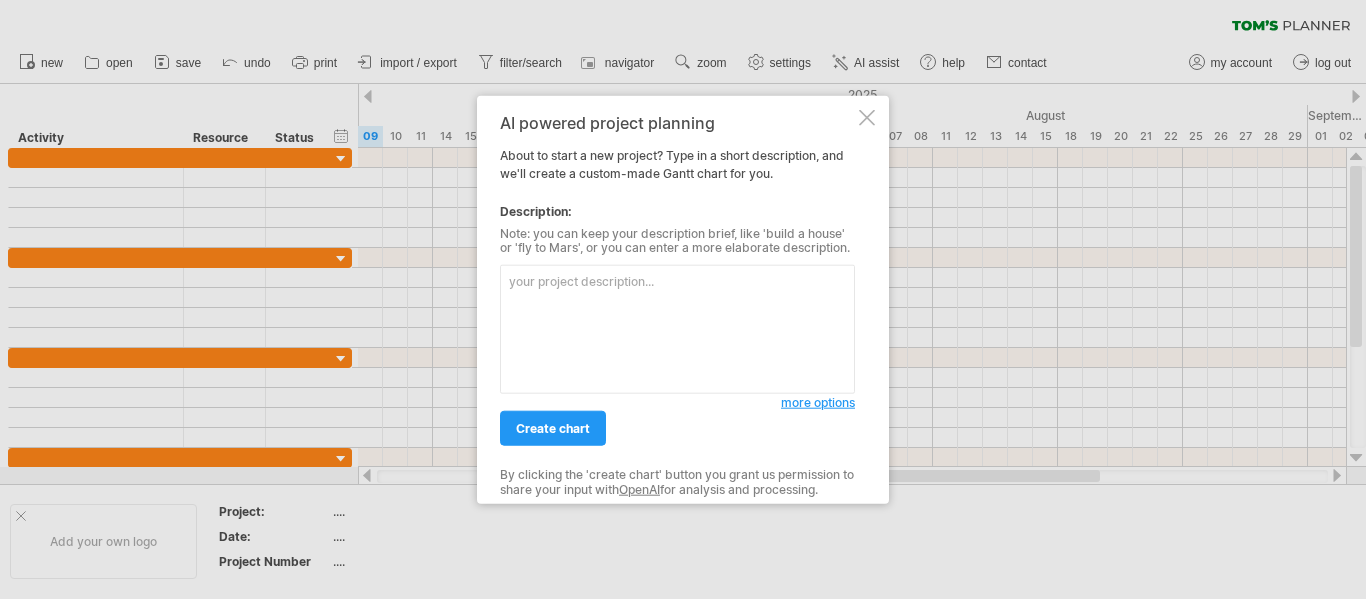 scroll, scrollTop: 0, scrollLeft: 0, axis: both 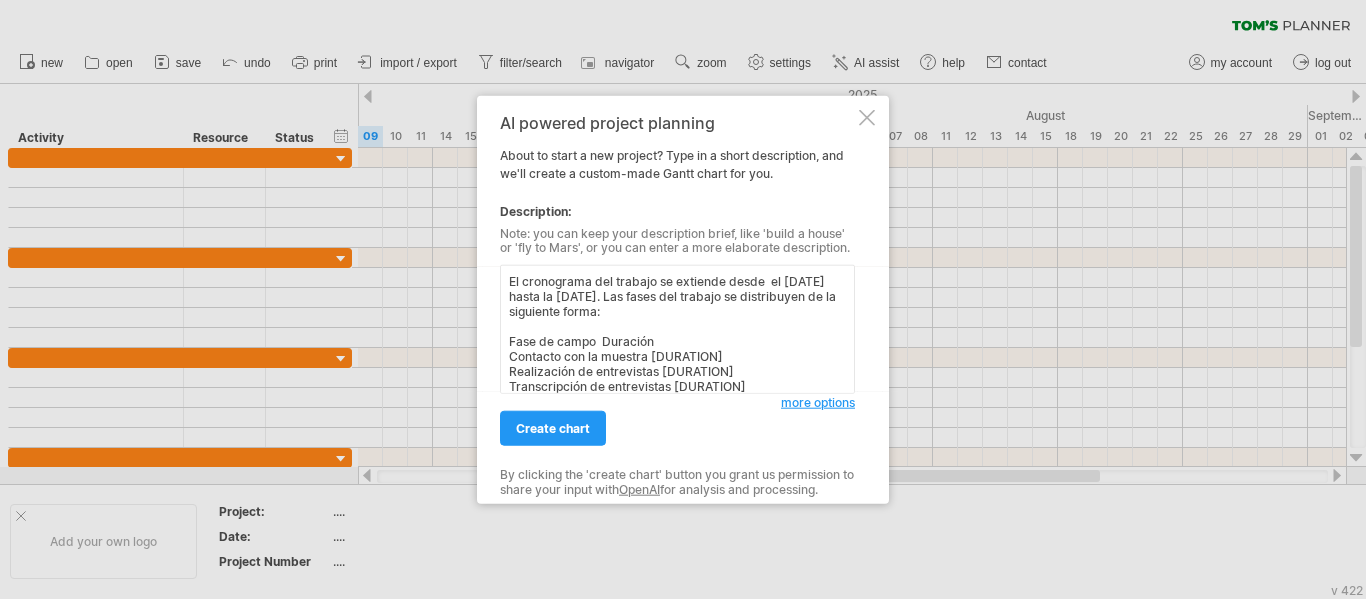 drag, startPoint x: 724, startPoint y: 355, endPoint x: 655, endPoint y: 357, distance: 69.02898 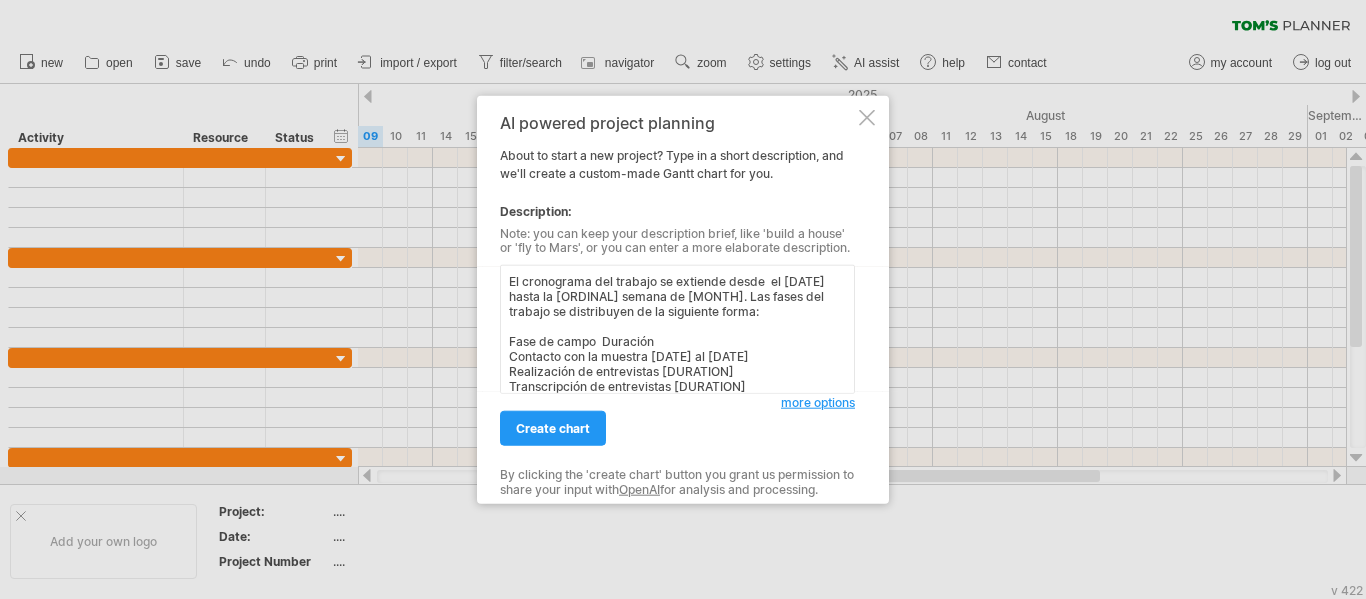 click on "El cronograma del trabajo se extiende desde  el [DATE] hasta la [ORDINAL] semana de [MONTH]. Las fases del trabajo se distribuyen de la siguiente forma:
Fase de campo  Duración
Contacto con la muestra [DATE] al [DATE]
Realización de entrevistas [DURATION]
Transcripción de entrevistas [DURATION]
Análisis 1 y 2 [DURATION]
Escritura de resultados y conclusiones [DURATION]
Reescritura del artículo [DURATION]" at bounding box center (677, 329) 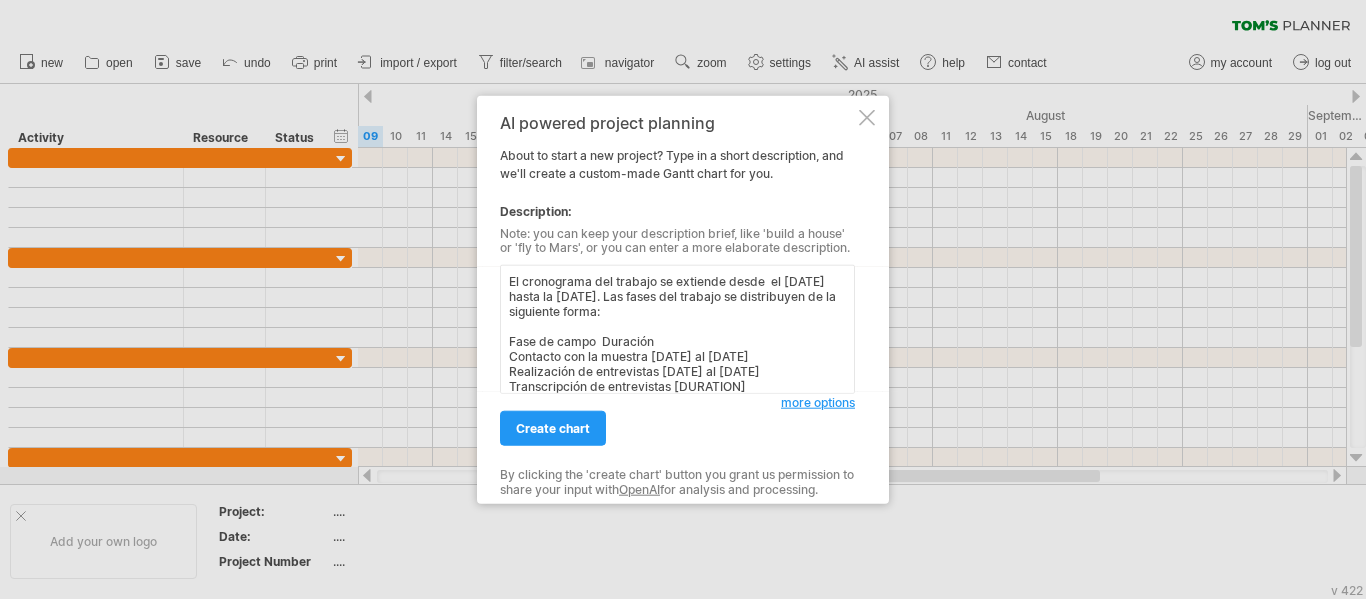 click on "El cronograma del trabajo se extiende desde  el [DATE] hasta la [DATE]. Las fases del trabajo se distribuyen de la siguiente forma:
Fase de campo  Duración
Contacto con la muestra [DATE] al [DATE]
Realización de entrevistas [DATE] al [DATE]
Transcripción de entrevistas [DURATION]
Análisis 1 y 2 [DURATION]
Escritura de resultados y conclusiones [DURATION]
Reescritura del artículo [DURATION]" at bounding box center (677, 329) 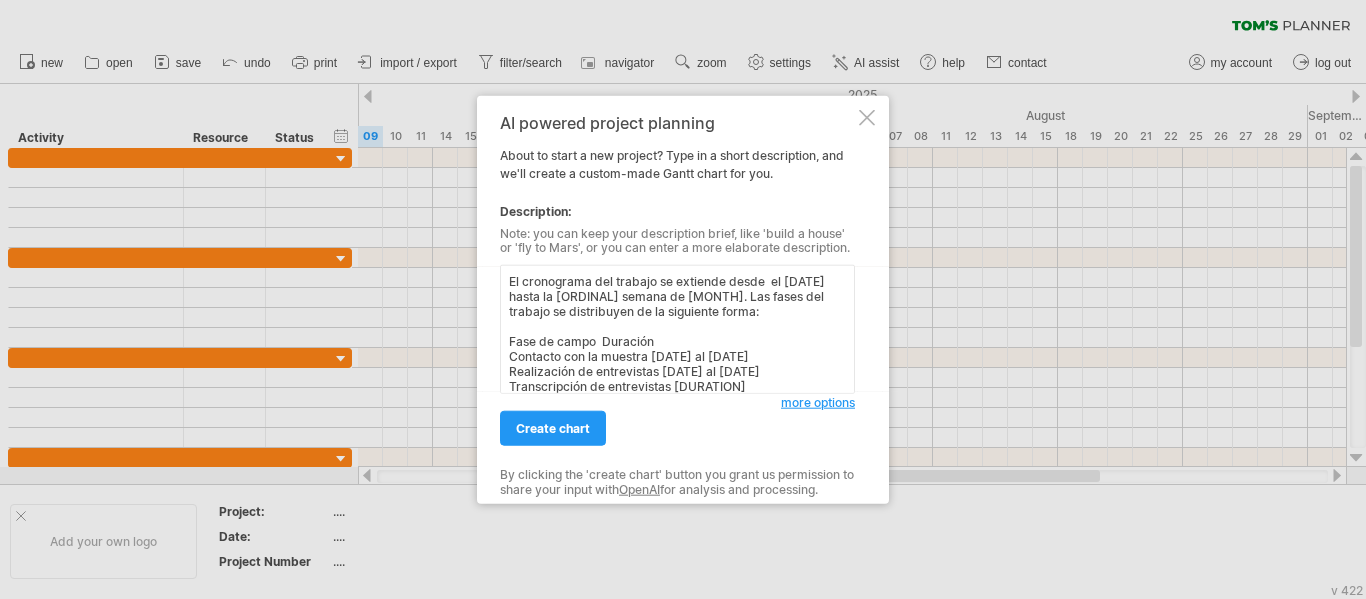 scroll, scrollTop: 1, scrollLeft: 0, axis: vertical 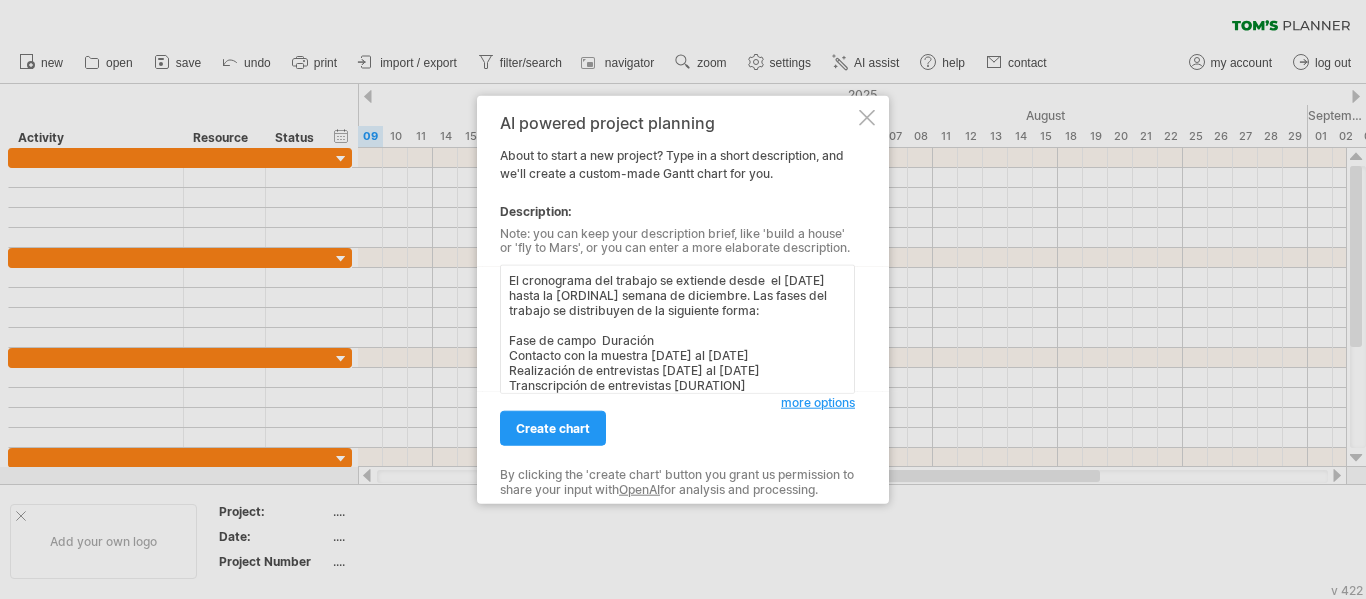 click on "El cronograma del trabajo se extiende desde  el [DATE] hasta la [ORDINAL] semana de diciembre. Las fases del trabajo se distribuyen de la siguiente forma:
Fase de campo  Duración
Contacto con la muestra [DATE] al [DATE]
Realización de entrevistas [DATE] al [DATE]
Transcripción de entrevistas [DURATION]
Análisis 1 y 2 [DURATION]
Escritura de resultados y conclusiones [DURATION]
Reescritura del artículo [DURATION]" at bounding box center [677, 329] 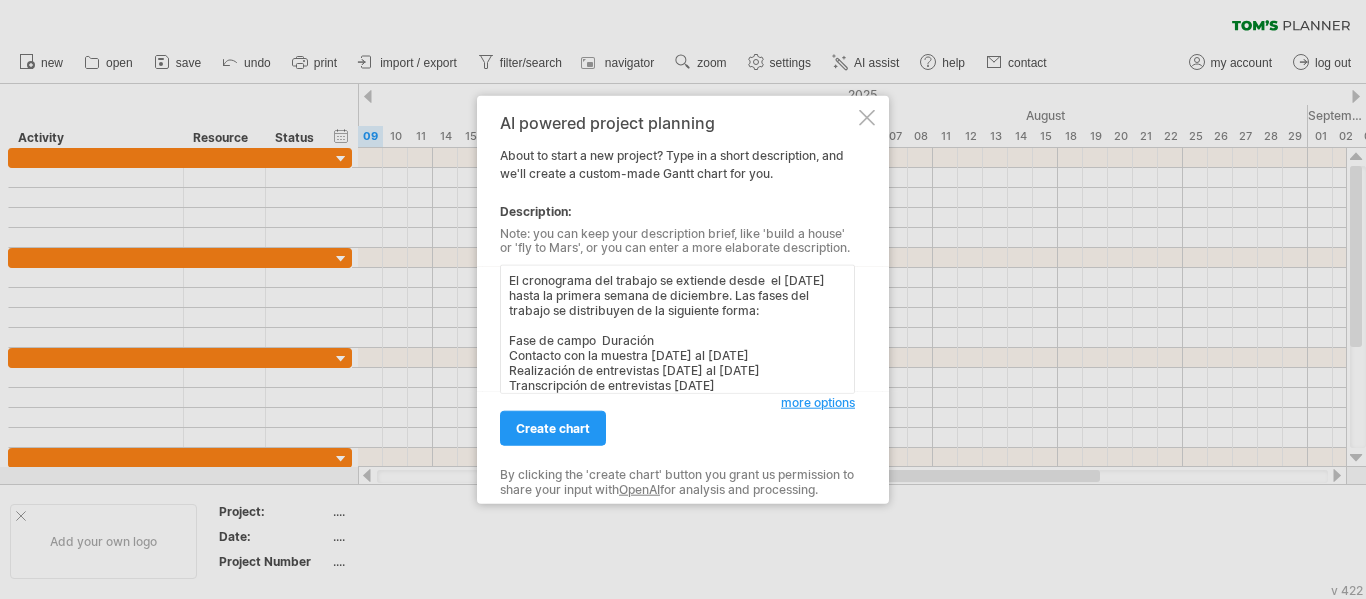 click on "El cronograma del trabajo se extiende desde  el [DATE] hasta la primera semana de diciembre. Las fases del trabajo se distribuyen de la siguiente forma:
Fase de campo  Duración
Contacto con la muestra [DATE] al [DATE]
Realización de entrevistas [DATE] al [DATE]
Transcripción de entrevistas [DATE]
Análisis 1 y 2 3 semanas
Escritura de resultados y conclusiones 1 semana
Reescritura del artículo 2-3 semanas" at bounding box center (677, 329) 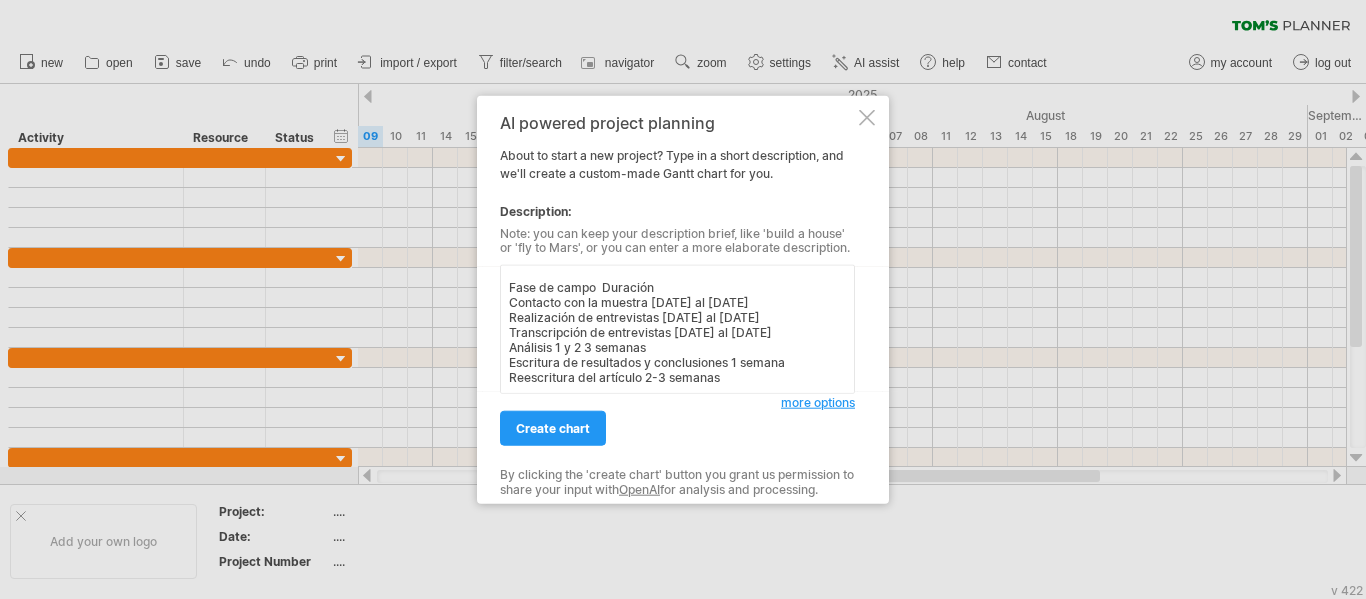 scroll, scrollTop: 91, scrollLeft: 0, axis: vertical 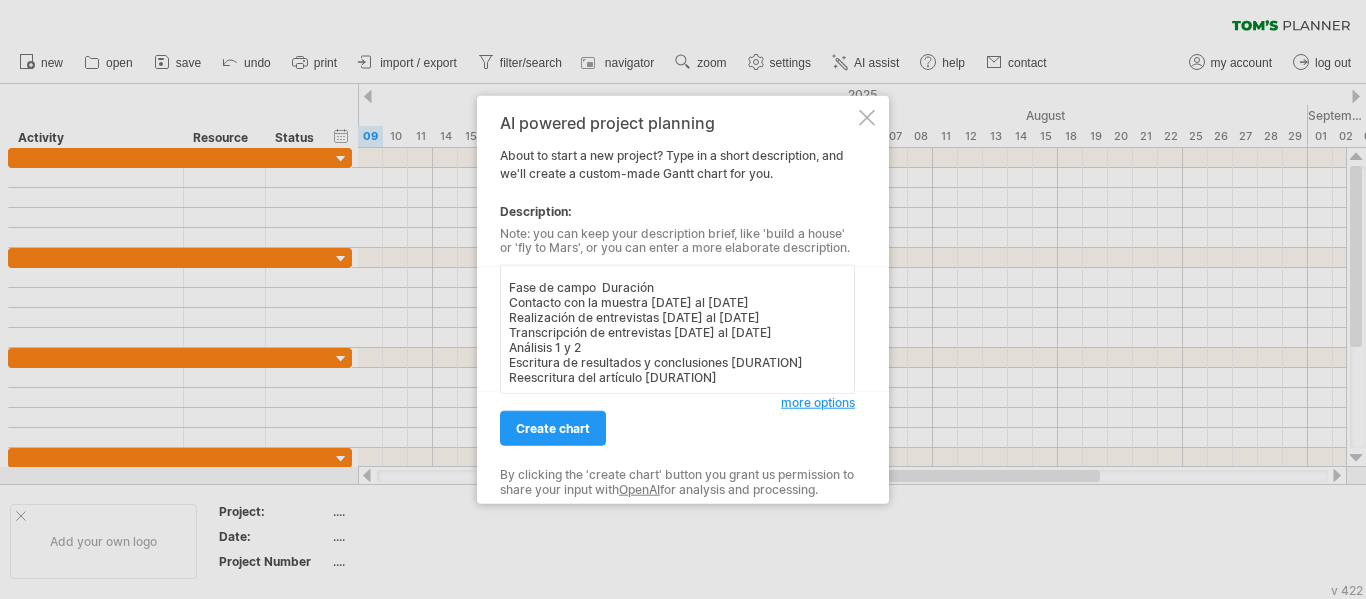 click on "El cronograma del trabajo se extiende desde  el [DATE] hasta la [ORDINAL] semana de diciembre. Las fases del trabajo se distribuyen de la siguiente forma:
Fase de campo  Duración
Contacto con la muestra [DATE] al [DATE]
Realización de entrevistas [DATE] al [DATE]
Transcripción de entrevistas [DATE] al [DATE]
Análisis 1 y 2
Escritura de resultados y conclusiones [DURATION]
Reescritura del artículo [DURATION]" at bounding box center (677, 329) 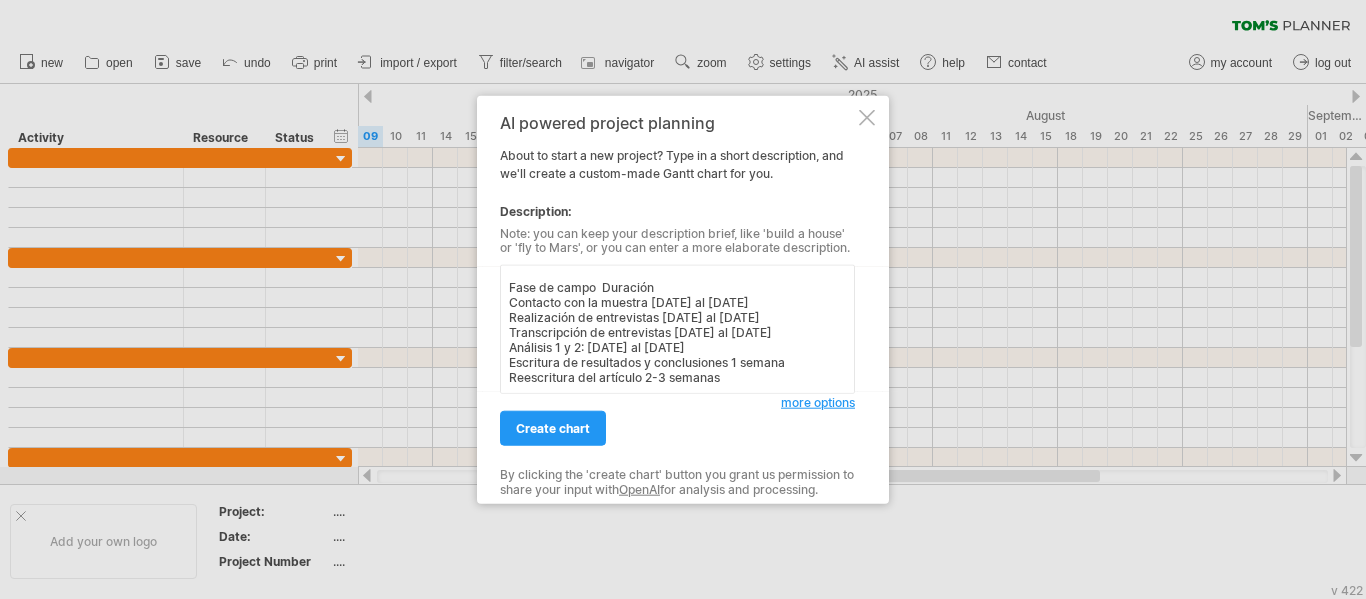 click on "El cronograma del trabajo se extiende desde  el [DATE] hasta la [DATE]. Las fases del trabajo se distribuyen de la siguiente forma:
Fase de campo  Duración
Contacto con la muestra [DATE] al [DATE]
Realización de entrevistas [DATE] al [DATE]
Transcripción de entrevistas [DATE] al [DATE]
Análisis 1 y 2: [DATE] al [DATE]
Escritura de resultados y conclusiones 1 semana
Reescritura del artículo 2-3 semanas" at bounding box center [677, 329] 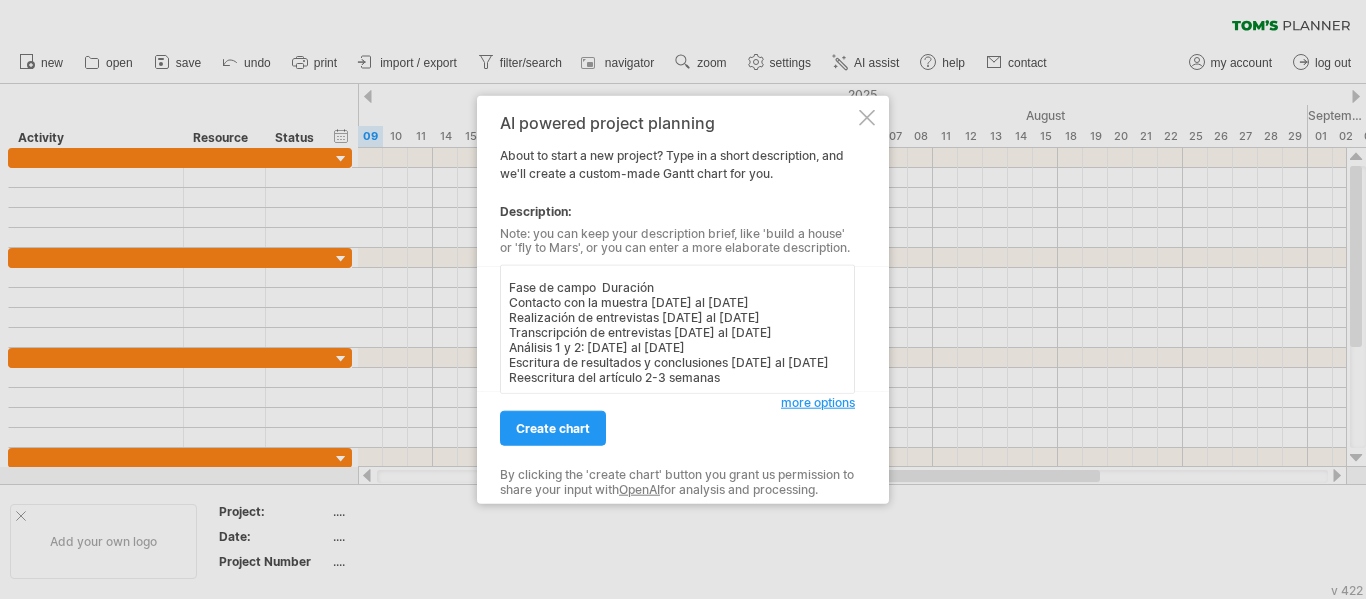click on "El cronograma del trabajo se extiende desde  el [DATE] hasta la [DATE]. Las fases del trabajo se distribuyen de la siguiente forma:
Fase de campo  Duración
Contacto con la muestra [DATE] al [DATE]
Realización de entrevistas [DATE] al [DATE]
Transcripción de entrevistas [DATE] al [DATE]
Análisis 1 y 2: [DATE] al [DATE]
Escritura de resultados y conclusiones [DATE] al [DATE]
Reescritura del artículo 2-3 semanas" at bounding box center (677, 329) 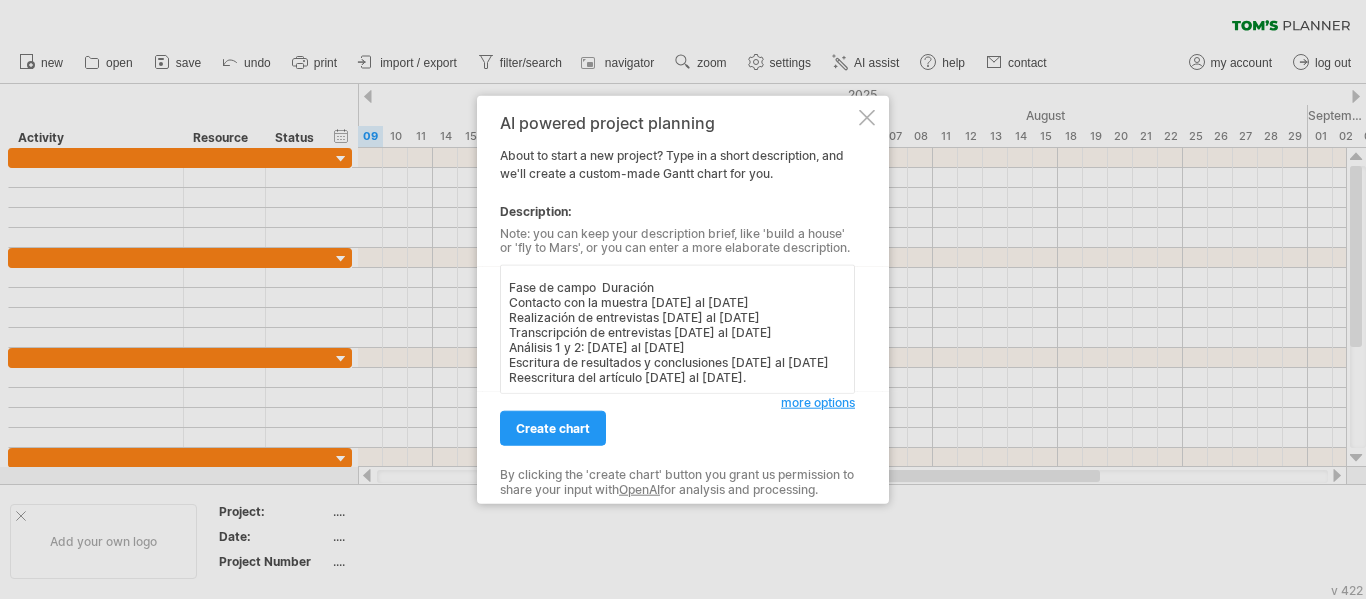 click on "El cronograma del trabajo se extiende desde  el [DATE] hasta la [DATE]. Las fases del trabajo se distribuyen de la siguiente forma:
Fase de campo  Duración
Contacto con la muestra [DATE] al [DATE]
Realización de entrevistas [DATE] al [DATE]
Transcripción de entrevistas [DATE] al [DATE]
Análisis 1 y 2: [DATE] al [DATE]
Escritura de resultados y conclusiones [DATE] al [DATE]
Reescritura del artículo [DATE] al [DATE]." at bounding box center [677, 329] 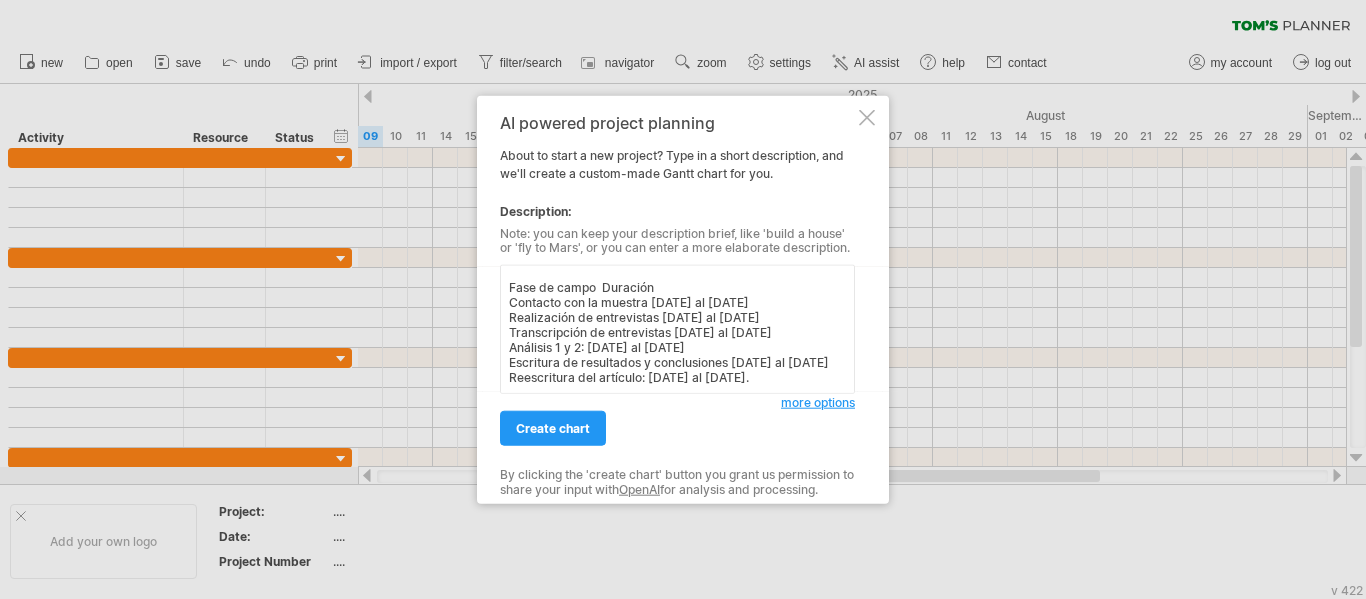 click on "El cronograma del trabajo se extiende desde  el [DATE] hasta la [ORDINAL] semana de [MONTH]. Las fases del trabajo se distribuyen de la siguiente forma:
Fase de campo  Duración
Contacto con la muestra [DATE] al [DATE]
Realización de entrevistas [DATE] al [DATE]
Transcripción de entrevistas [DATE] al [DATE]
Análisis 1 y 2: [DATE] al [DATE]
Escritura de resultados y conclusiones [DATE] al [DATE]
Reescritura del artículo: [DATE] al [DATE]." at bounding box center [677, 329] 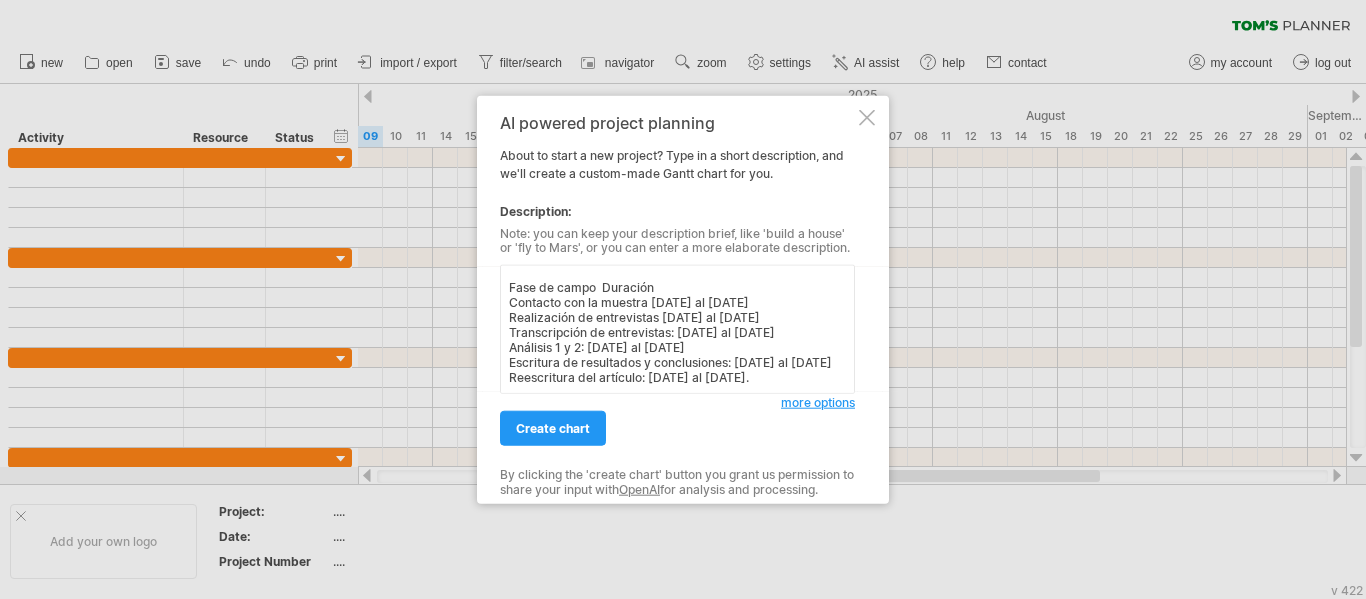 click on "El cronograma del trabajo se extiende desde  el [DATE] hasta la [DATE]. Las fases del trabajo se distribuyen de la siguiente forma:
Fase de campo  Duración
Contacto con la muestra [DATE] al [DATE]
Realización de entrevistas [DATE] al [DATE]
Transcripción de entrevistas: [DATE] al [DATE]
Análisis 1 y 2: [DATE] al [DATE]
Escritura de resultados y conclusiones: [DATE] al [DATE]
Reescritura del artículo: [DATE] al [DATE]." at bounding box center [677, 329] 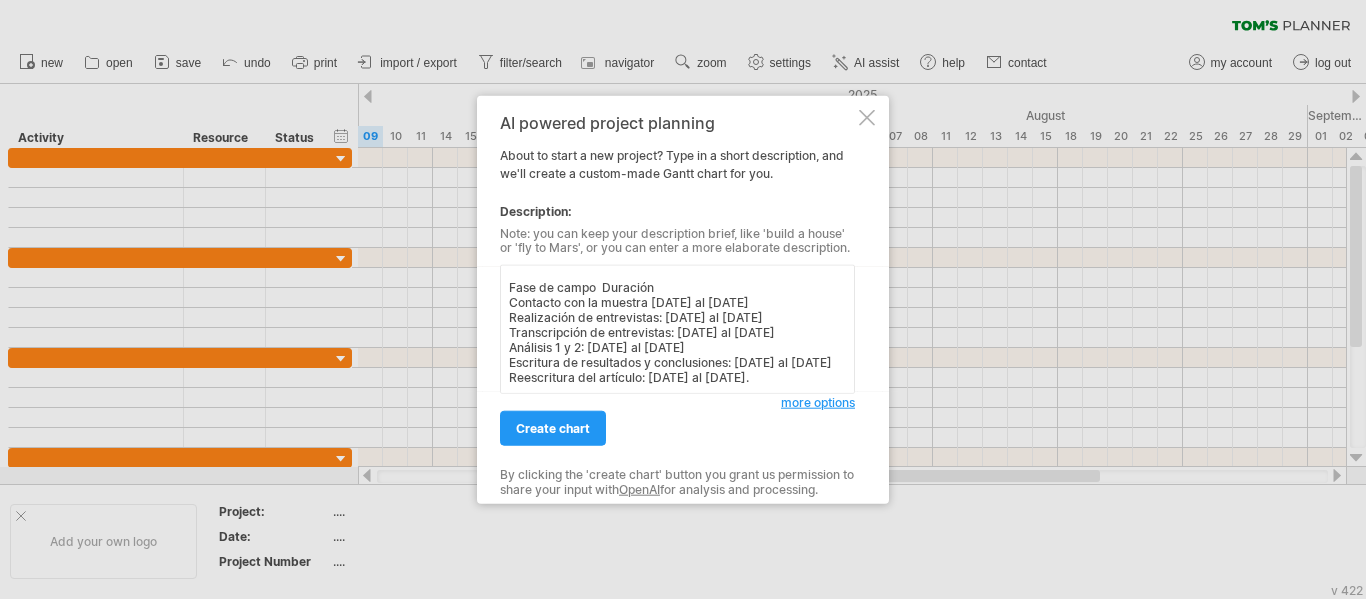click on "El cronograma del trabajo se extiende desde  el [DATE] hasta la [ORDINAL] semana de diciembre. Las fases del trabajo se distribuyen de la siguiente forma:
Fase de campo  Duración
Contacto con la muestra [DATE] al [DATE]
Realización de entrevistas: [DATE] al [DATE]
Transcripción de entrevistas: [DATE] al [DATE]
Análisis 1 y 2: [DATE] al [DATE]
Escritura de resultados y conclusiones: [DATE] al [DATE]
Reescritura del artículo: [DATE] al [DATE]." at bounding box center (677, 329) 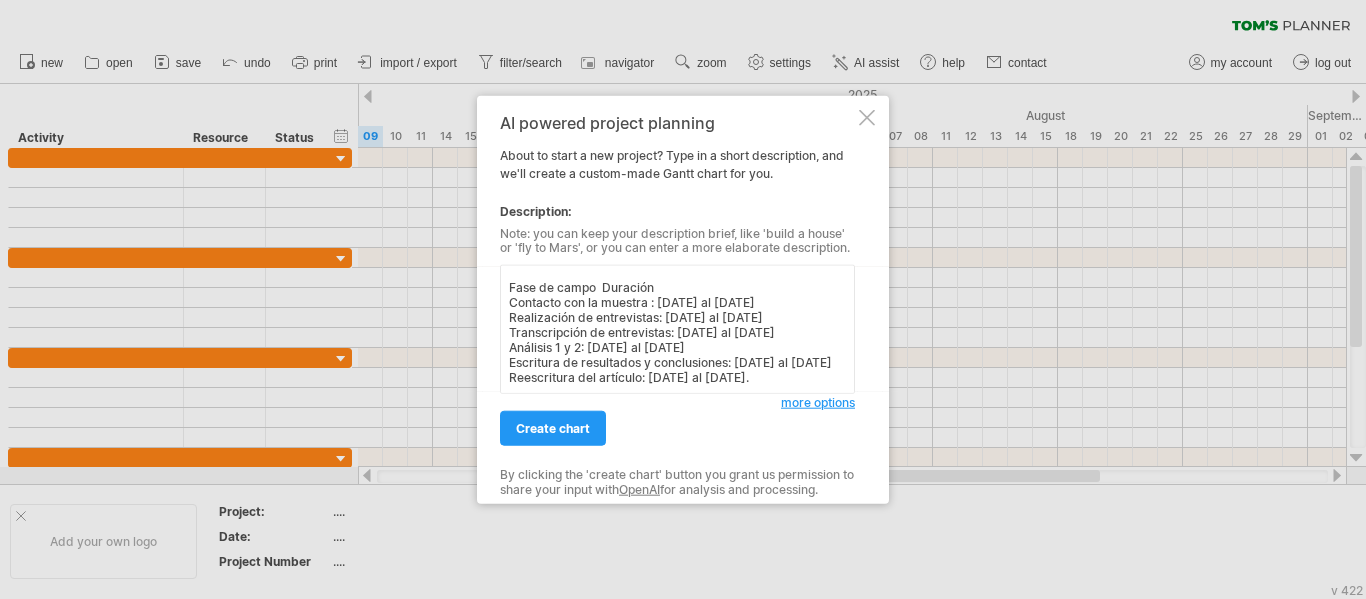 click on "El cronograma del trabajo se extiende desde  el [DATE] hasta la [ORDINAL] semana de [MONTH]. Las fases del trabajo se distribuyen de la siguiente forma:
Fase de campo  Duración
Contacto con la muestra : [DATE] al [DATE]
Realización de entrevistas: [DATE] al [DATE]
Transcripción de entrevistas: [DATE] al [DATE]
Análisis 1 y 2: [DATE] al [DATE]
Escritura de resultados y conclusiones: [DATE] al [DATE]
Reescritura del artículo: [DATE] al [DATE]." at bounding box center (677, 329) 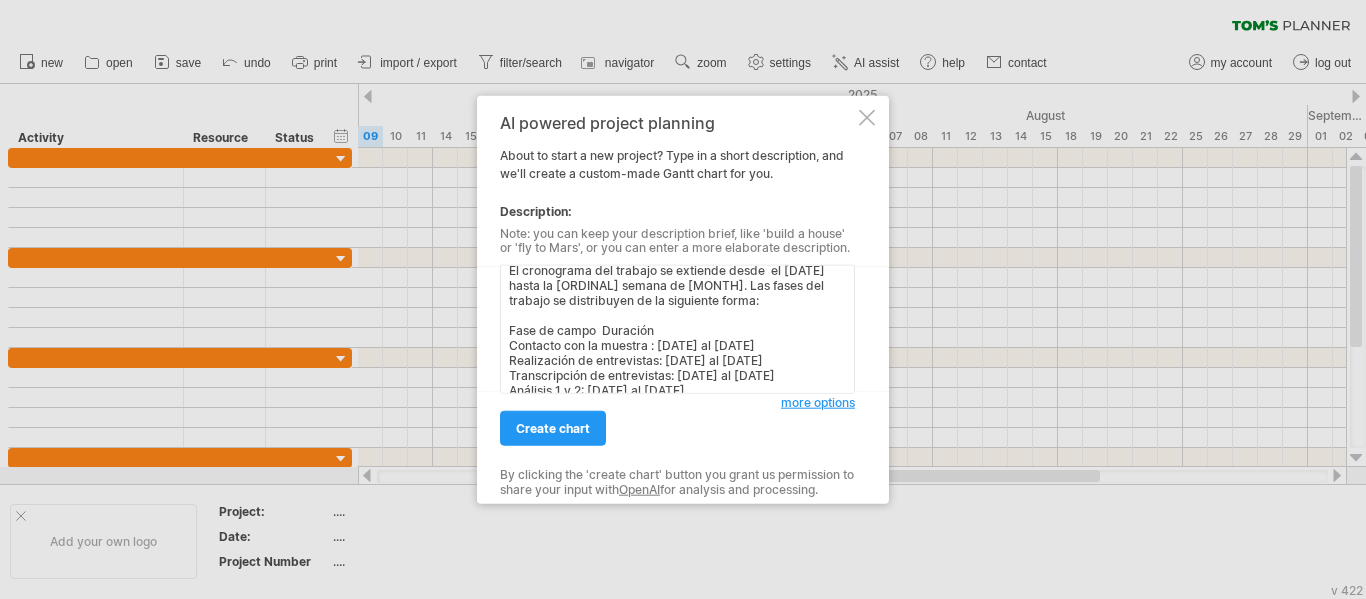 scroll, scrollTop: 10, scrollLeft: 0, axis: vertical 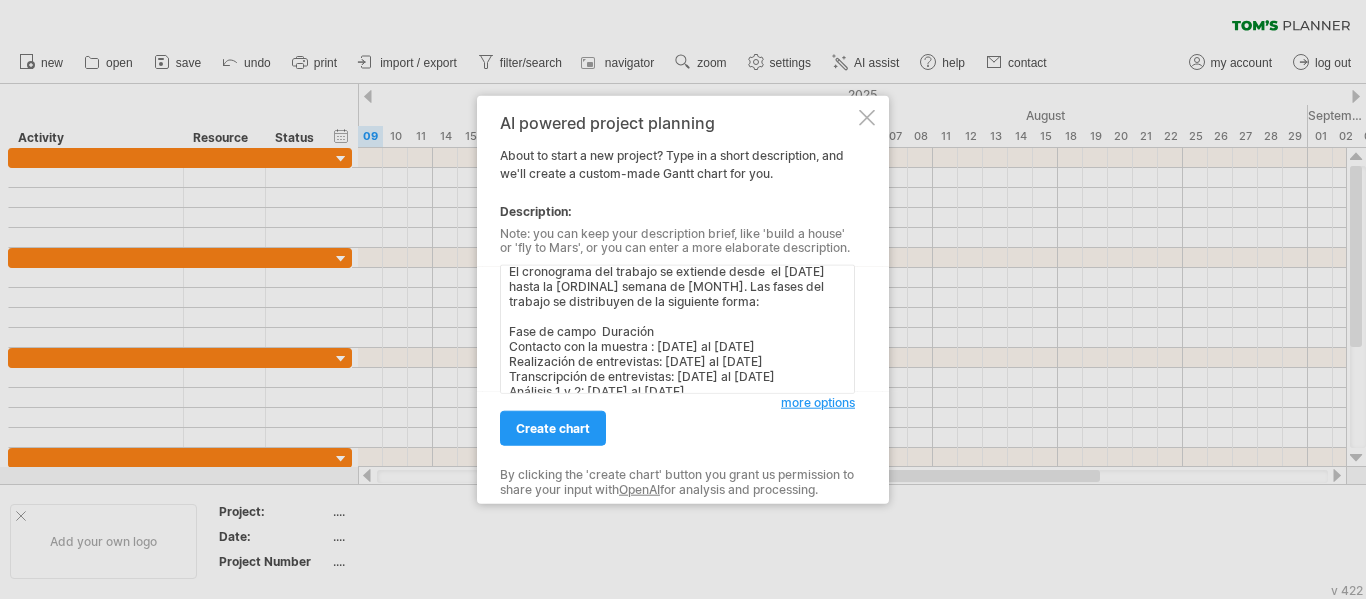 drag, startPoint x: 659, startPoint y: 331, endPoint x: 604, endPoint y: 334, distance: 55.081757 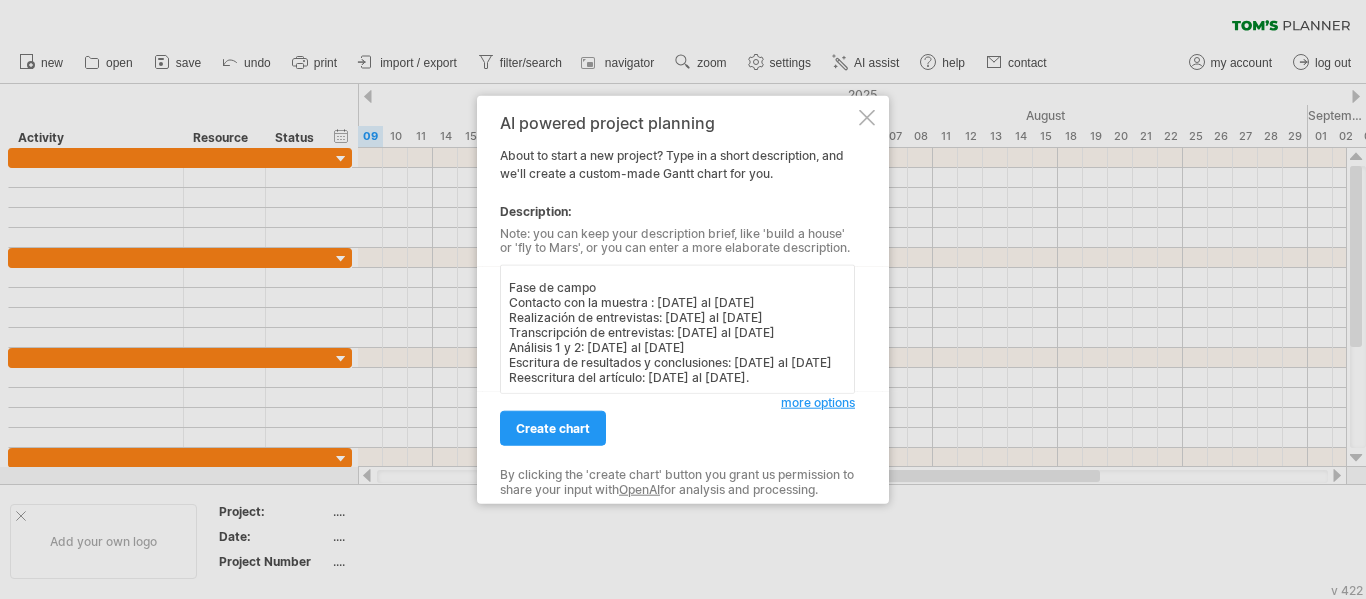 scroll, scrollTop: 129, scrollLeft: 0, axis: vertical 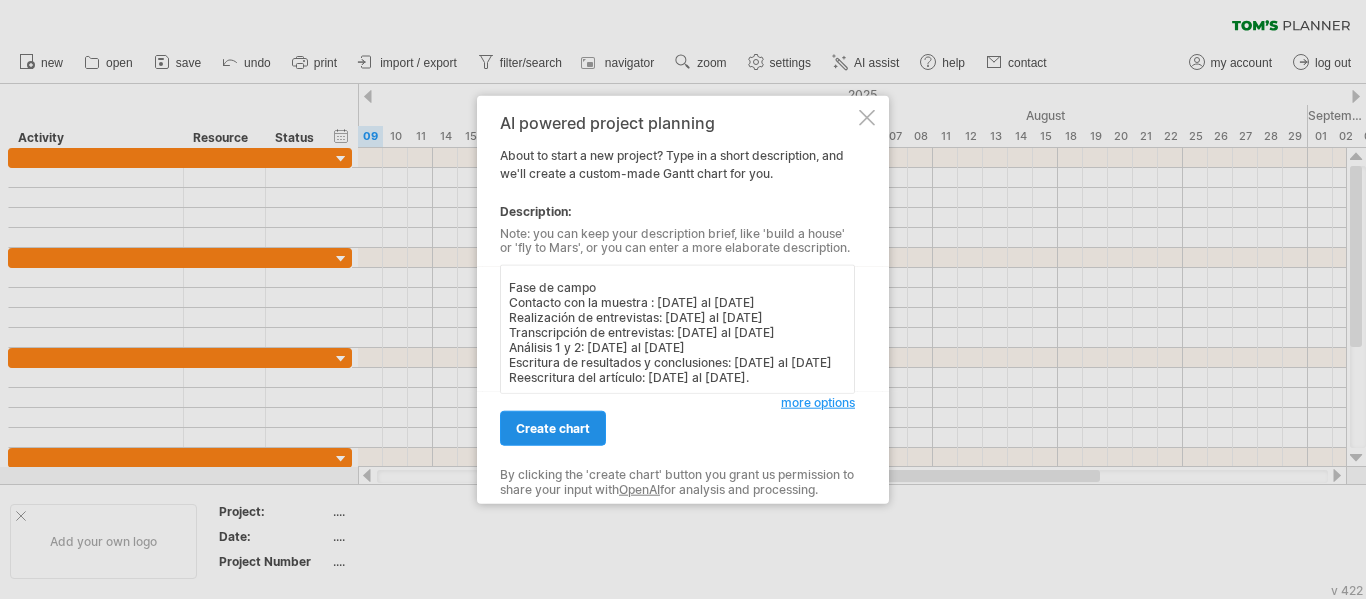 type on "El cronograma del trabajo se extiende desde  el [DATE] hasta la [DATE]. Las fases del trabajo se distribuyen de la siguiente forma:
Fase de campo
Contacto con la muestra : [DATE] al [DATE]
Realización de entrevistas: [DATE] al [DATE]
Transcripción de entrevistas: [DATE] al [DATE]
Análisis 1 y 2: [DATE] al [DATE]
Escritura de resultados y conclusiones: [DATE] al [DATE]
Reescritura del artículo: [DATE] al [DATE]." 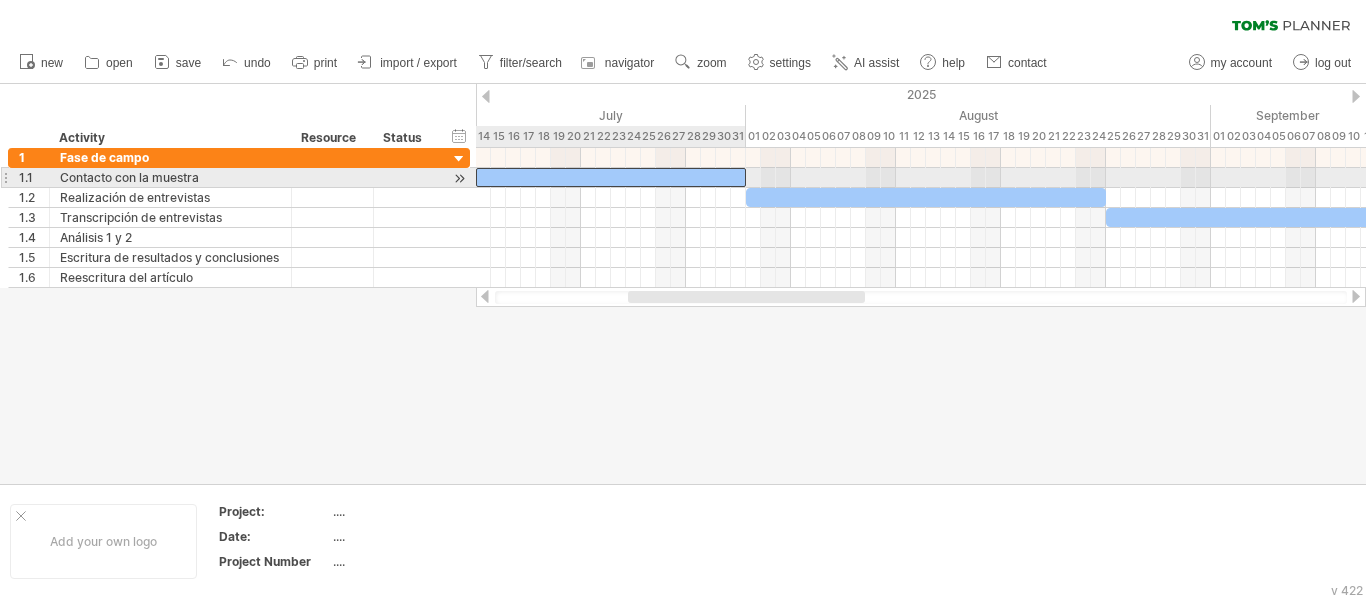 click at bounding box center [611, 177] 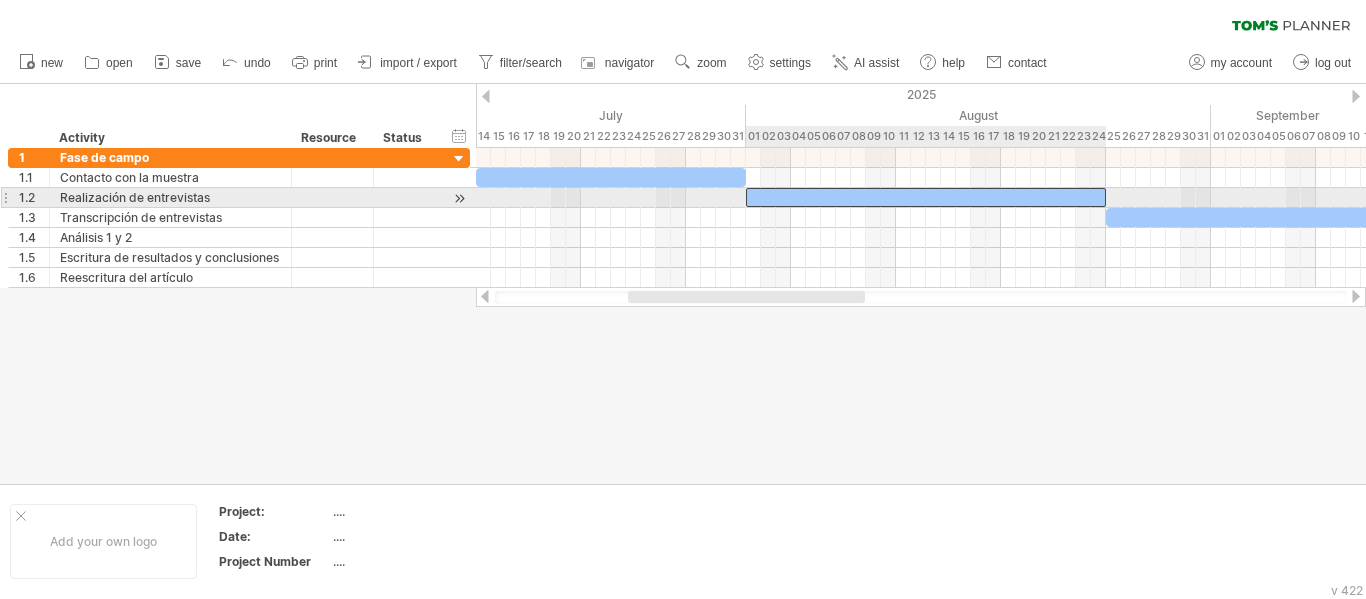 click at bounding box center [926, 197] 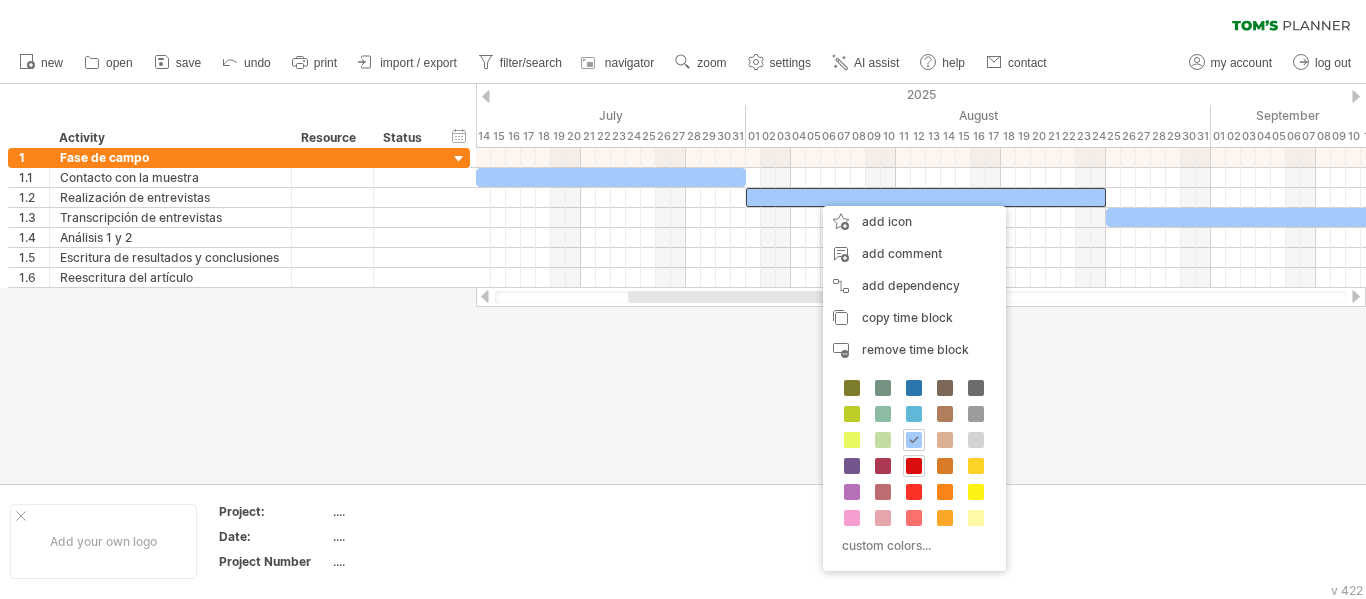 click at bounding box center (914, 466) 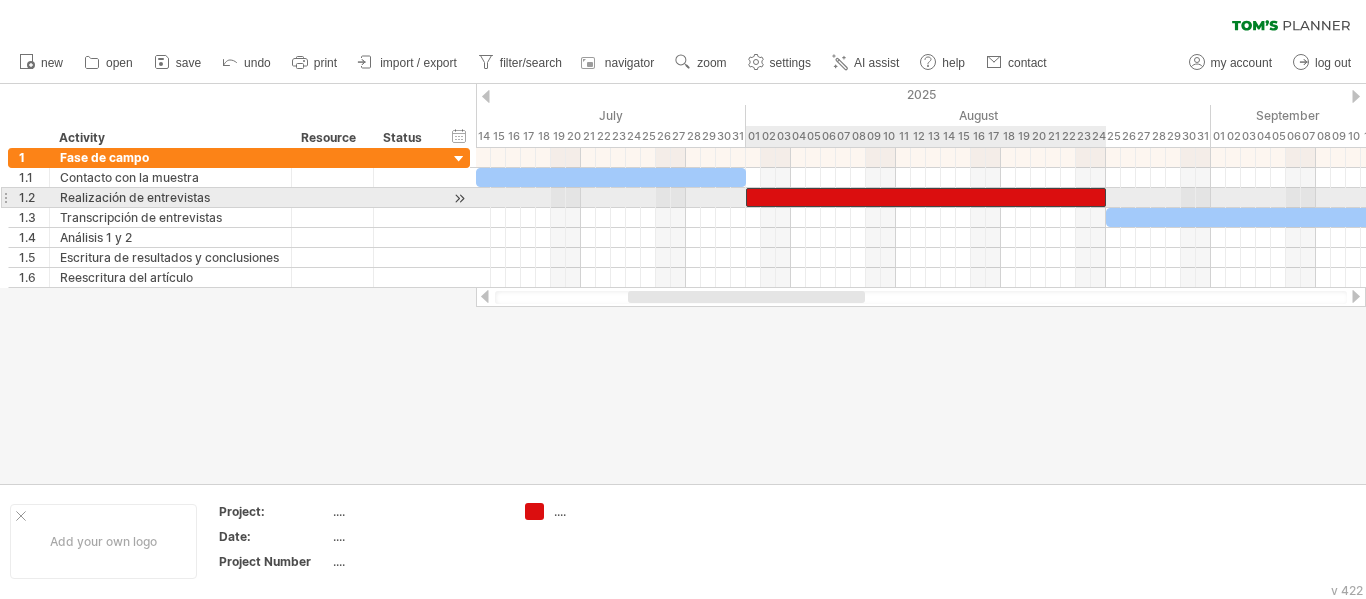 click at bounding box center (926, 197) 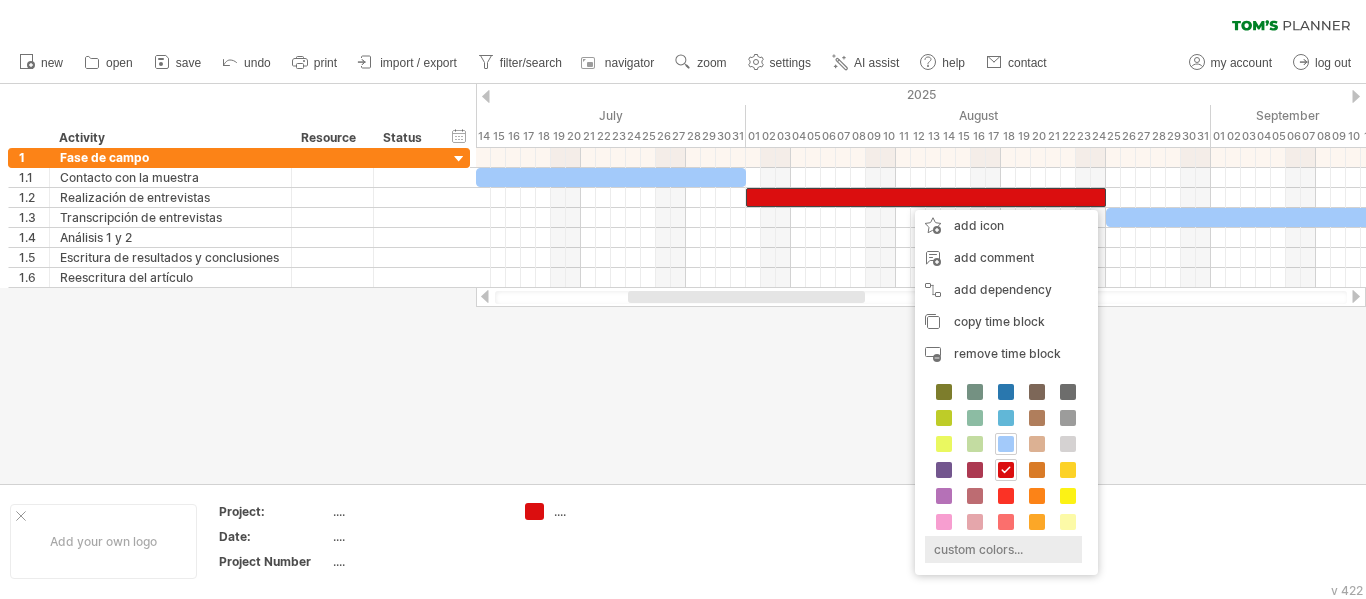 click on "custom colors..." at bounding box center (1003, 549) 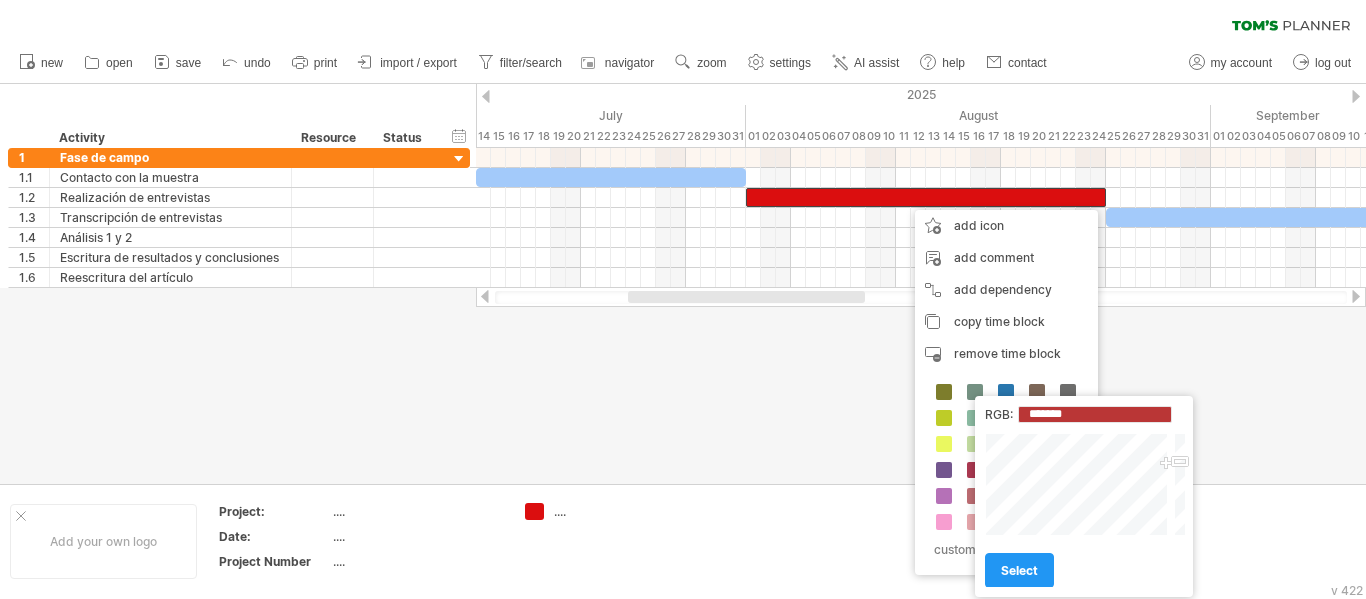 drag, startPoint x: 1095, startPoint y: 484, endPoint x: 1166, endPoint y: 465, distance: 73.4983 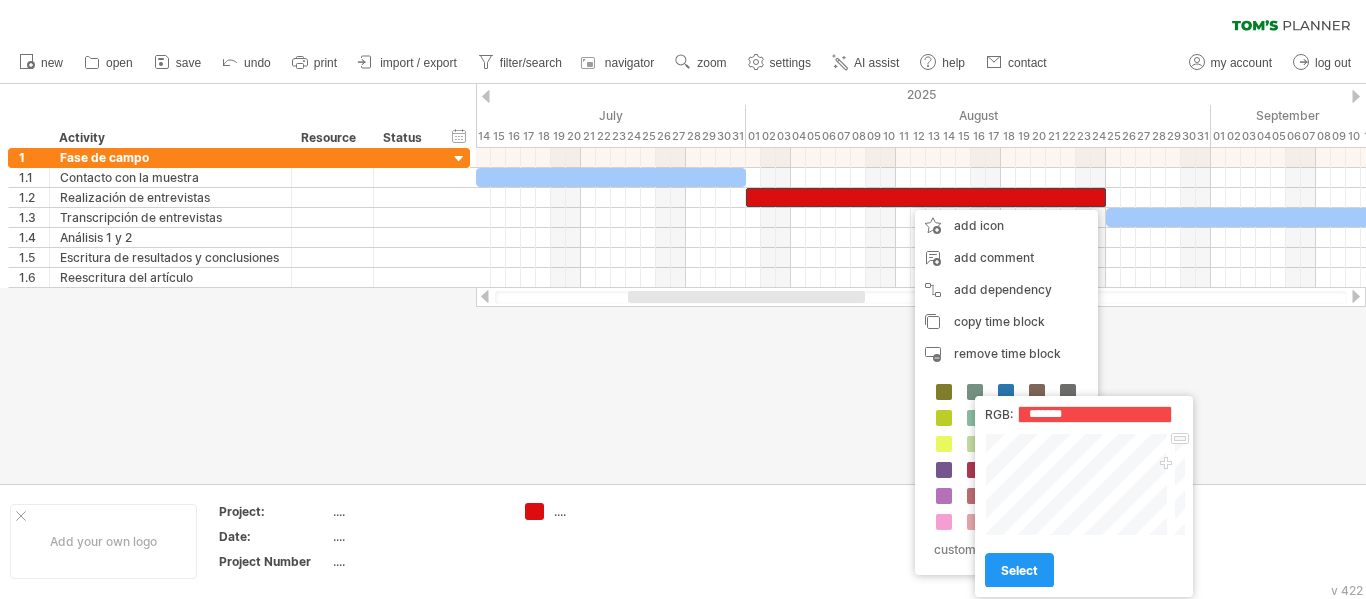 drag, startPoint x: 1183, startPoint y: 462, endPoint x: 1171, endPoint y: 440, distance: 25.059929 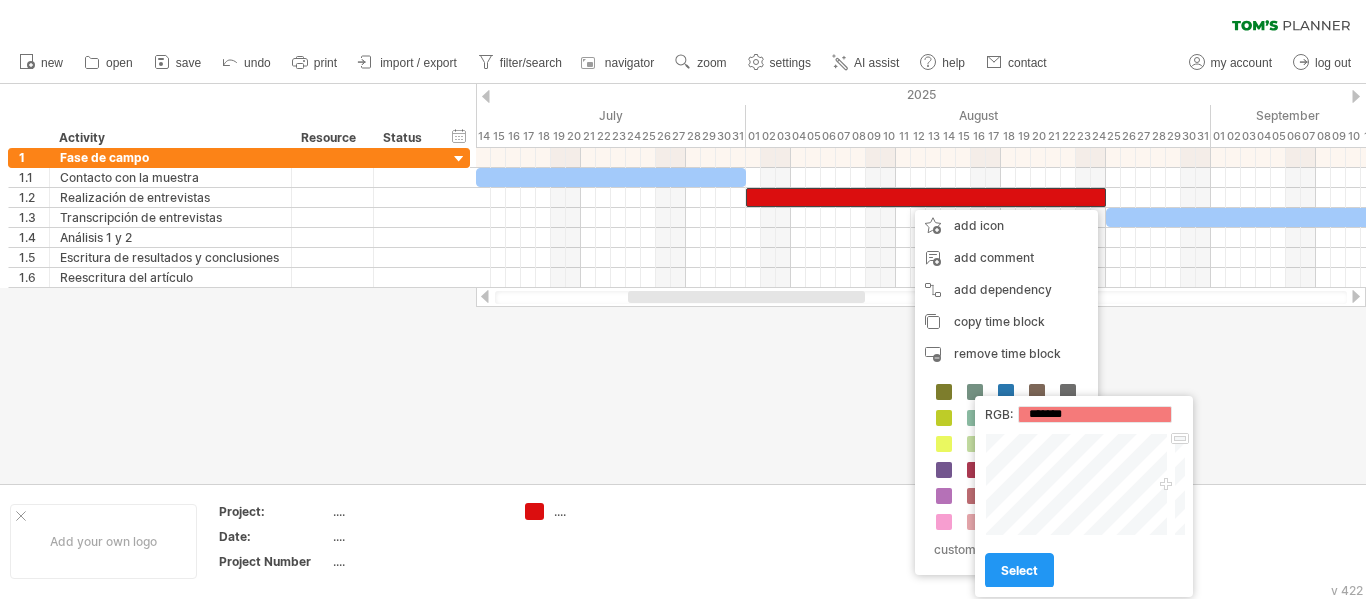 drag, startPoint x: 1163, startPoint y: 467, endPoint x: 1167, endPoint y: 486, distance: 19.416489 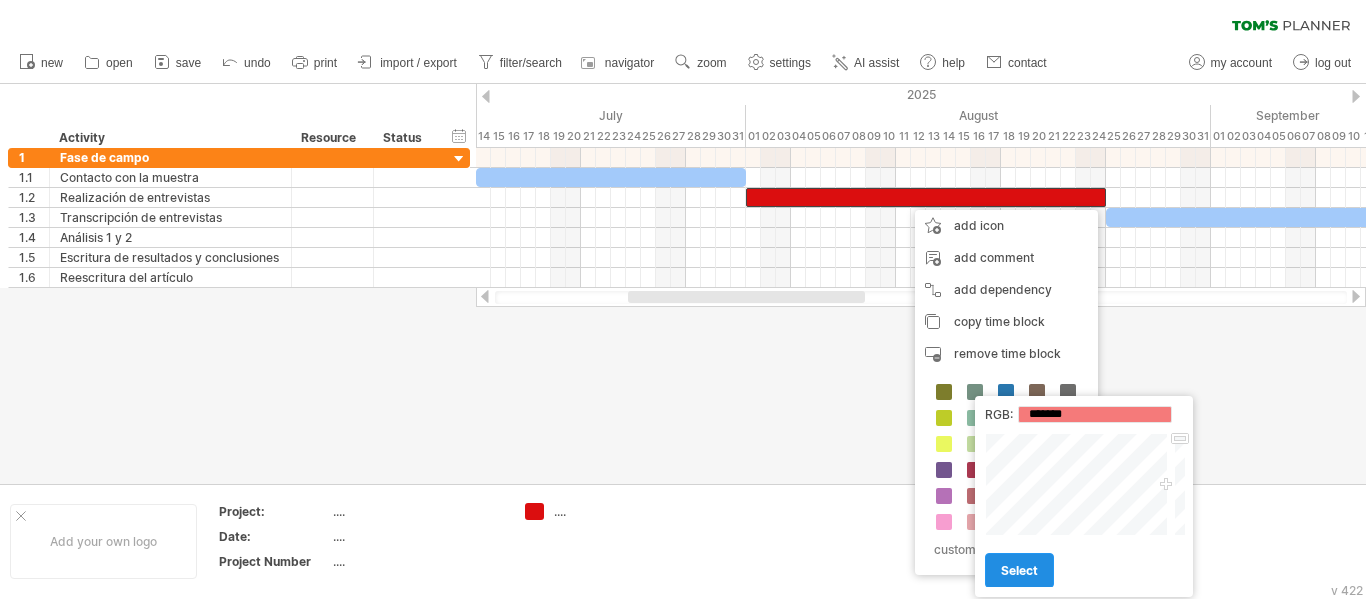 click on "select" at bounding box center [1019, 570] 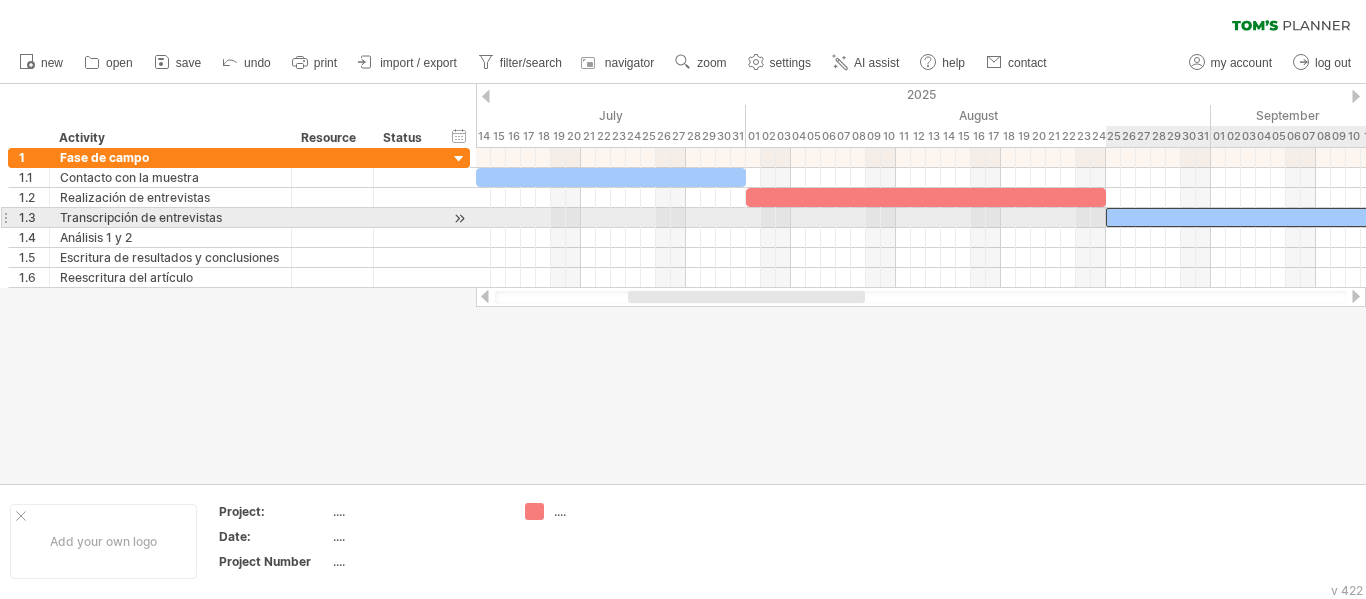 click at bounding box center (1263, 217) 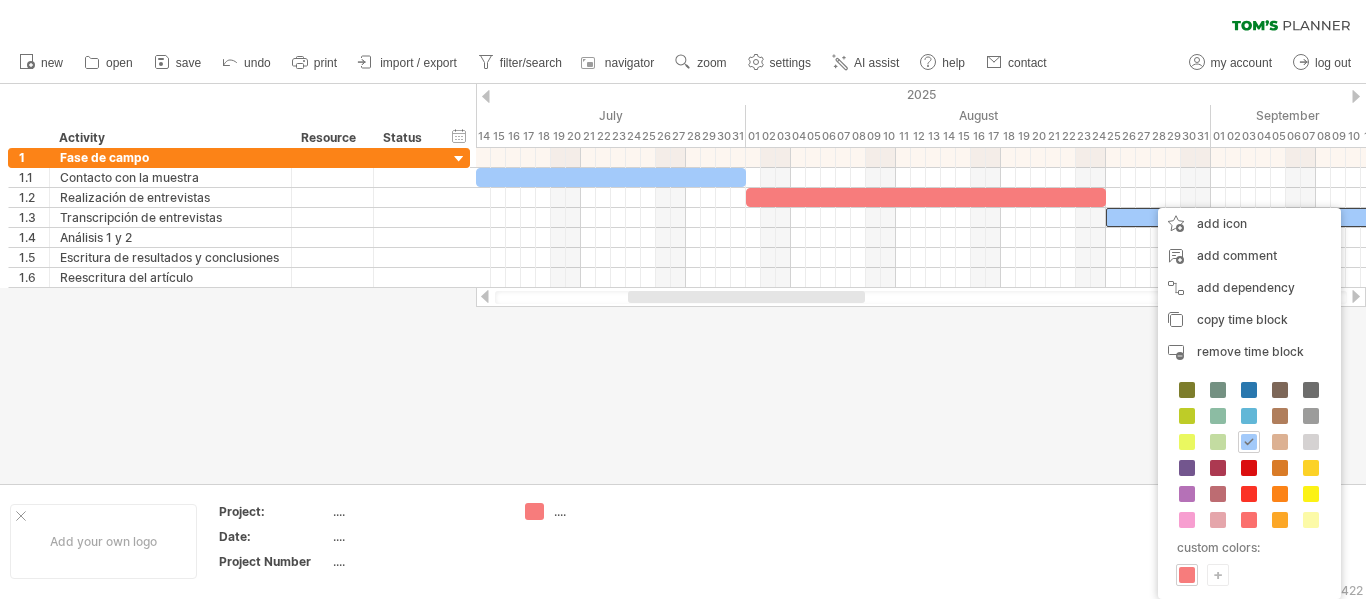 click on "custom colors: +" at bounding box center [1249, 483] 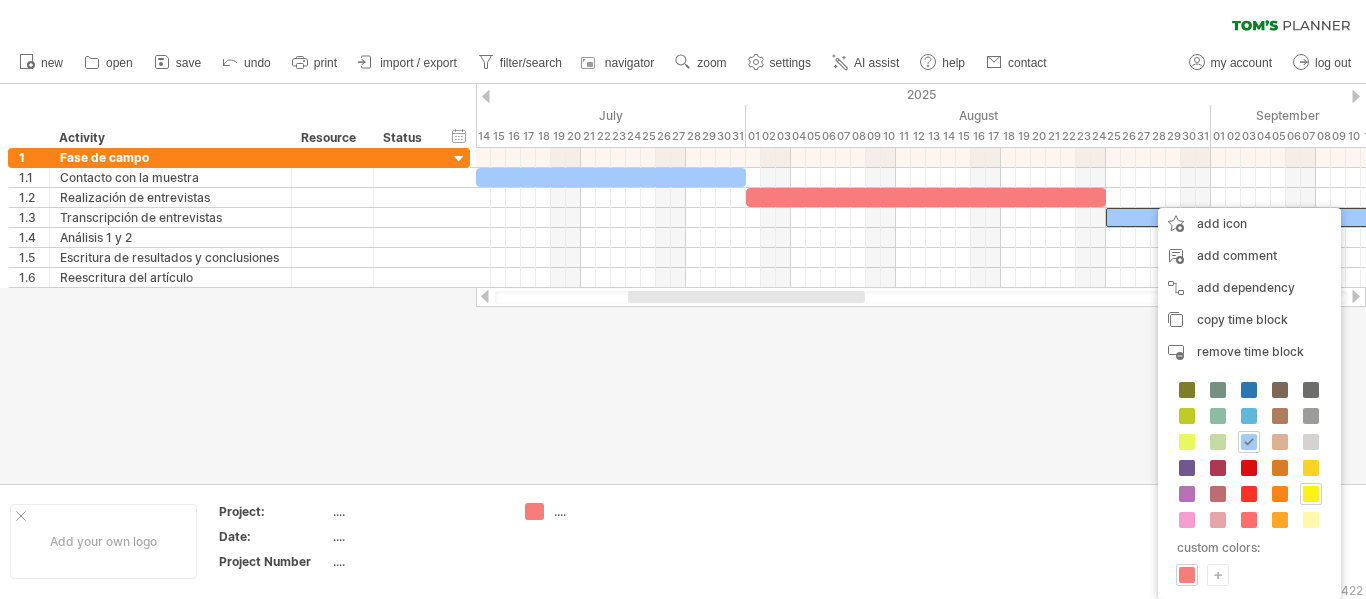 click at bounding box center (1311, 494) 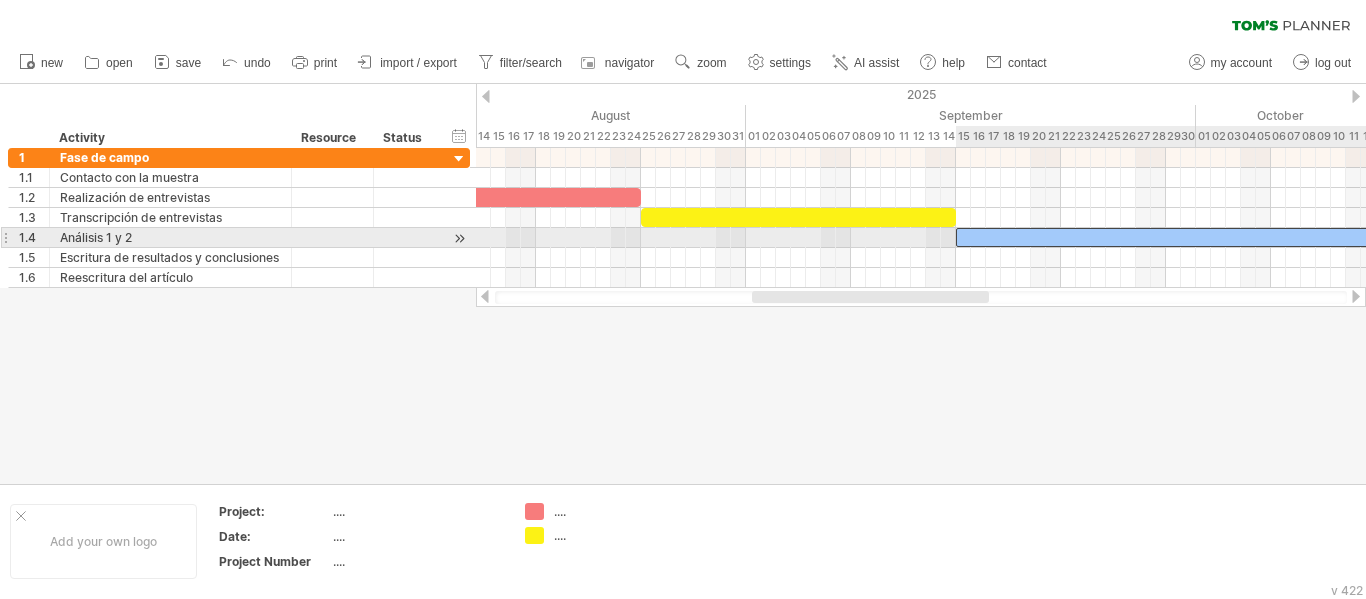click at bounding box center (1218, 237) 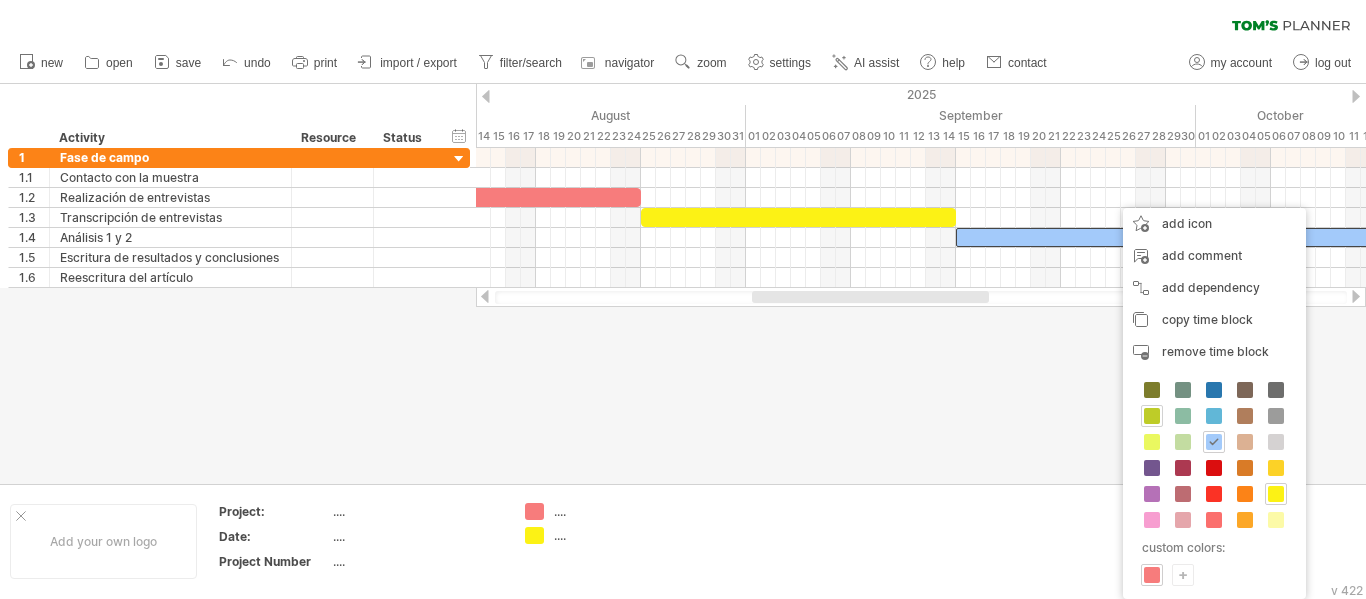 click at bounding box center [1152, 416] 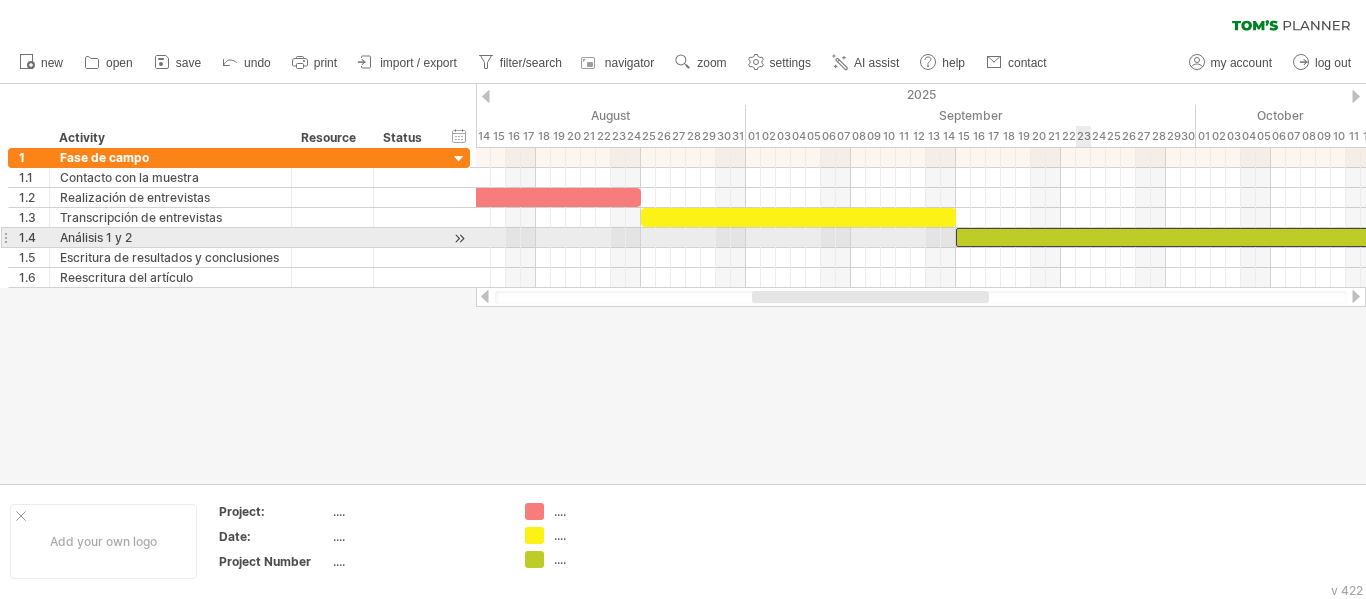click at bounding box center [1218, 237] 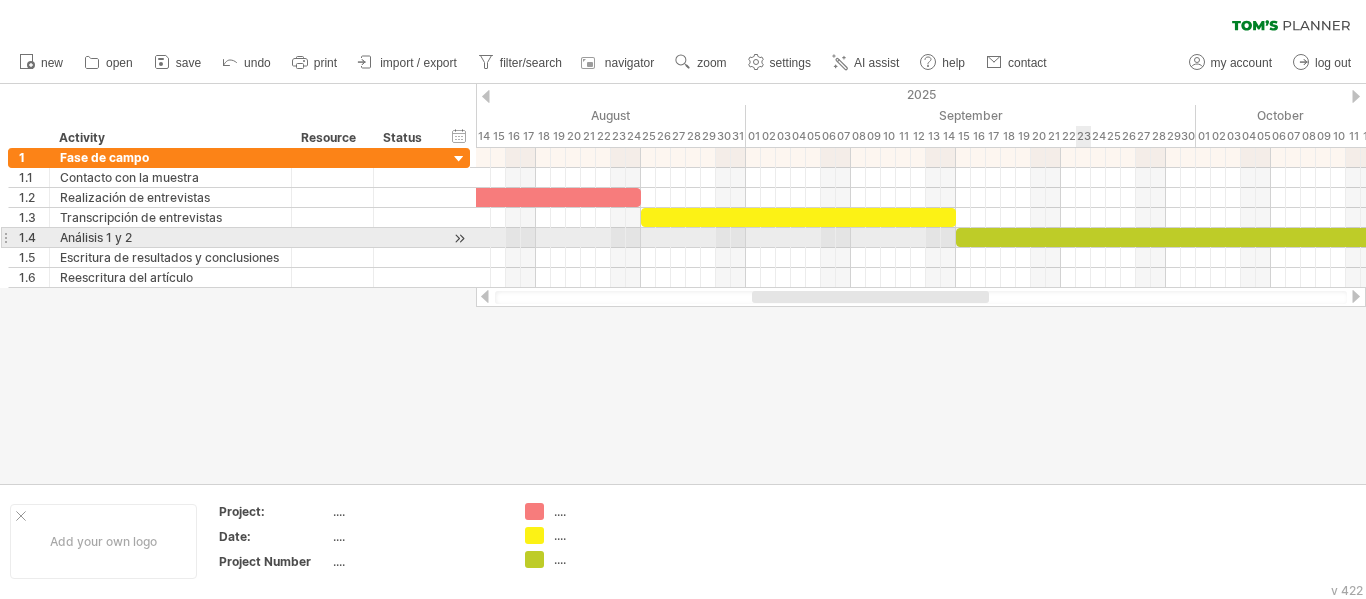 click at bounding box center (1218, 237) 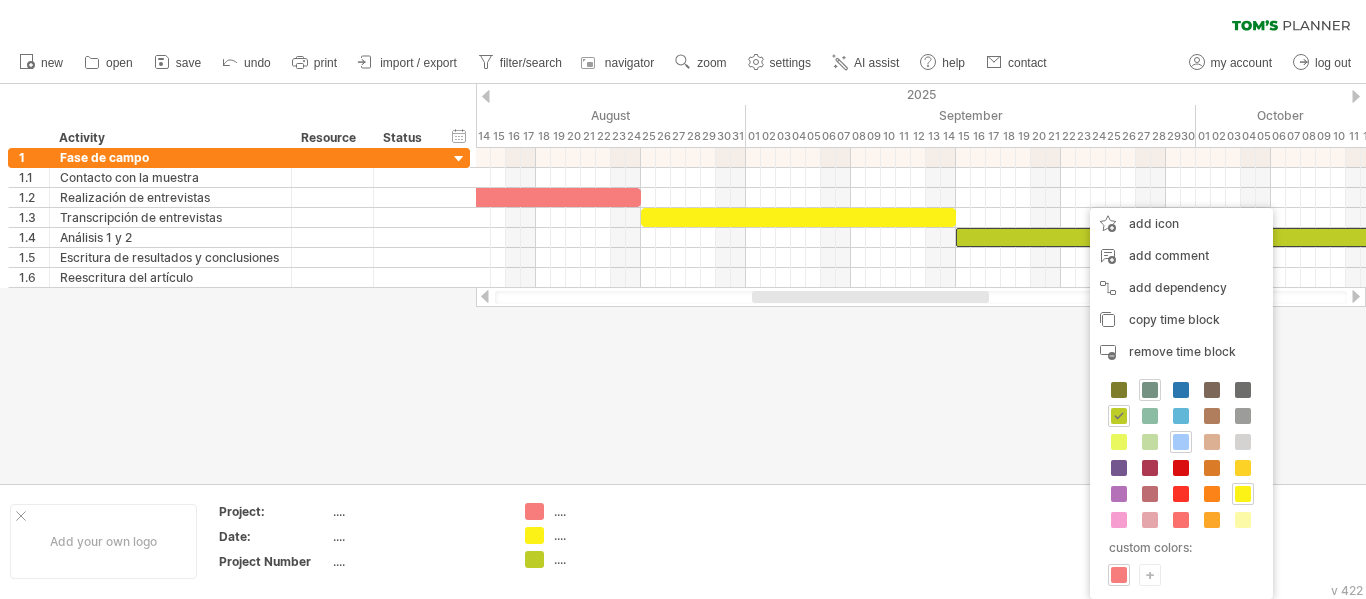 click at bounding box center (1150, 390) 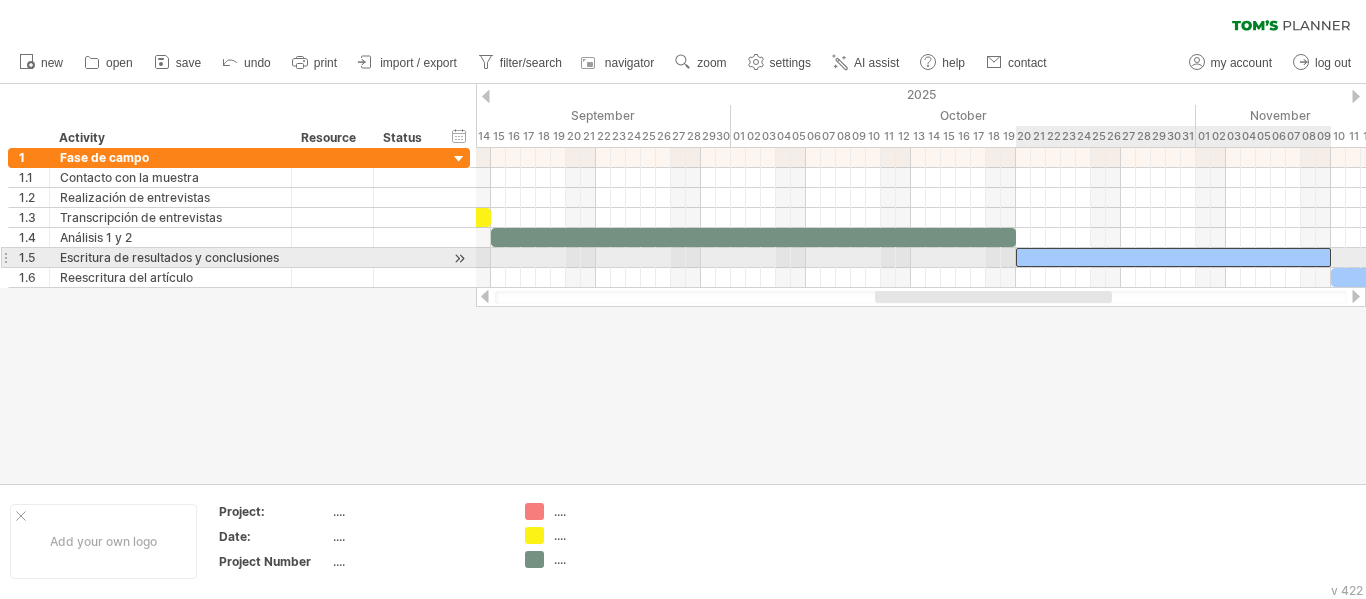 click at bounding box center (1173, 257) 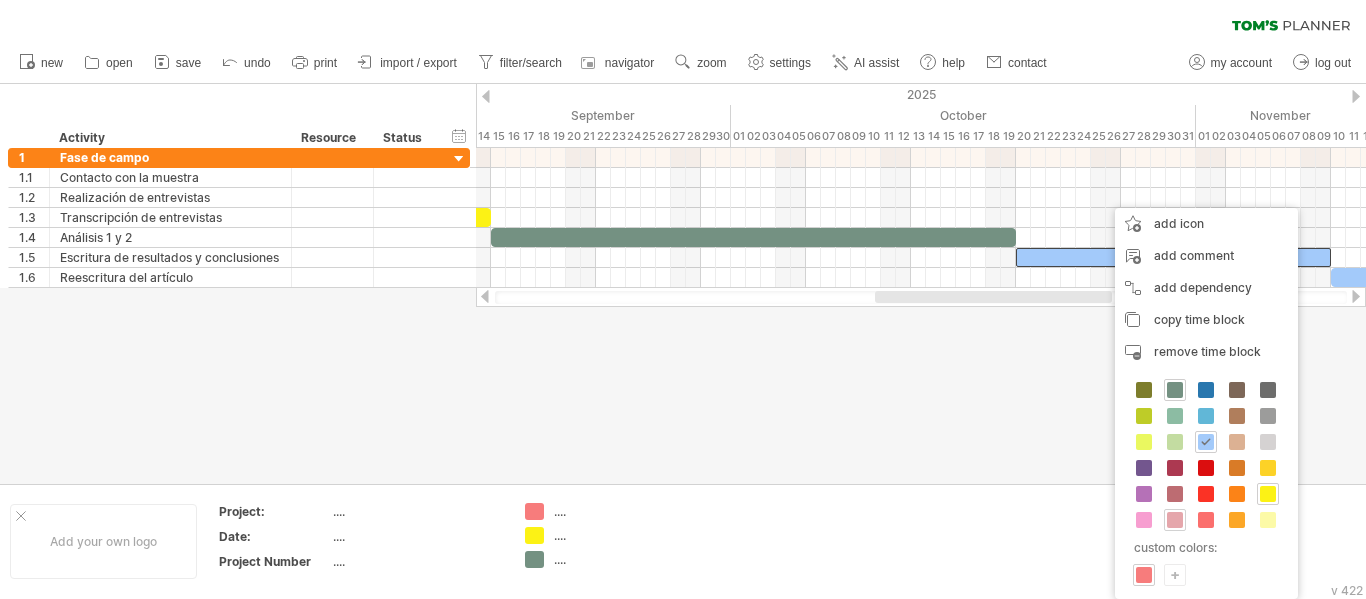 click at bounding box center (1175, 520) 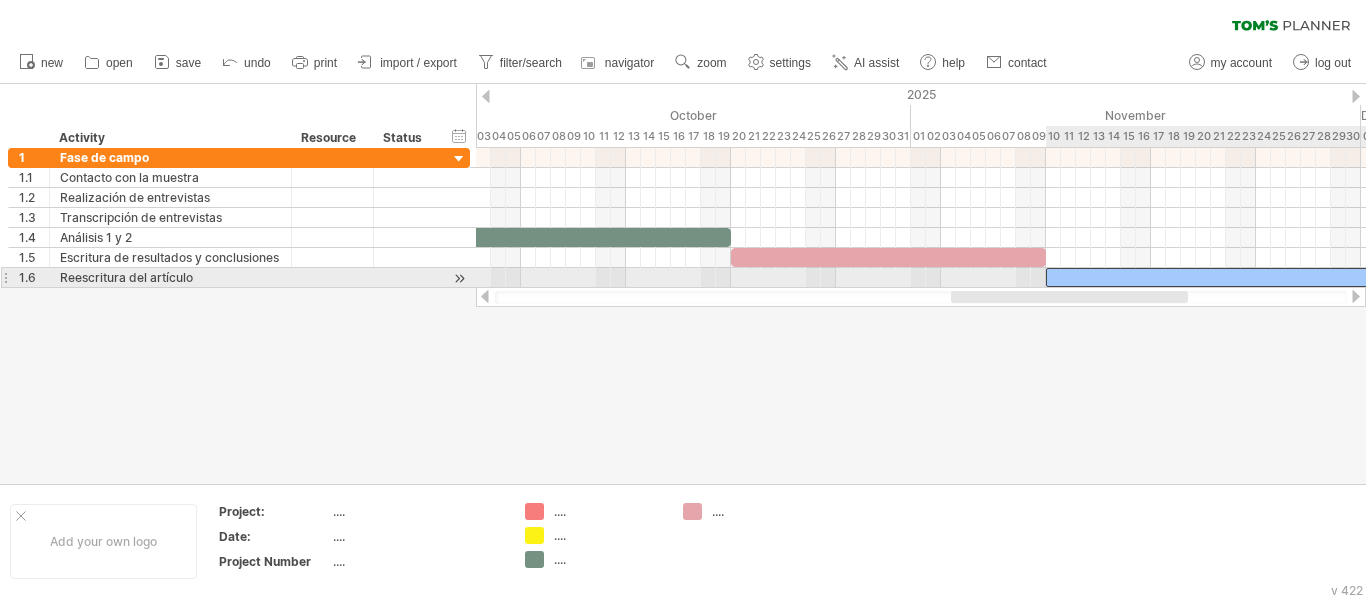 click at bounding box center [1256, 277] 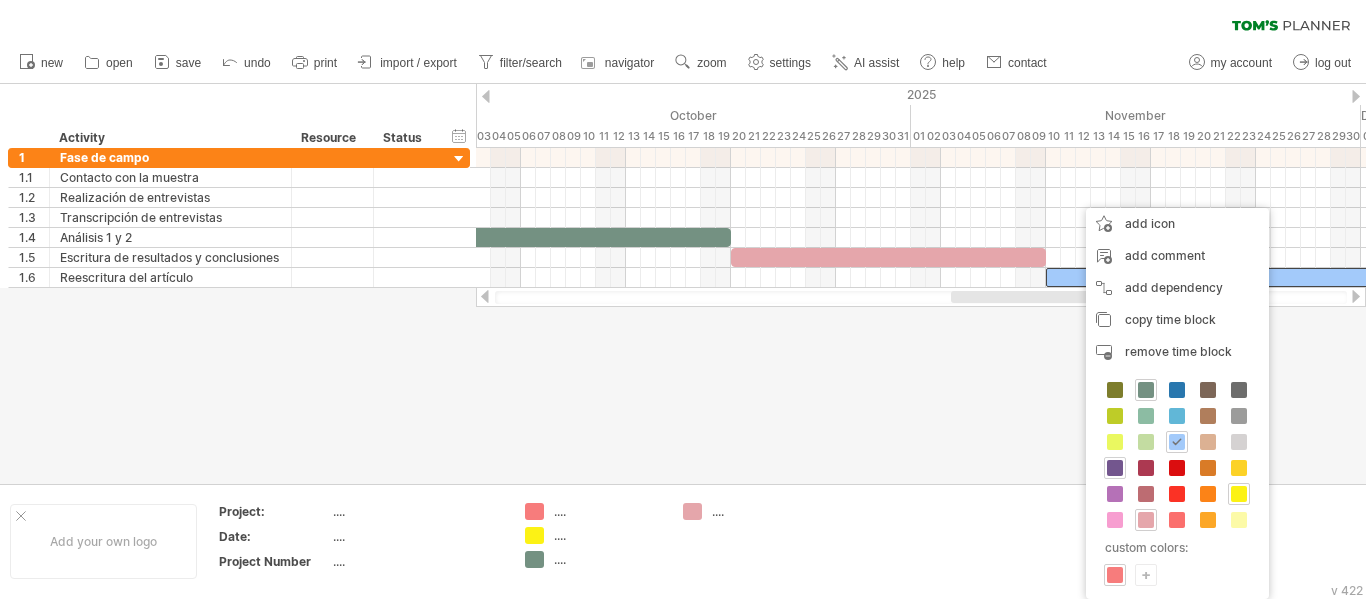 click at bounding box center [1115, 468] 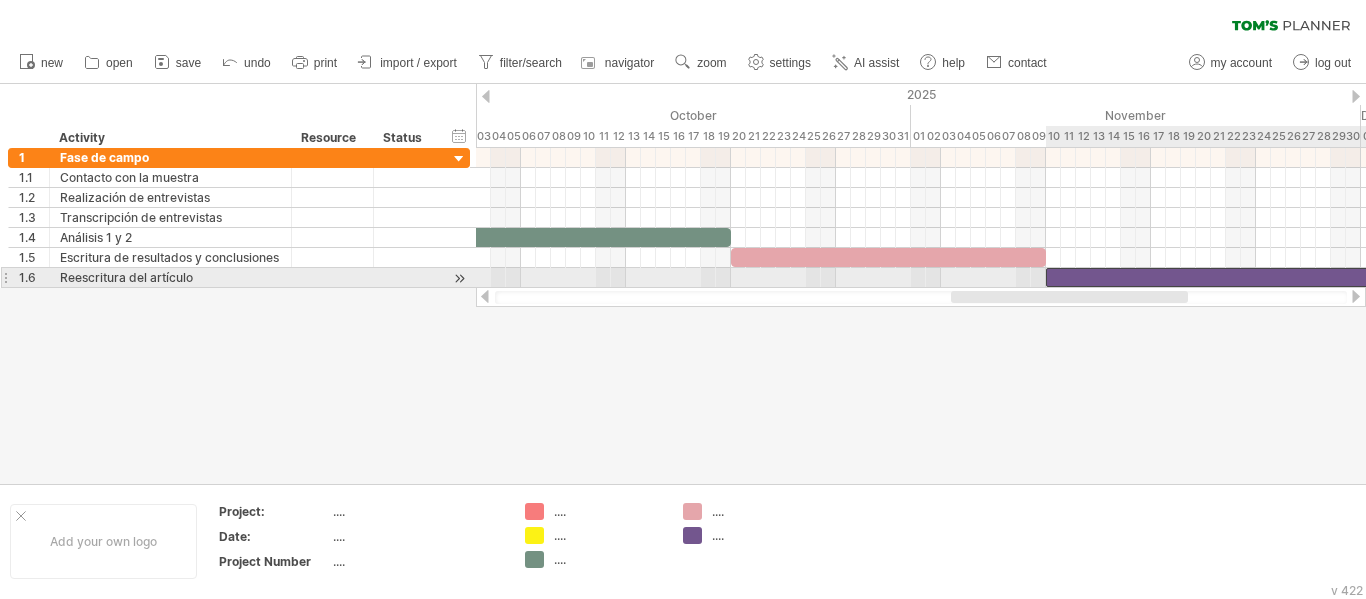 click at bounding box center [1256, 277] 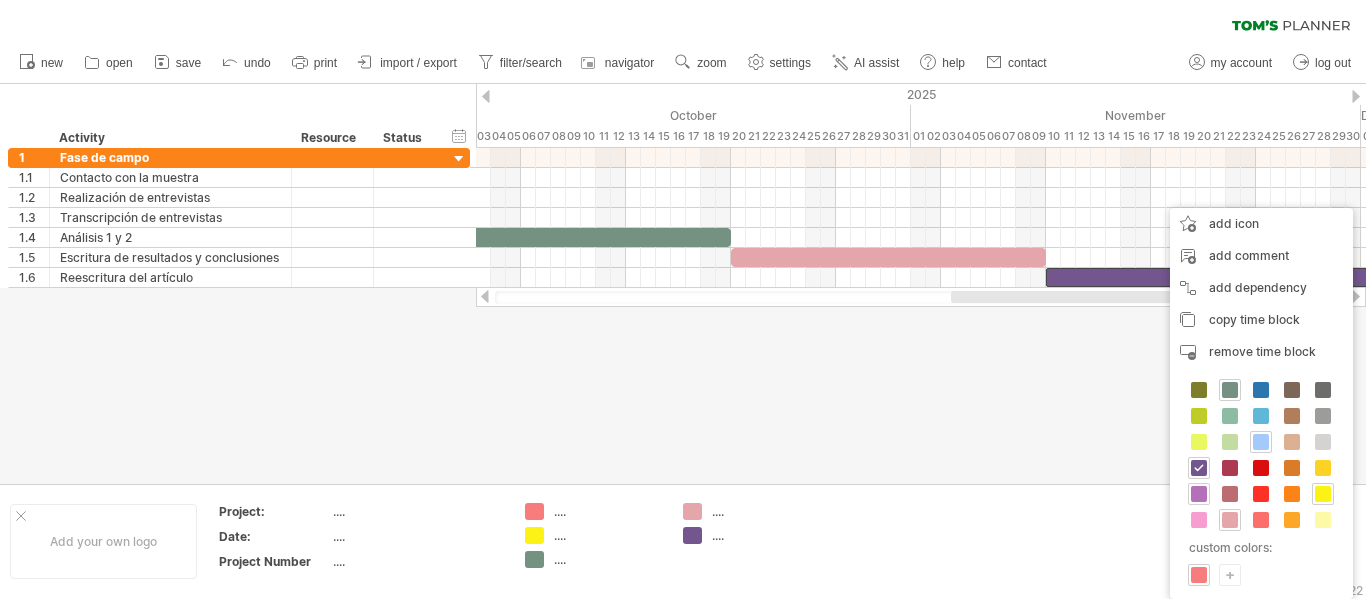 click at bounding box center [1199, 494] 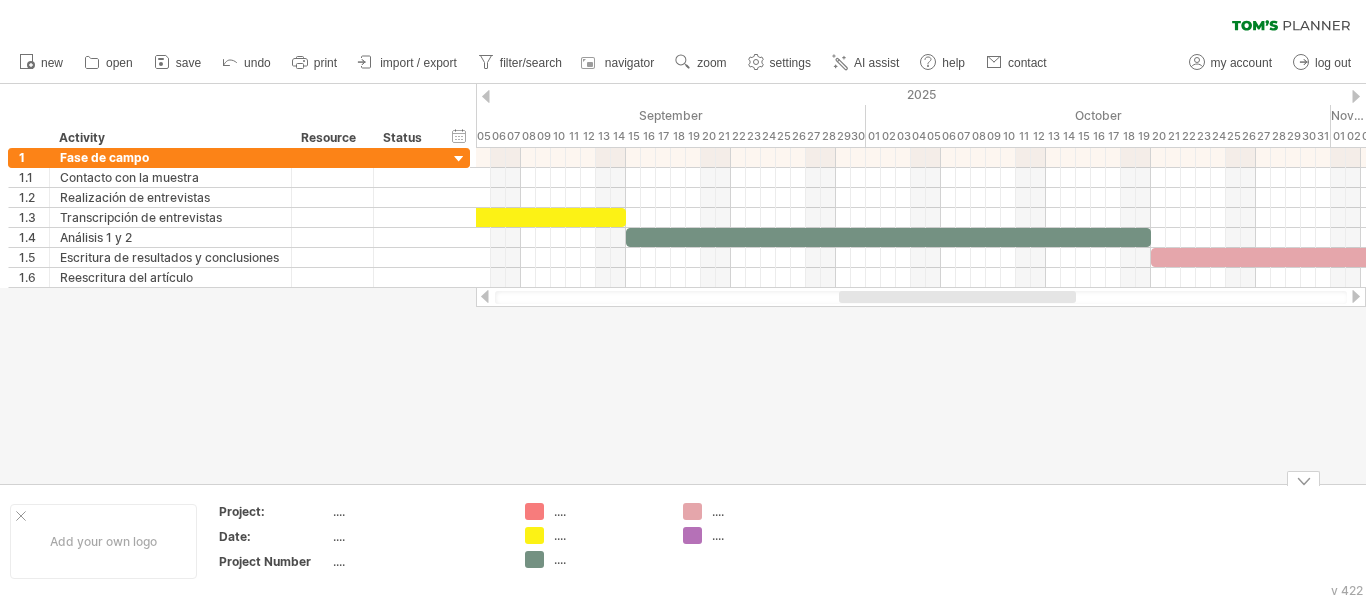 click on "...." at bounding box center [608, 511] 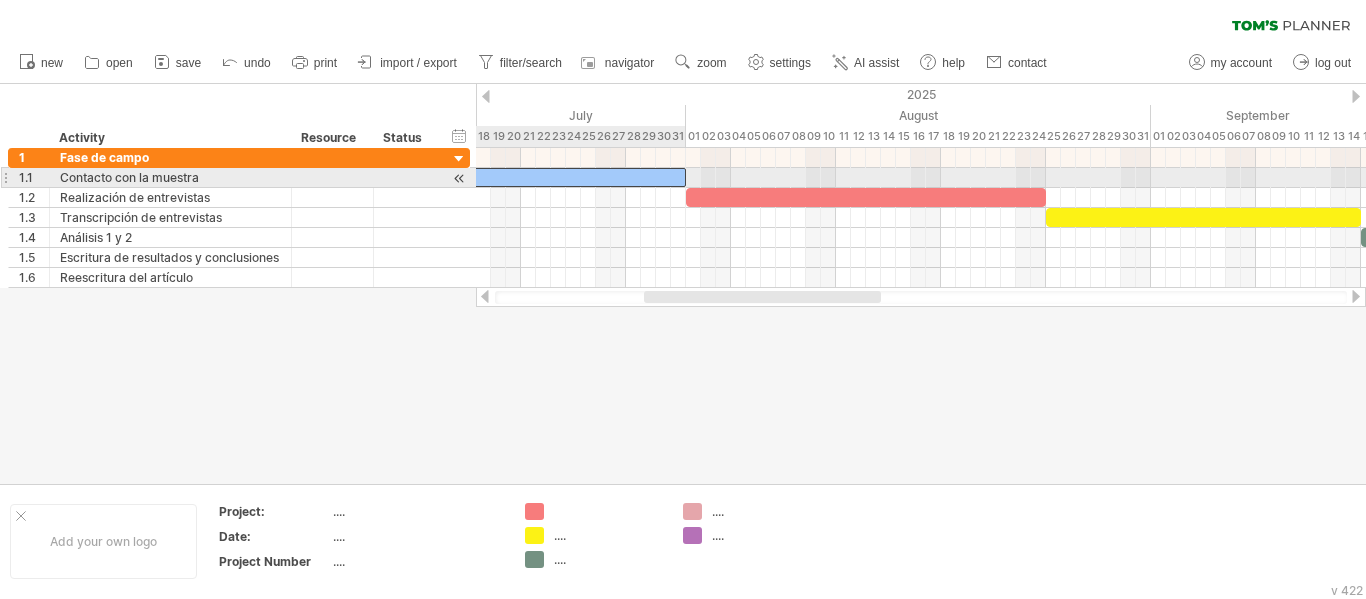 click at bounding box center [551, 177] 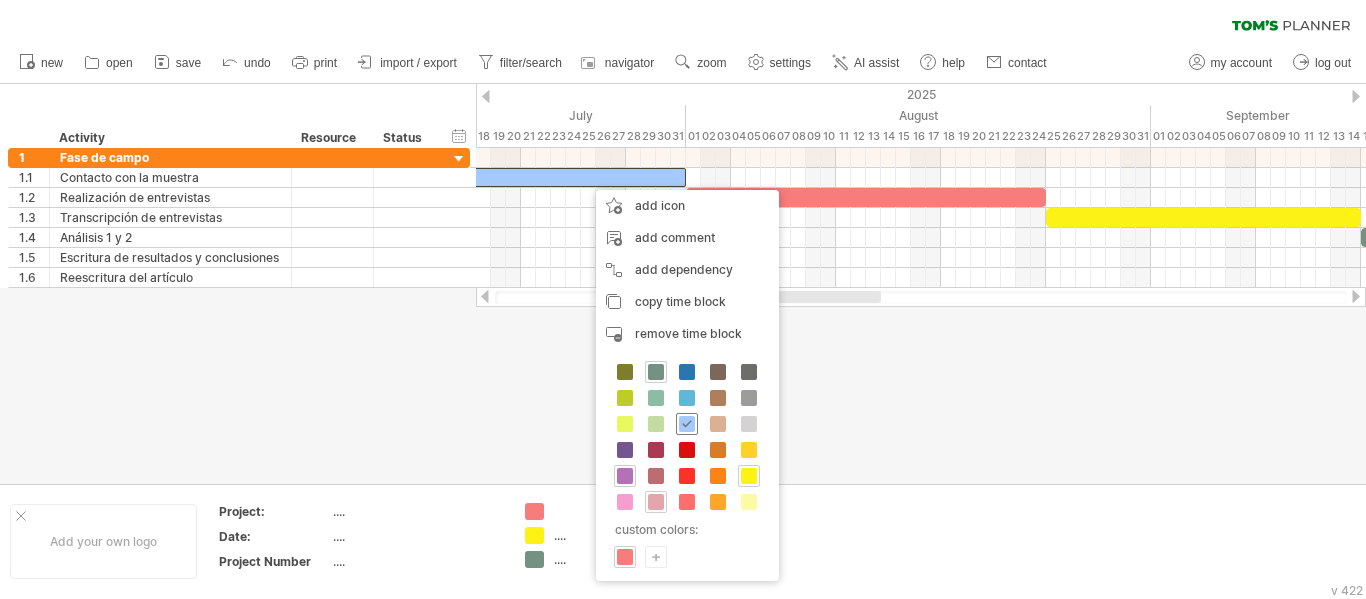 click at bounding box center (687, 424) 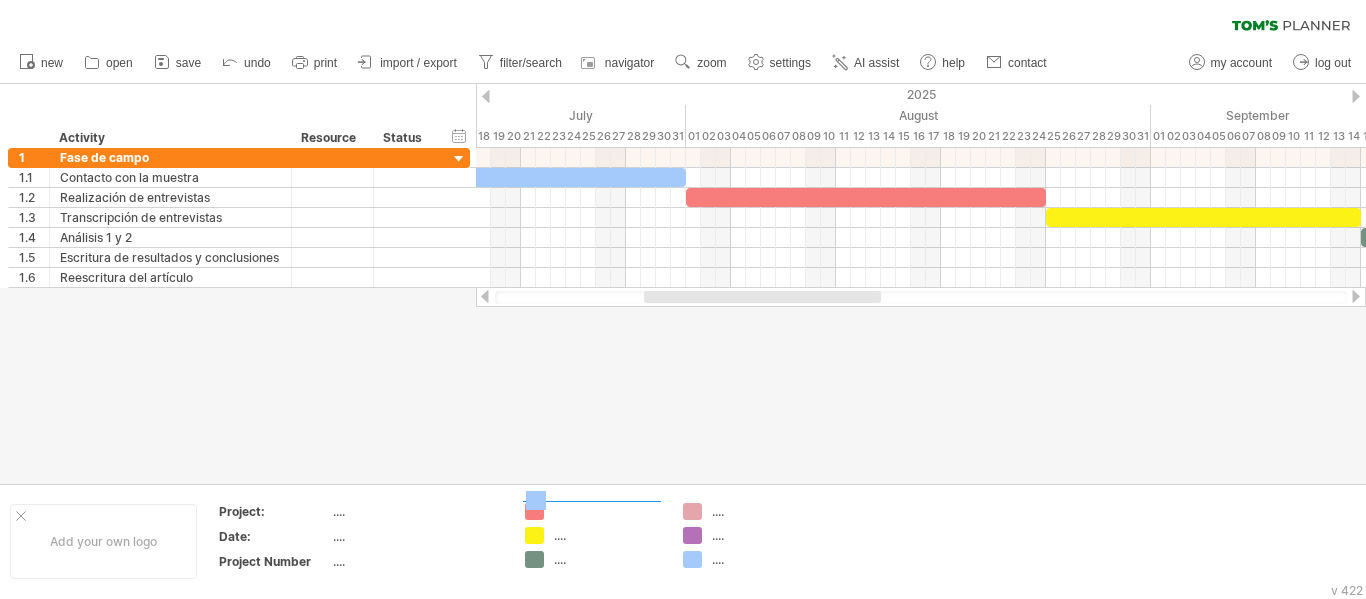 drag, startPoint x: 697, startPoint y: 559, endPoint x: 540, endPoint y: 499, distance: 168.07439 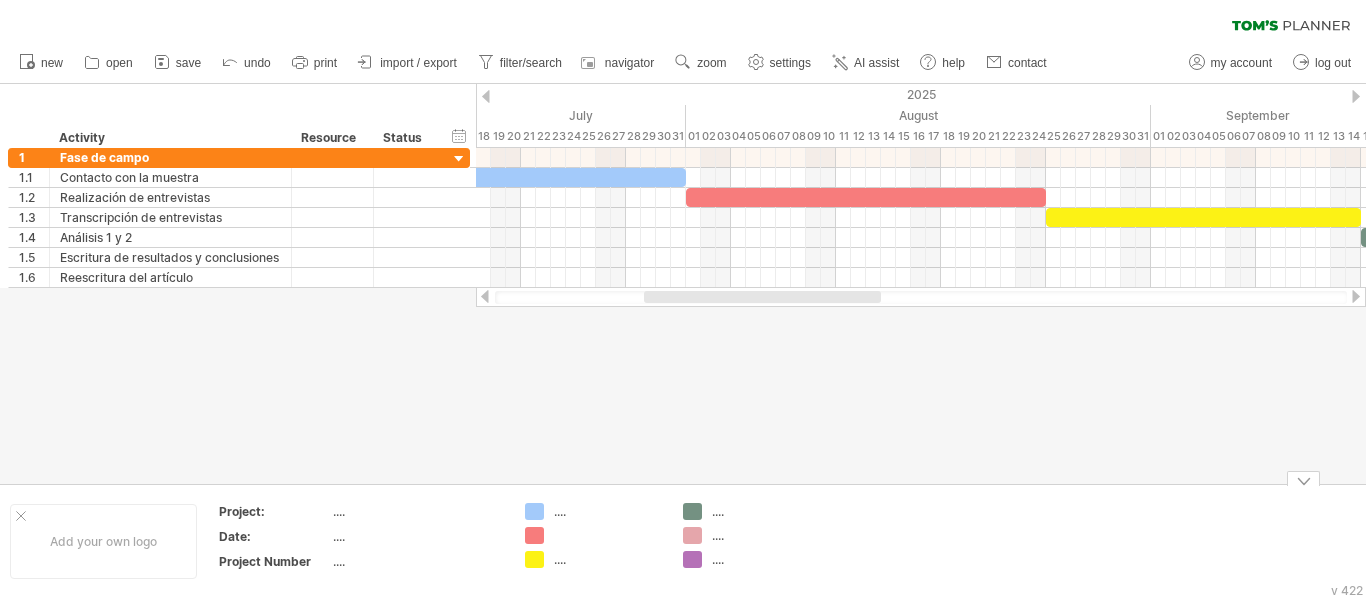 click on "...." at bounding box center (608, 511) 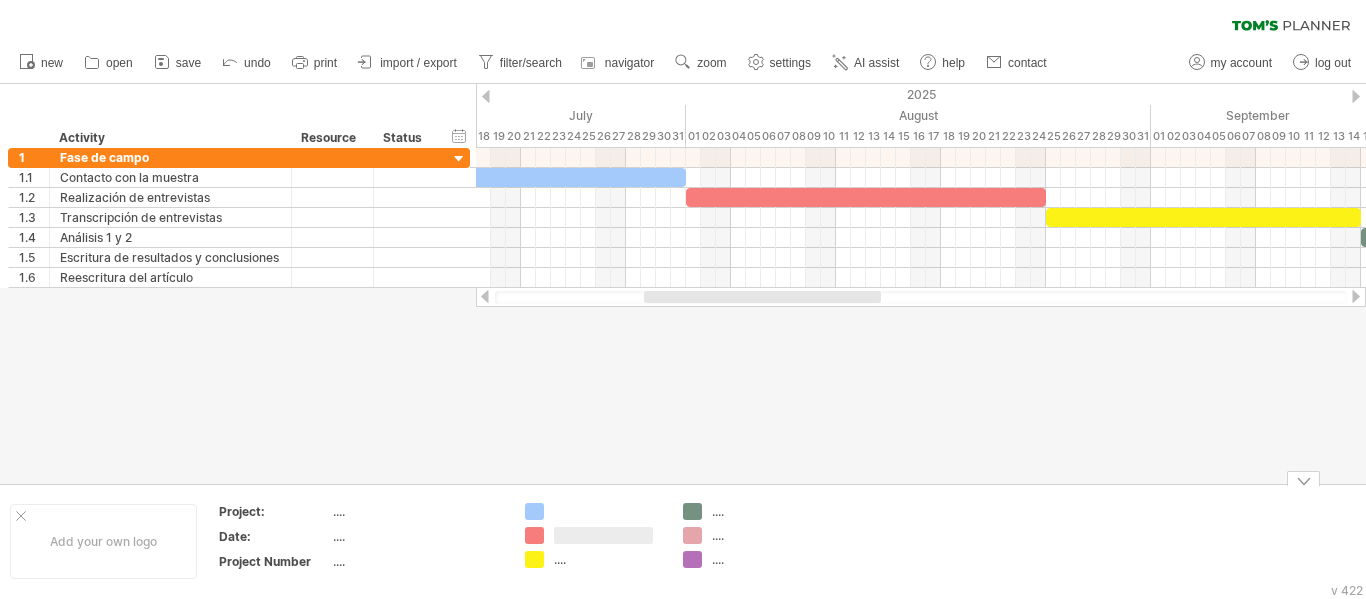 click at bounding box center [608, 511] 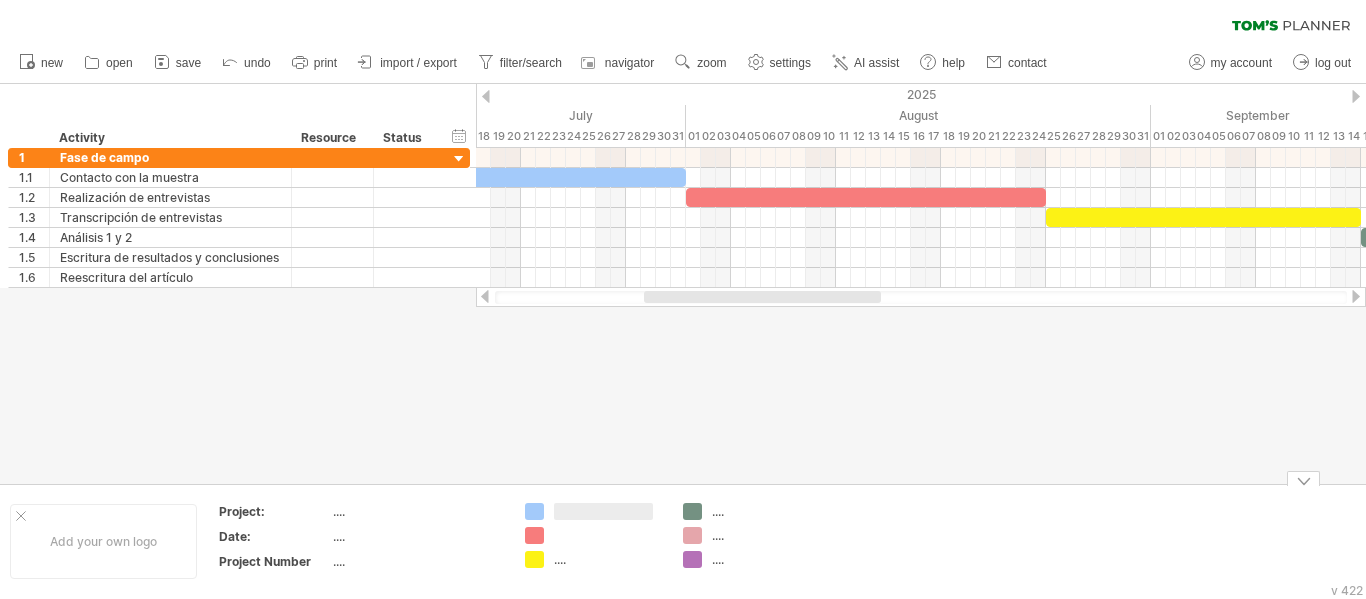 click at bounding box center (603, 511) 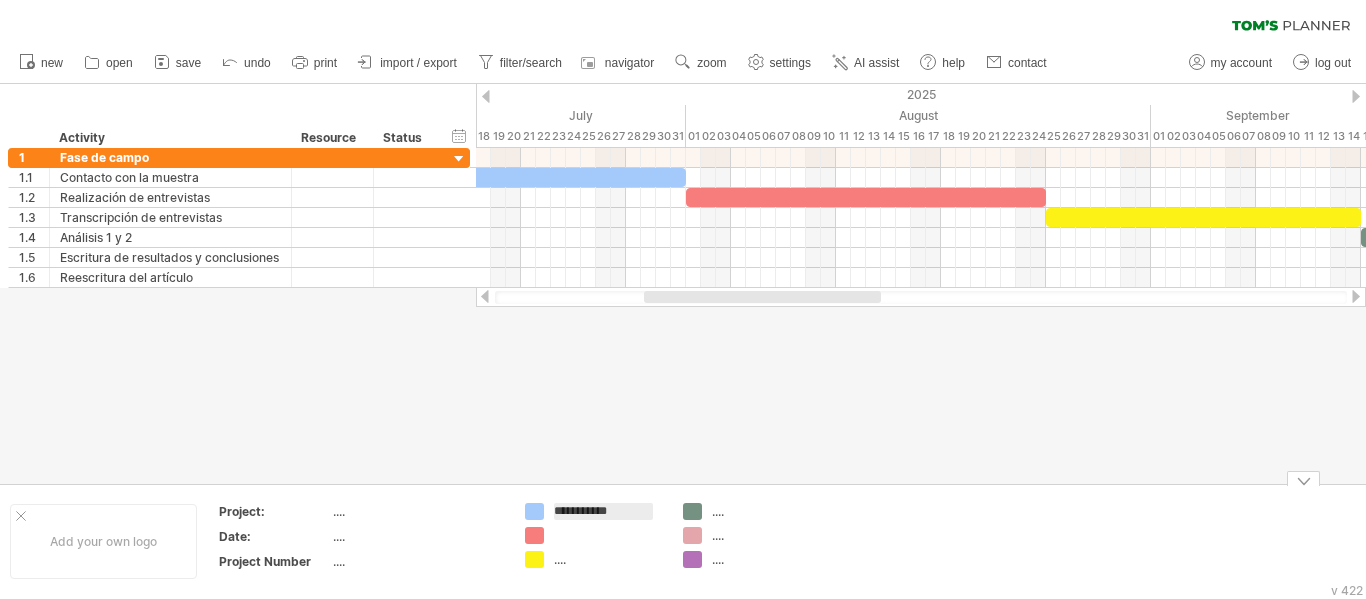 type on "**********" 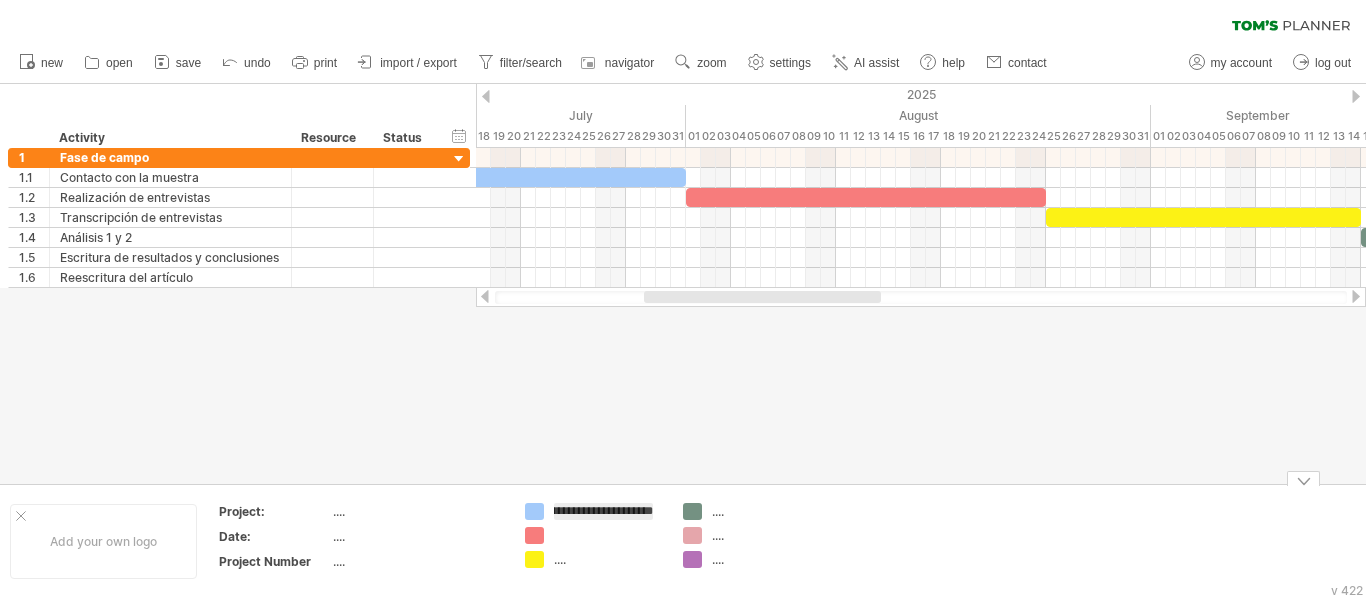scroll, scrollTop: 0, scrollLeft: 42, axis: horizontal 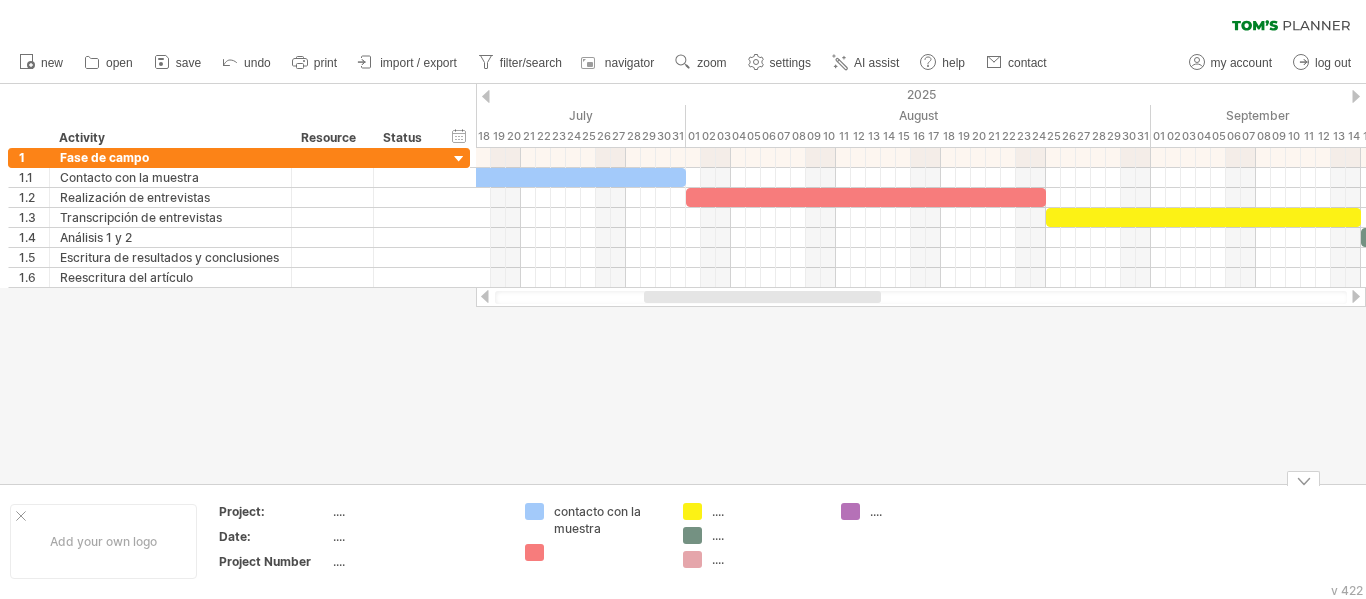 click at bounding box center (608, 520) 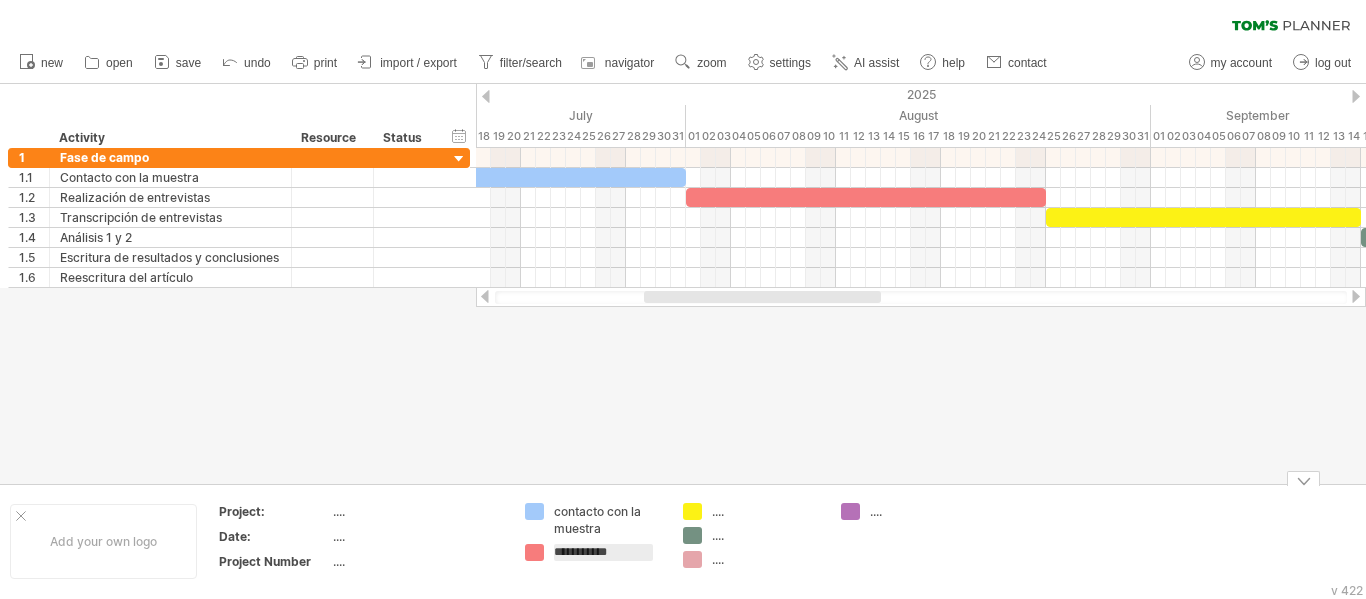 type on "**********" 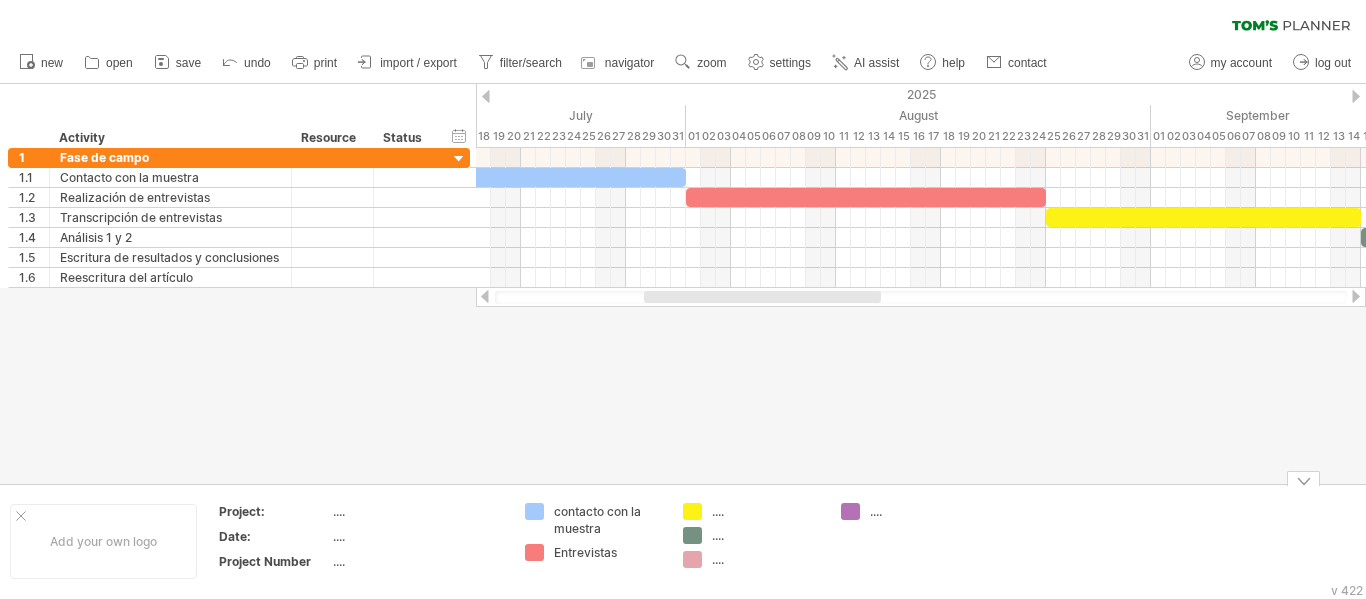 click on "...." at bounding box center [608, 520] 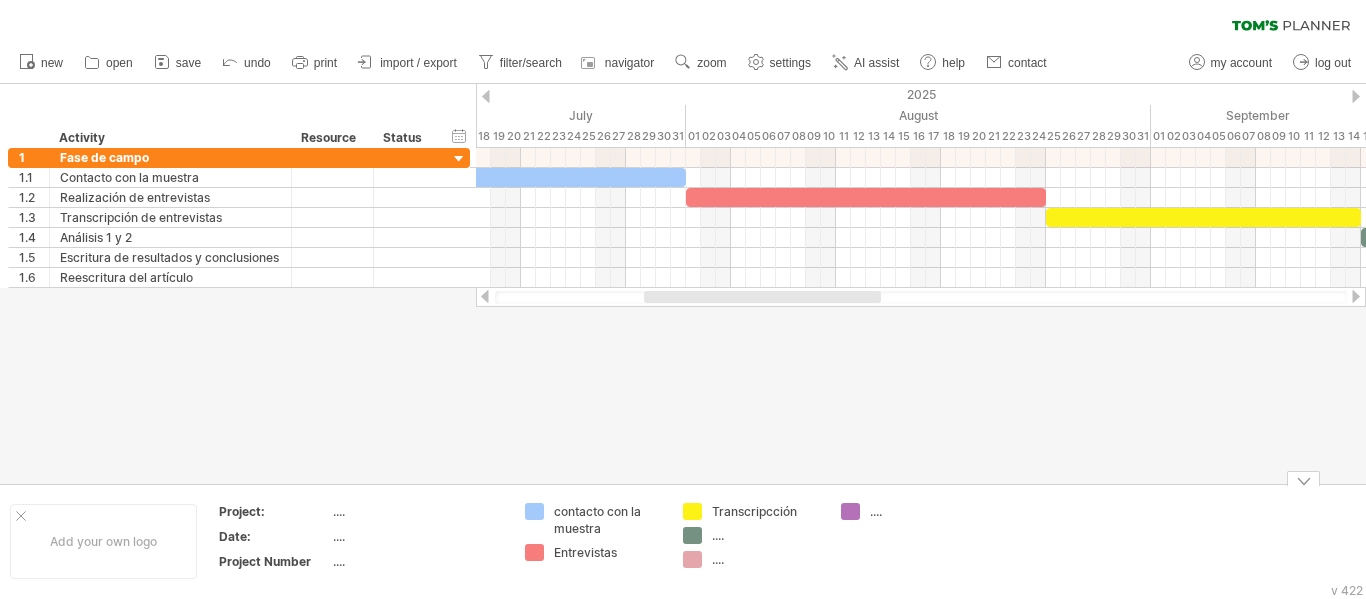 click on "...." at bounding box center [608, 520] 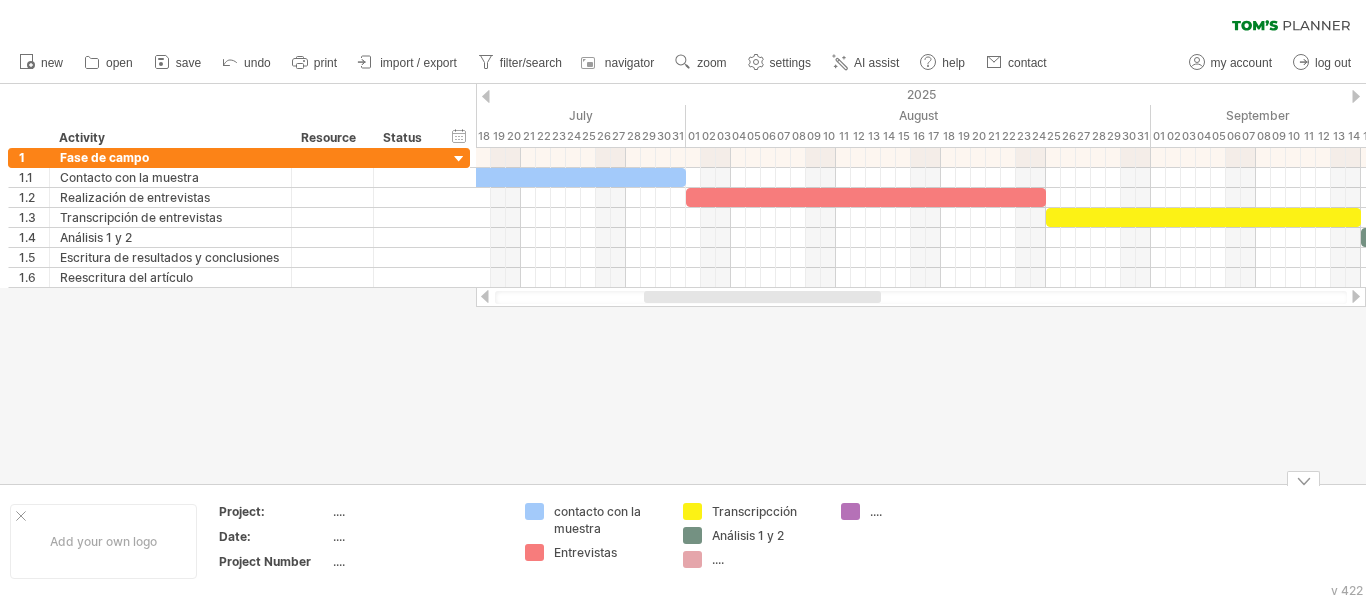 click on "Transcripcción Análisis 1 y 2 ...." at bounding box center (752, 541) 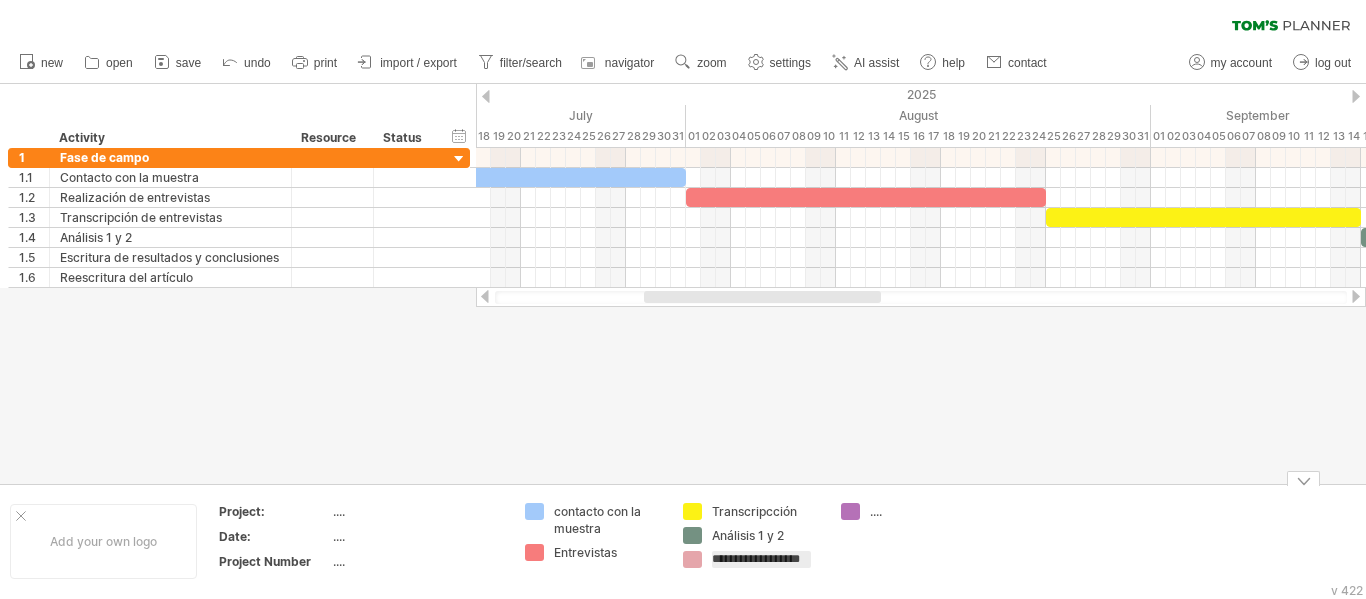 type on "**********" 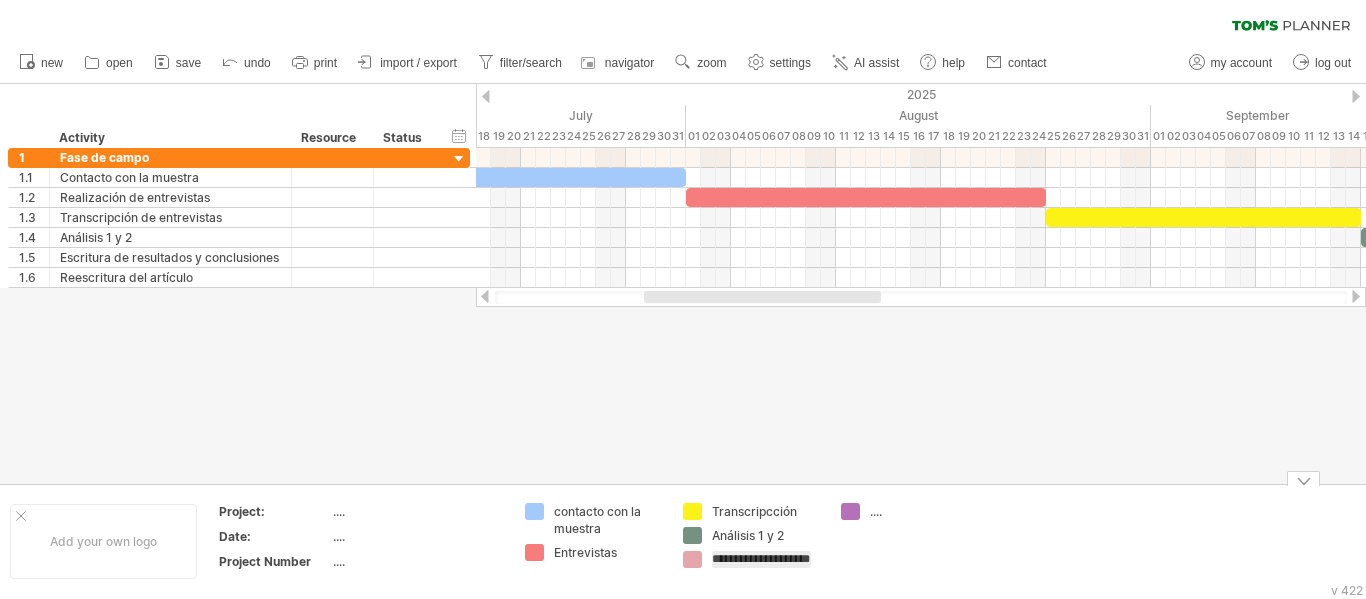 scroll, scrollTop: 0, scrollLeft: 15, axis: horizontal 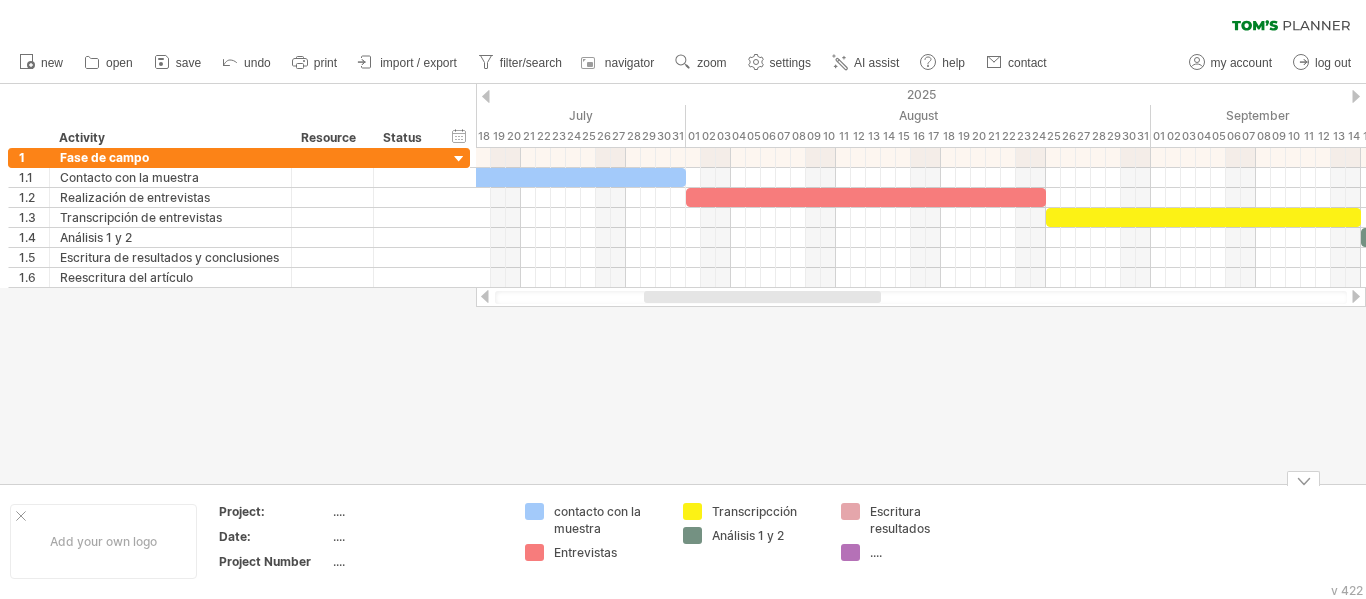 click on "...." at bounding box center [608, 520] 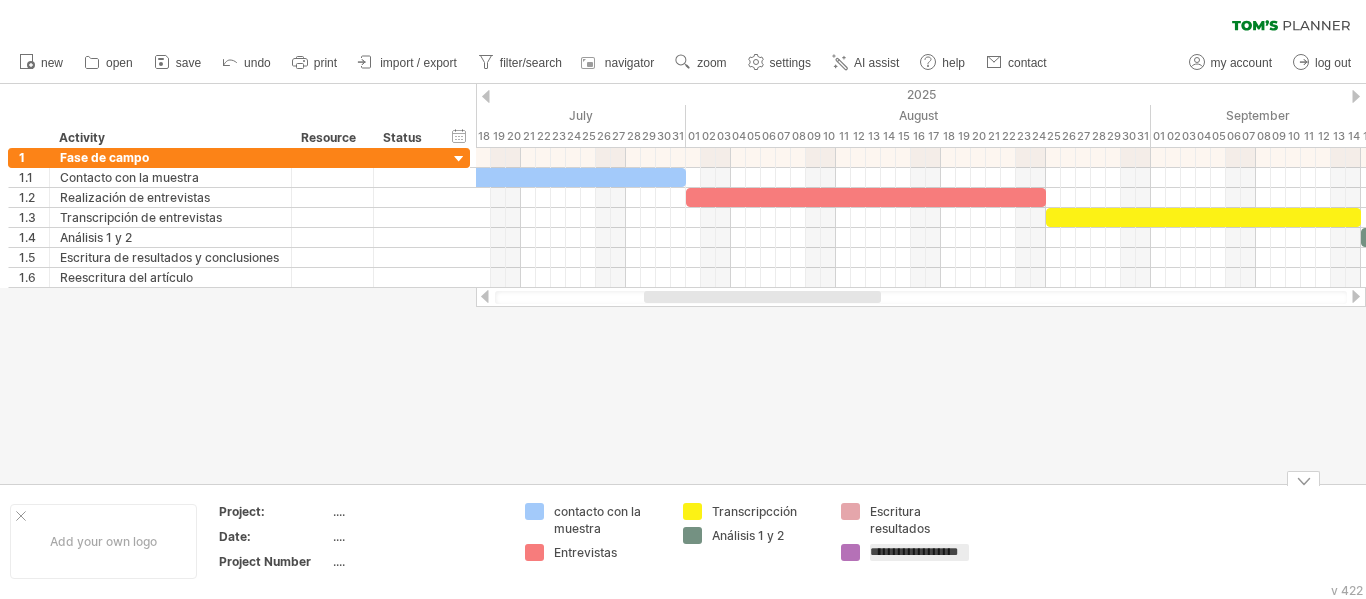 type on "**********" 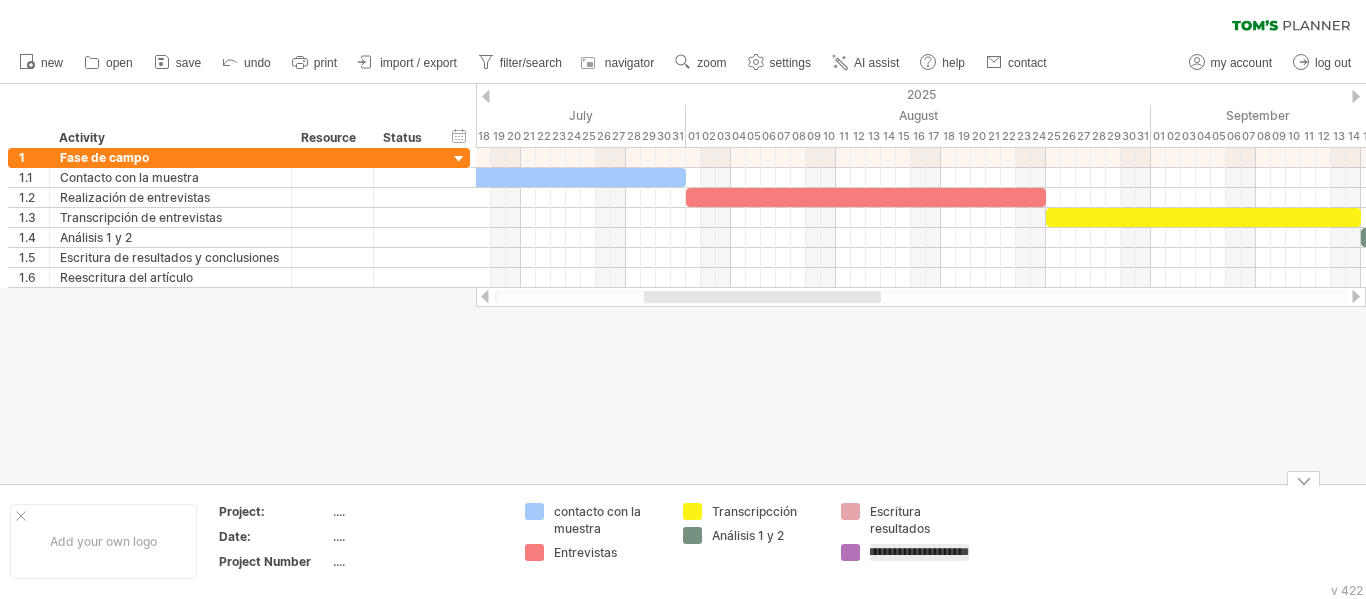 scroll, scrollTop: 0, scrollLeft: 18, axis: horizontal 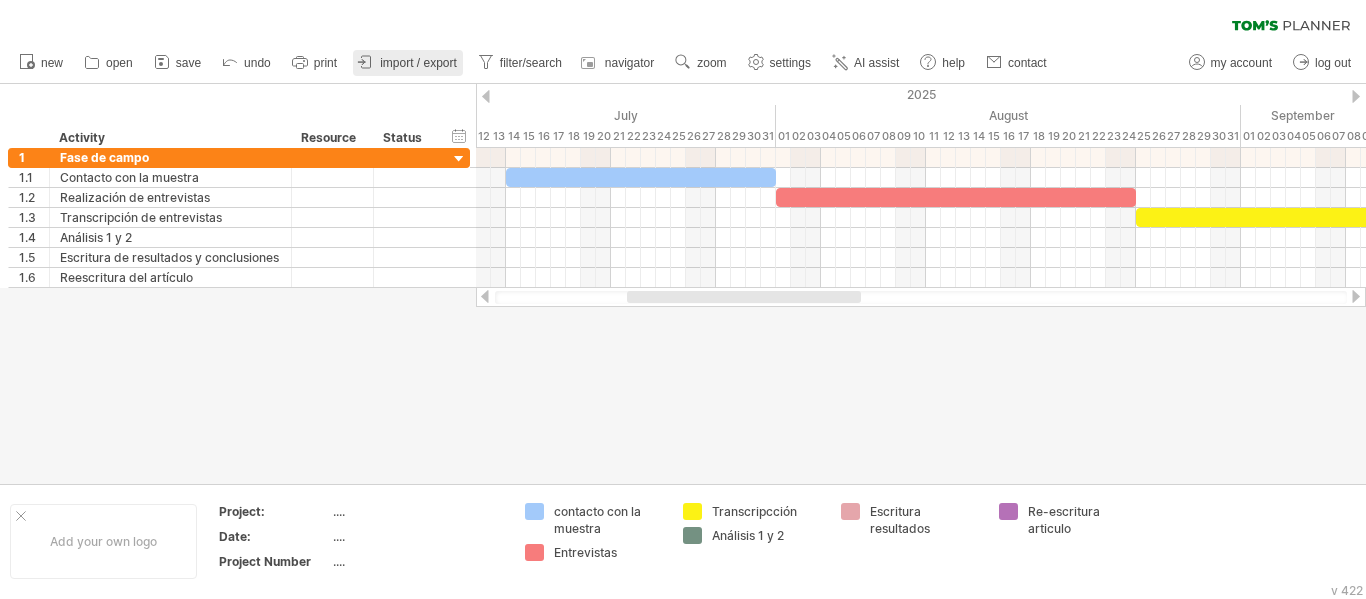 click on "import / export" at bounding box center [418, 63] 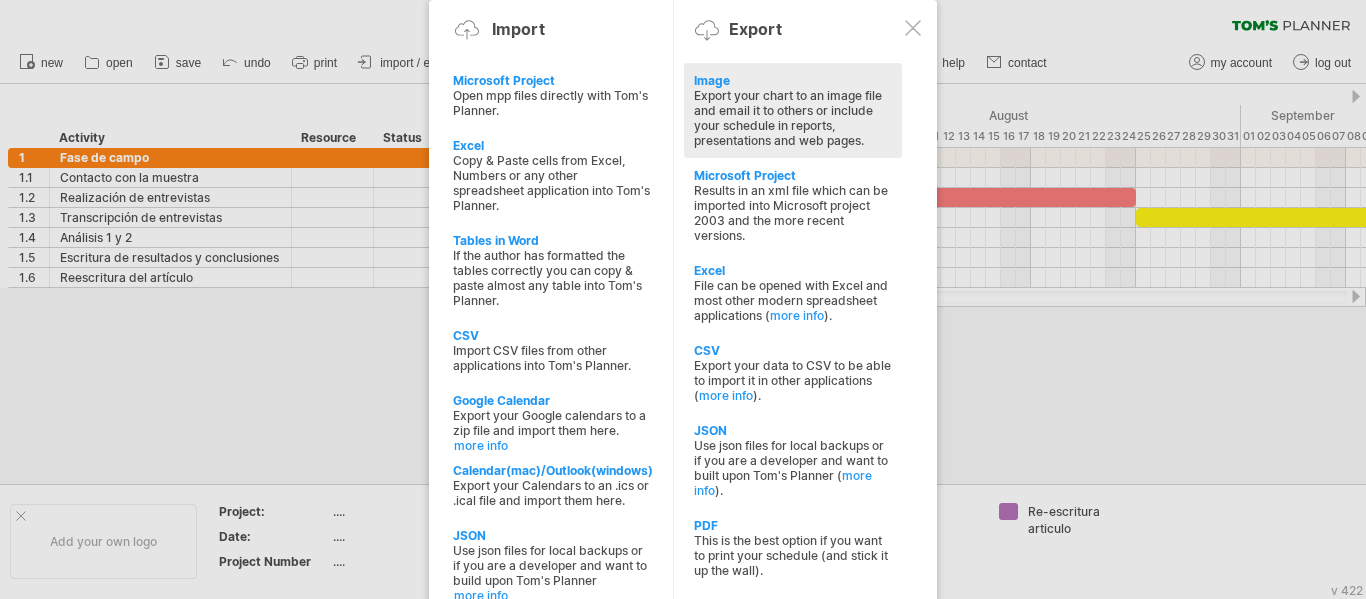 click on "Export your chart to an image file and email it to others or include your schedule in reports, presentations and web pages." at bounding box center [793, 118] 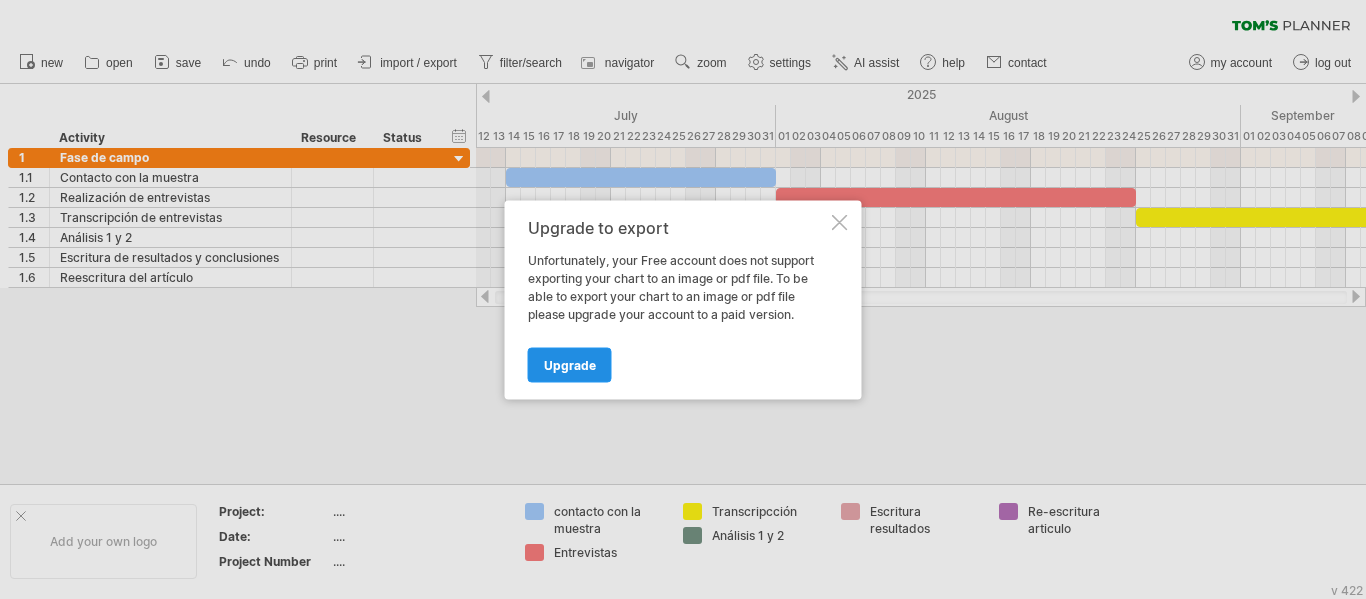 click on "Upgrade" at bounding box center [570, 364] 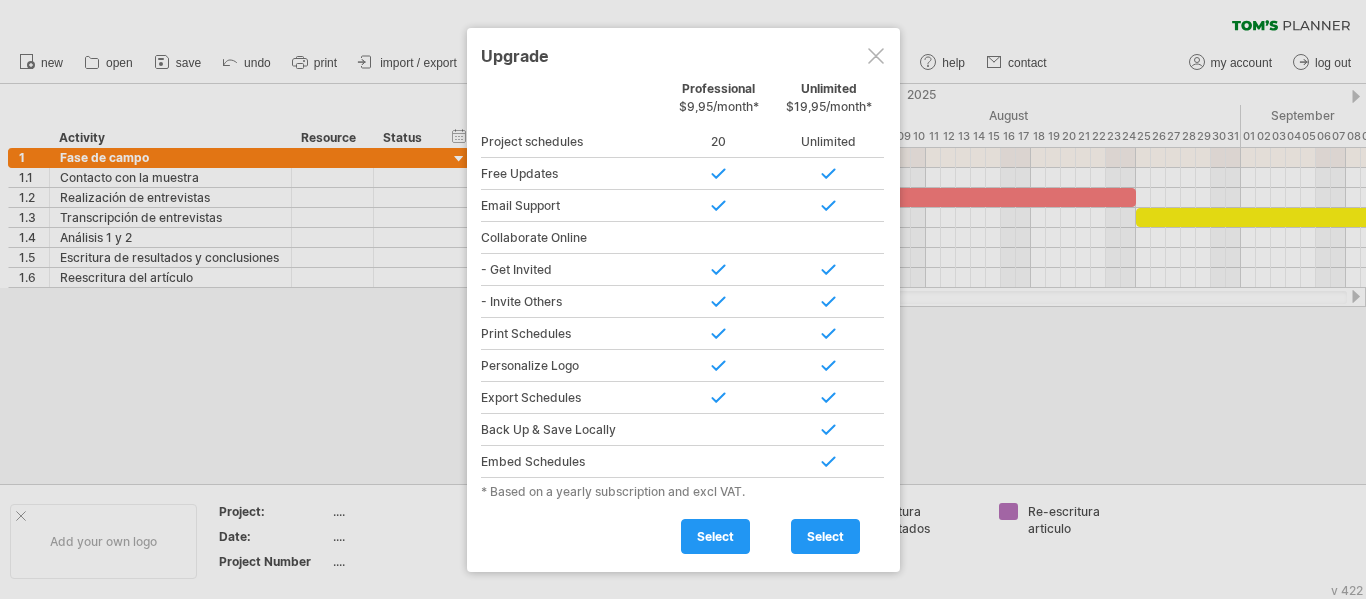 click at bounding box center (876, 56) 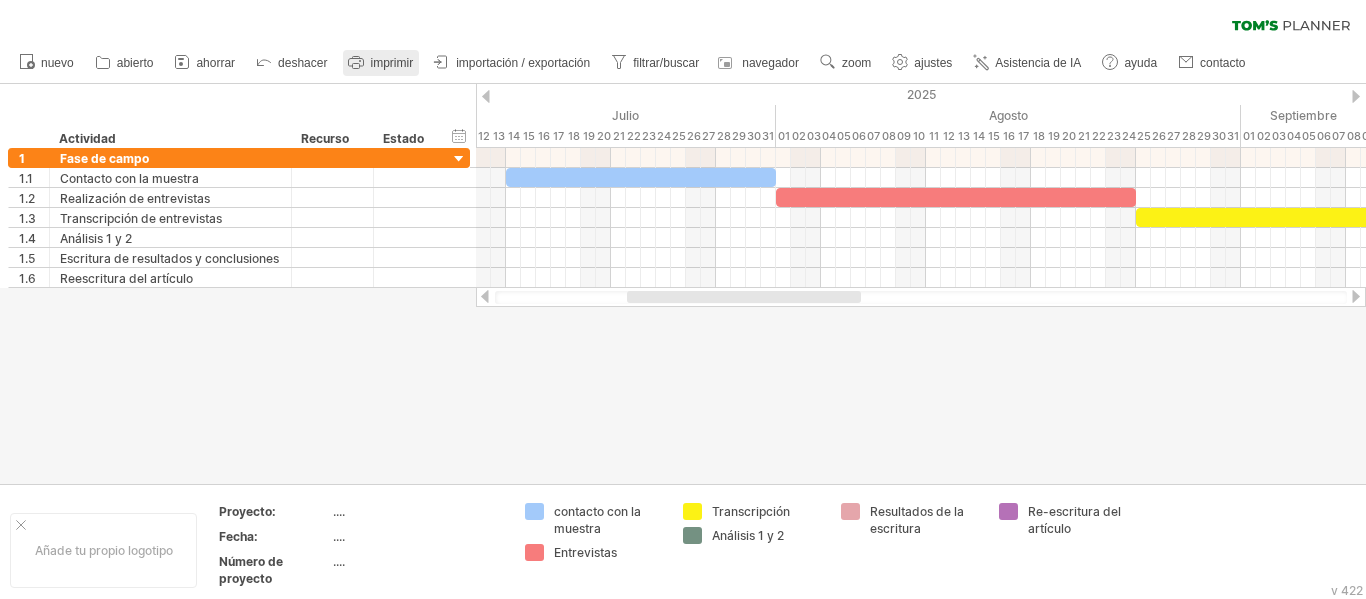 click on "imprimir" at bounding box center [391, 63] 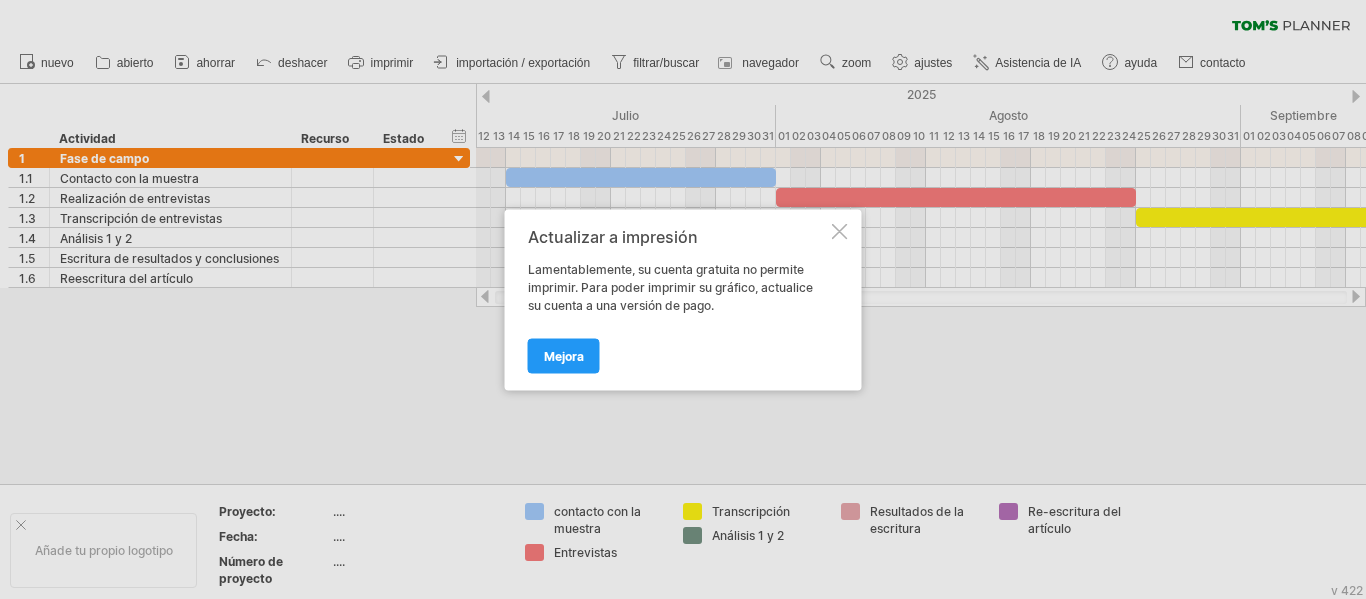 click at bounding box center [840, 231] 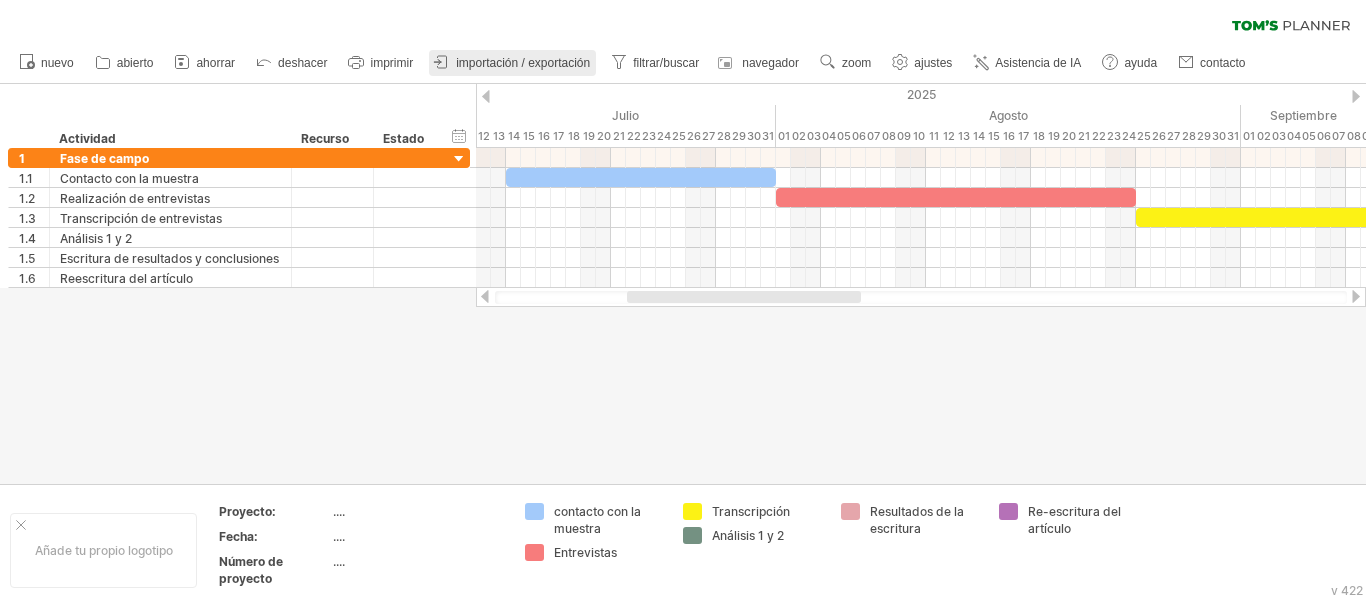 click on "importación / exportación" at bounding box center (523, 63) 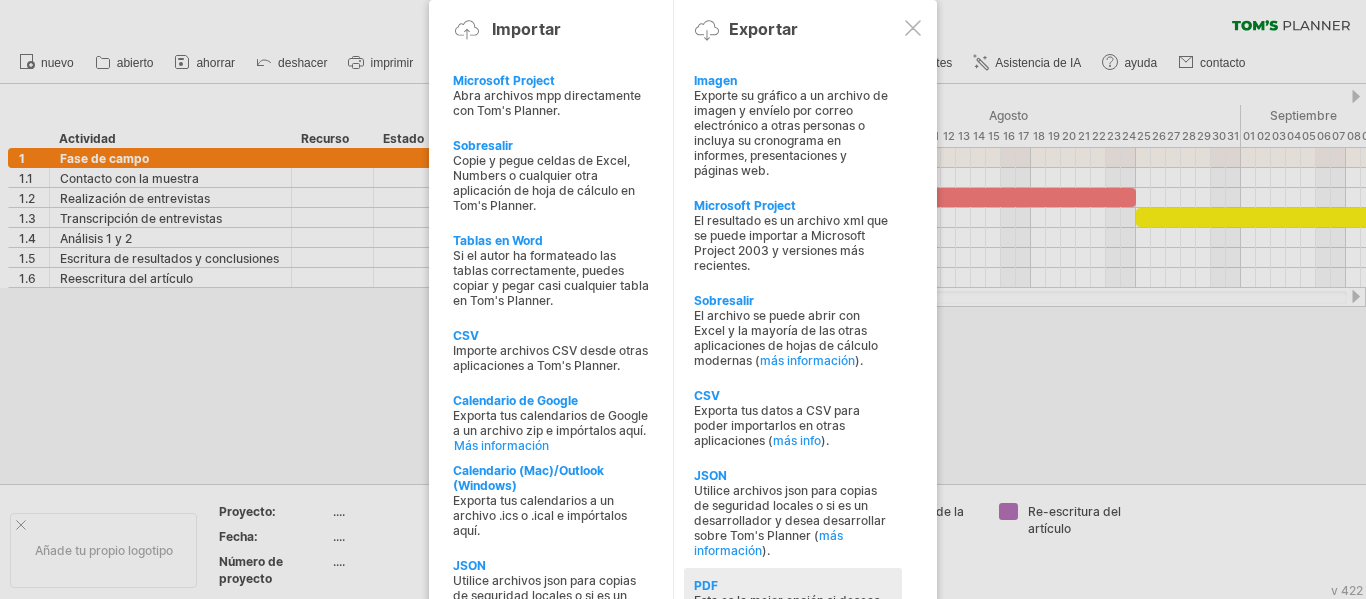 click on "PDF" at bounding box center (715, 80) 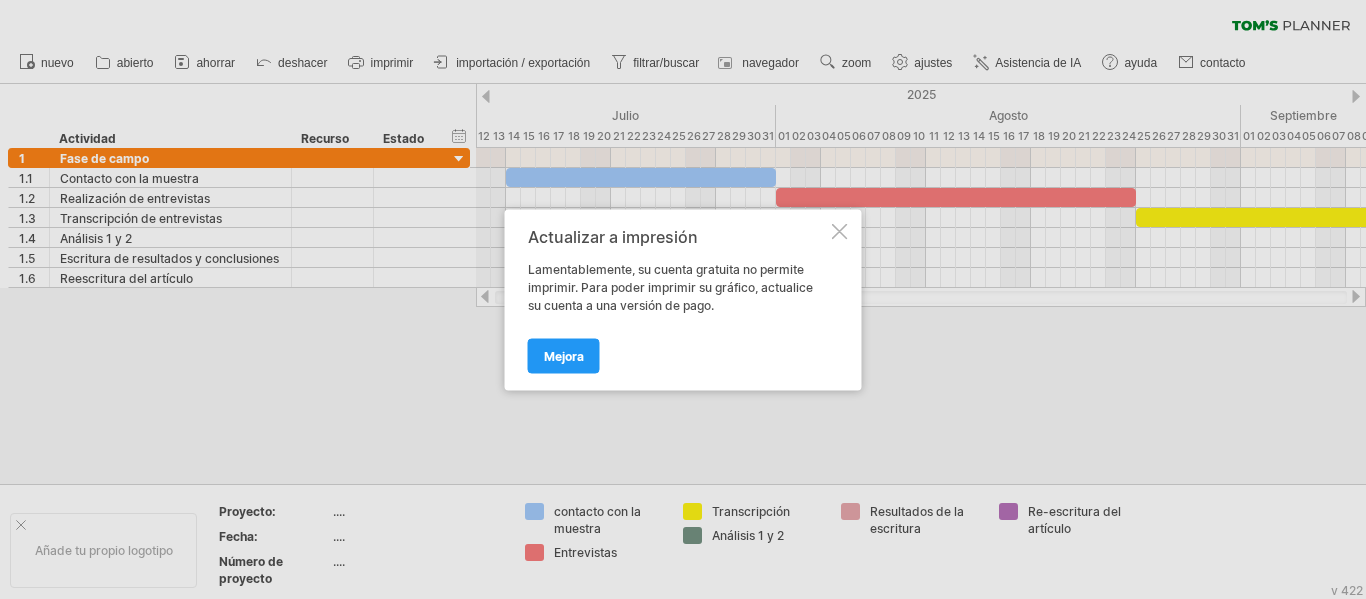 click at bounding box center [840, 231] 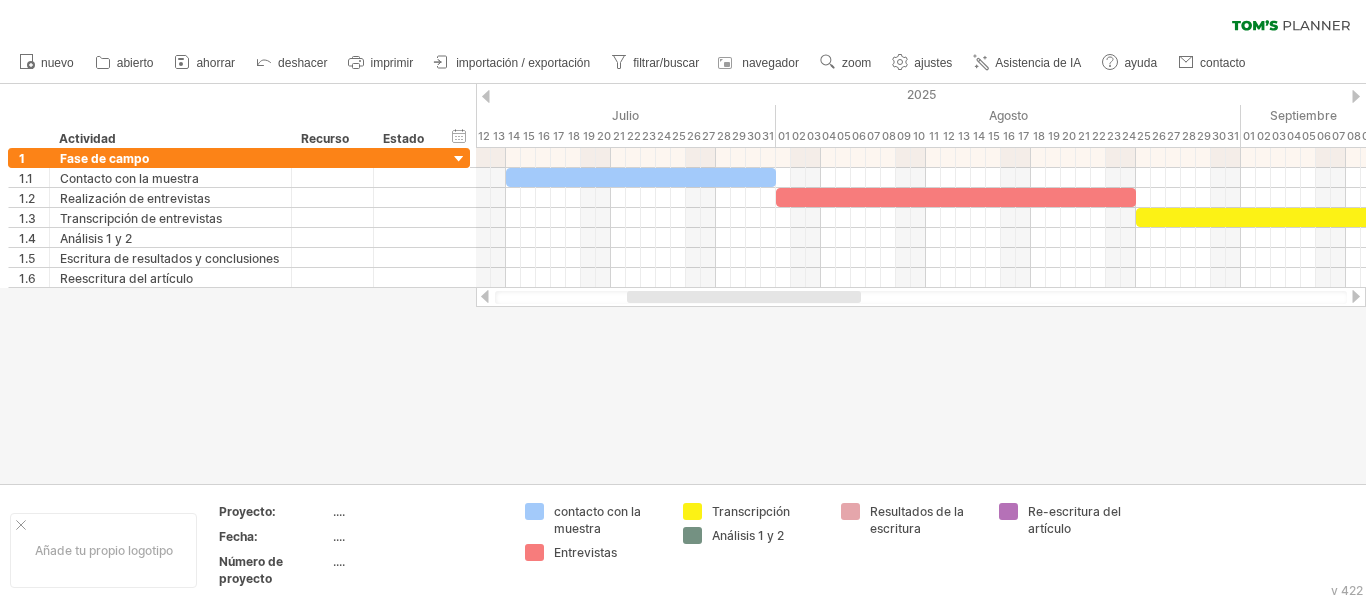 click at bounding box center (683, 284) 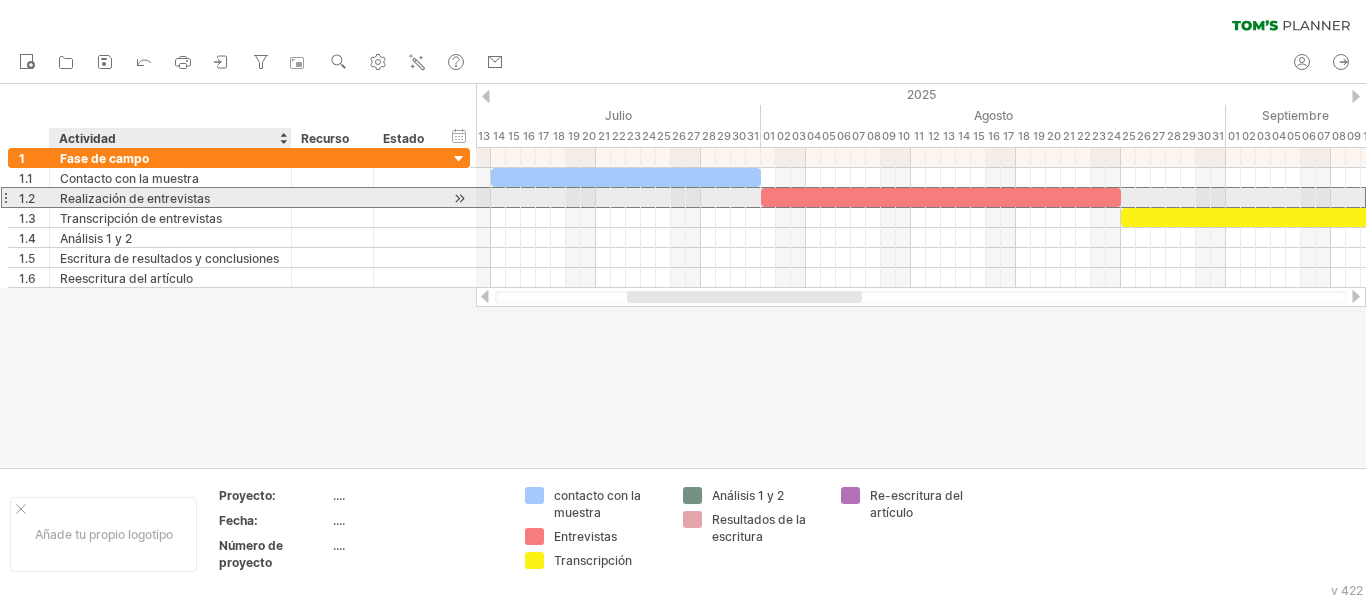 click on "Realización de entrevistas" at bounding box center (170, 197) 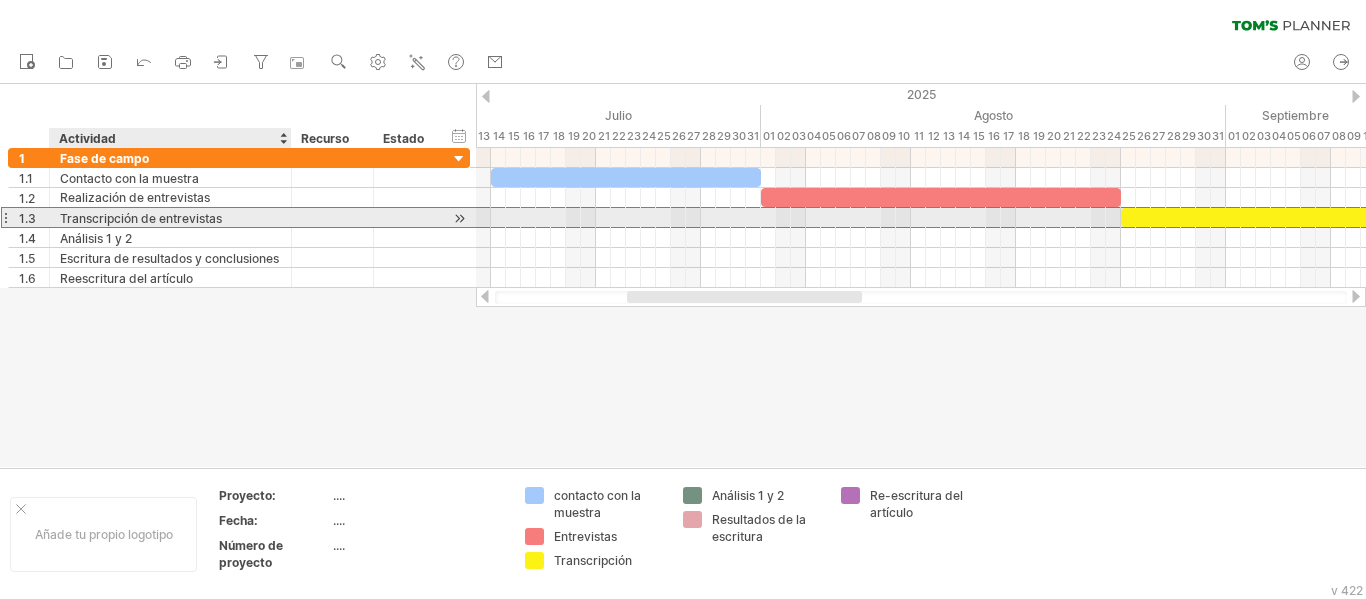 click on "Transcripción de entrevistas" at bounding box center [27, 218] 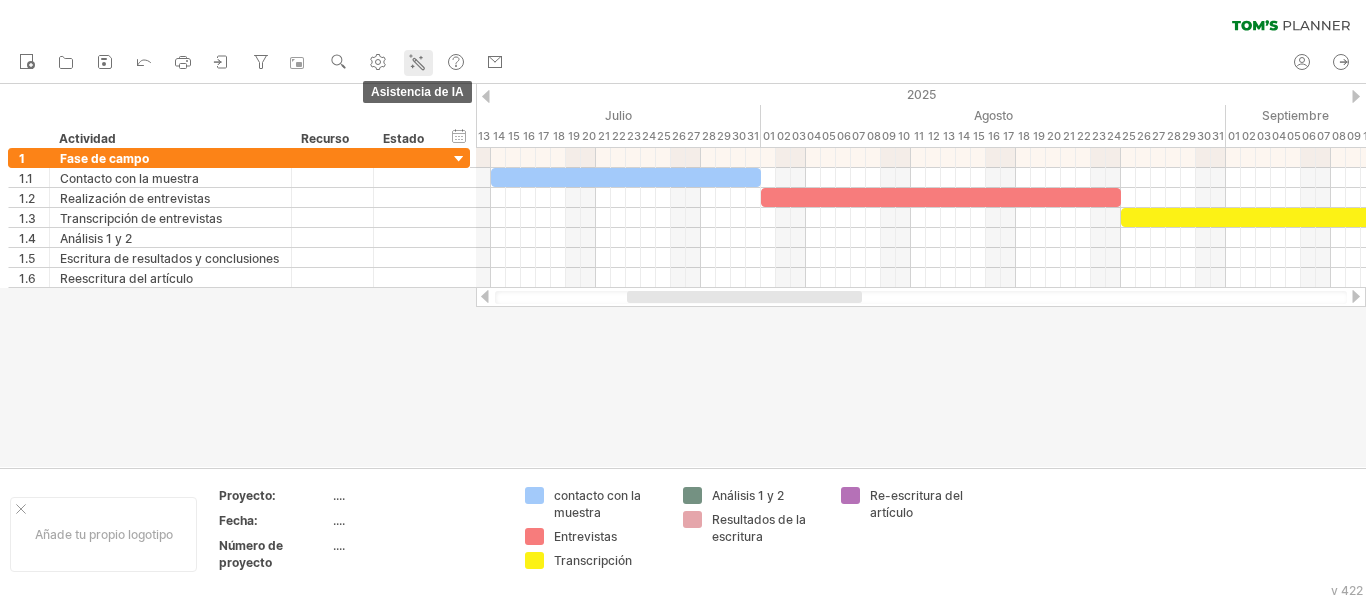 click on "Asistencia de IA" at bounding box center (418, 63) 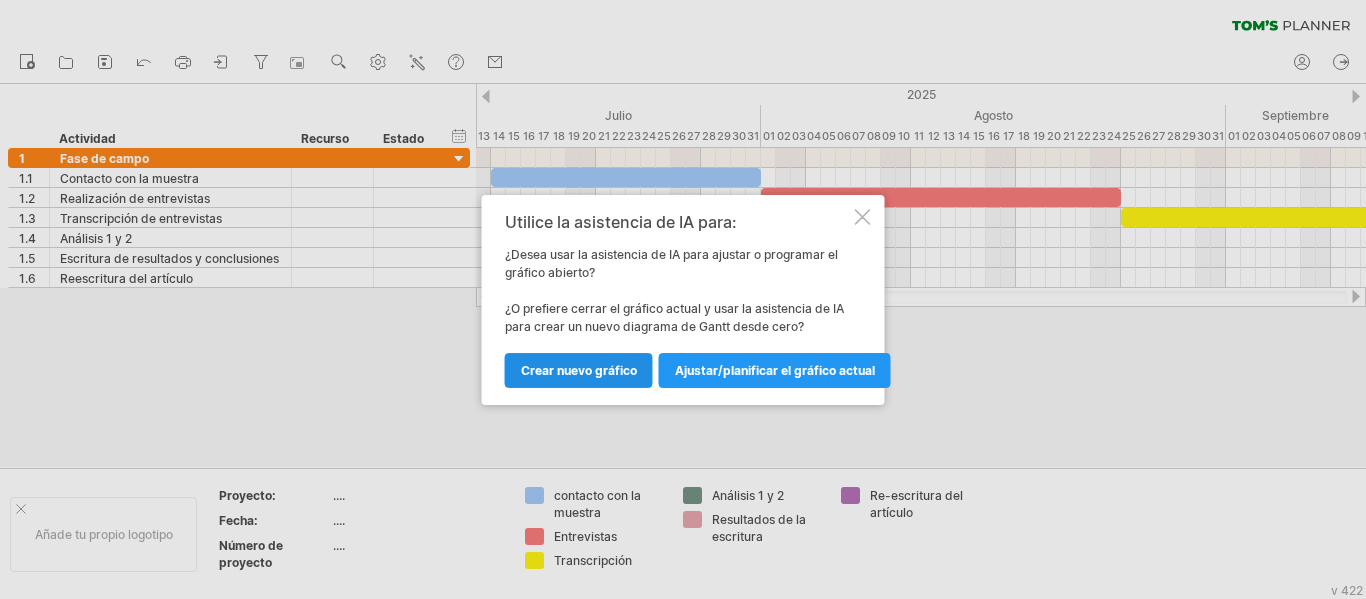 click on "Crear nuevo gráfico" at bounding box center [775, 370] 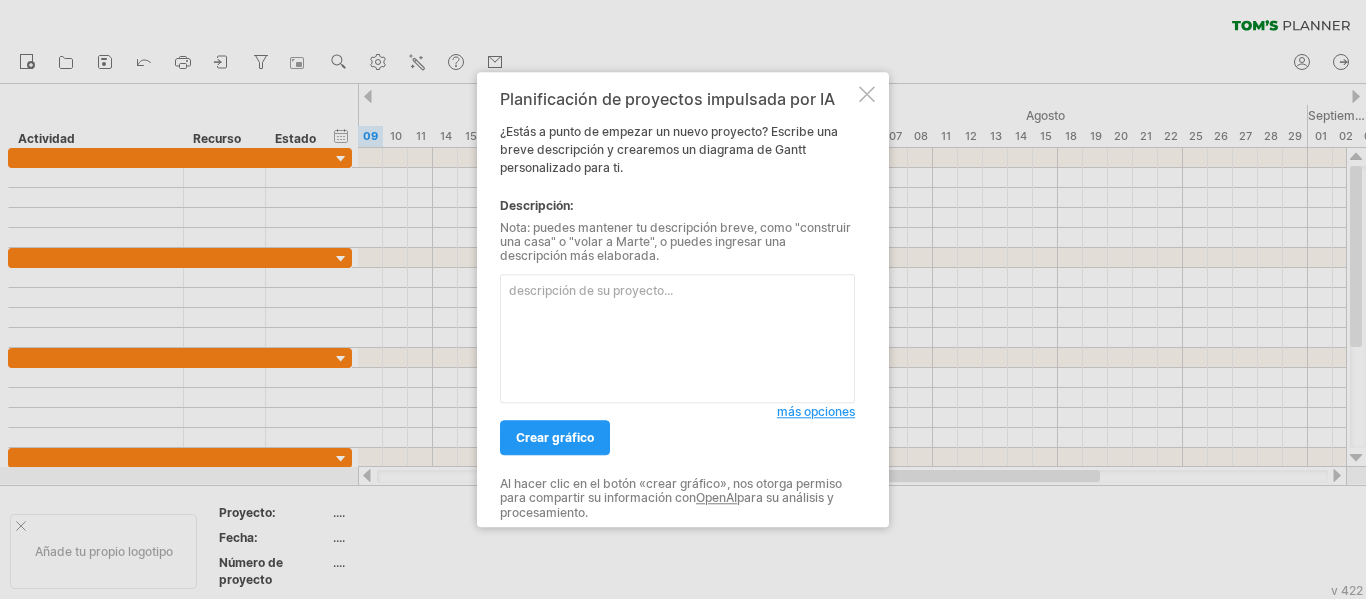 click at bounding box center (867, 94) 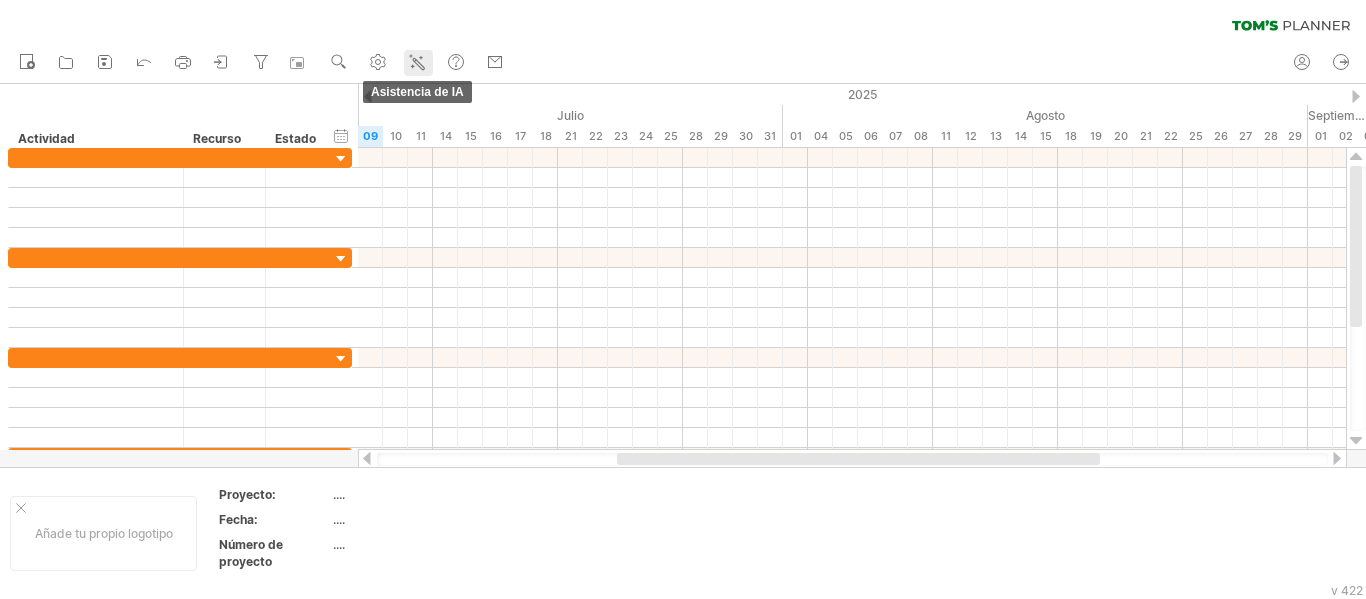 click at bounding box center [418, 63] 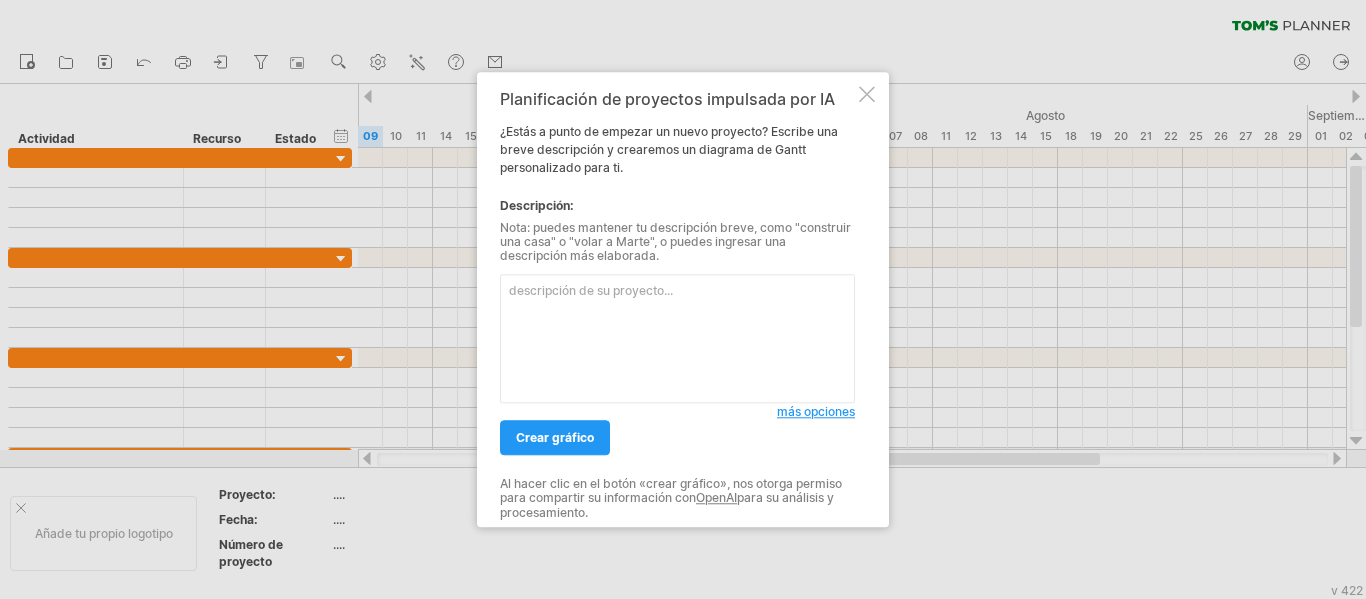 click on "más opciones" at bounding box center [816, 411] 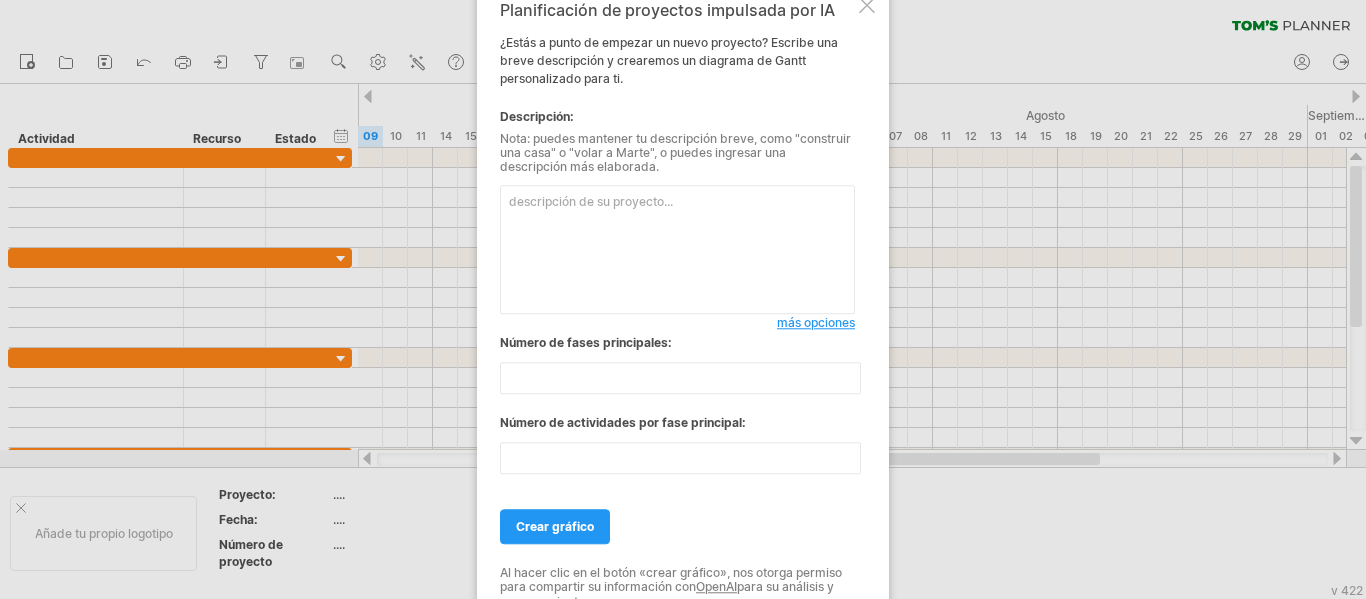 click at bounding box center (867, 5) 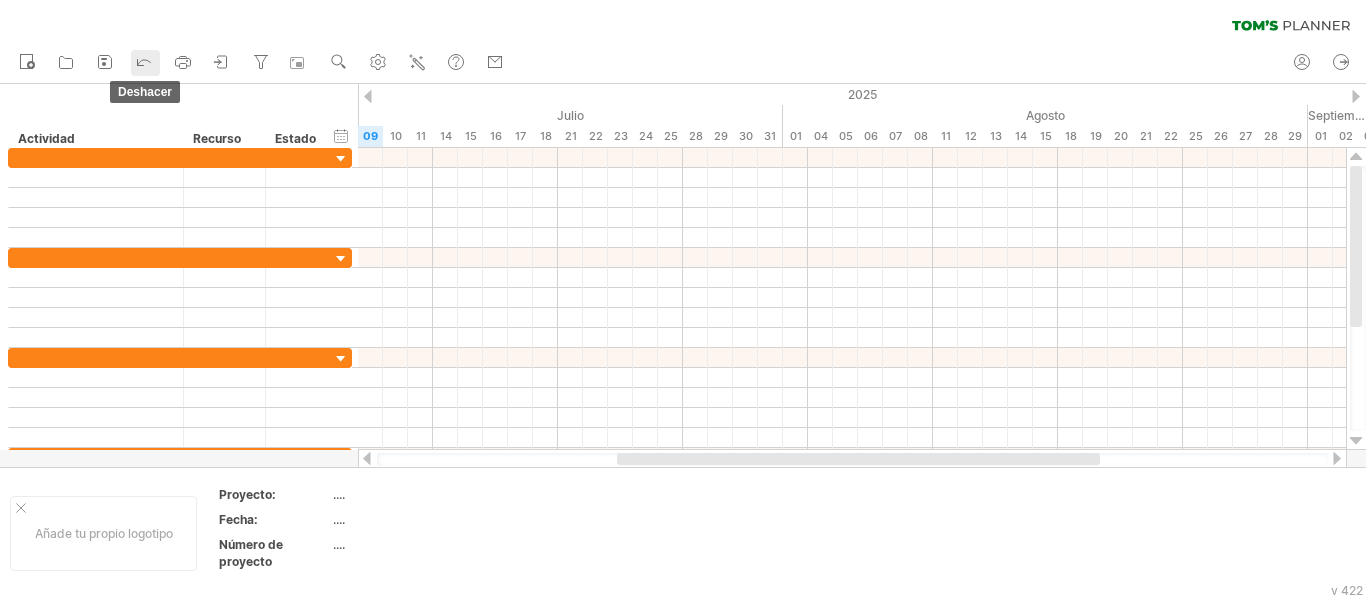 click at bounding box center [144, 61] 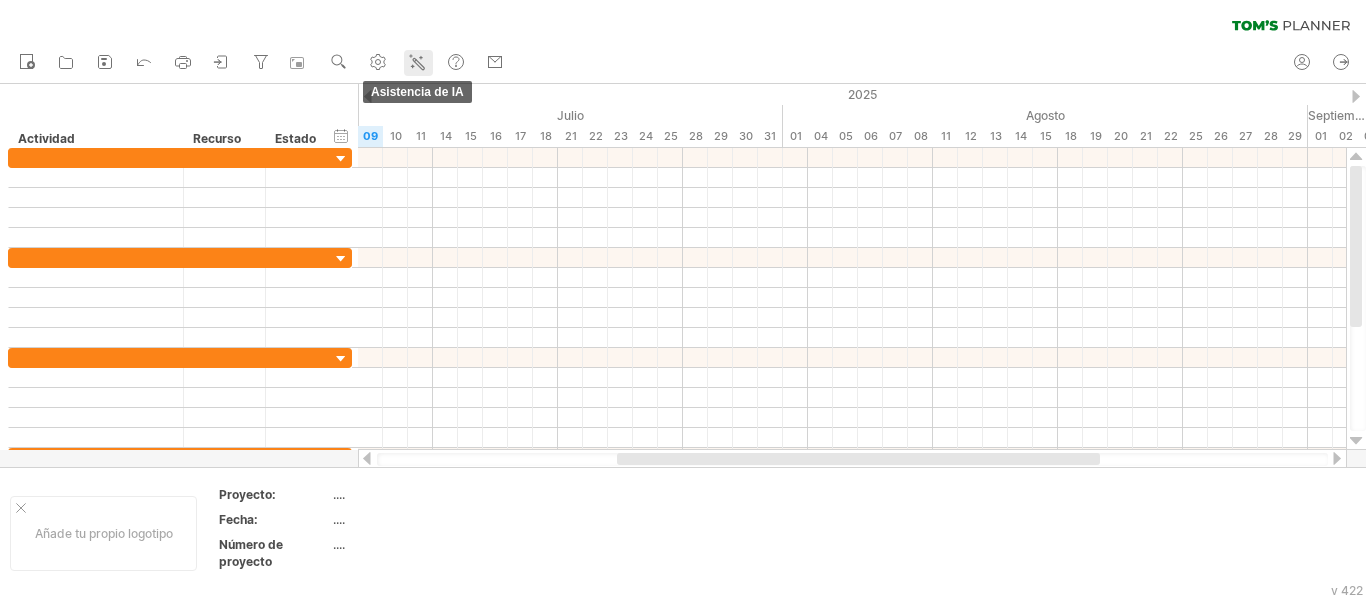 click on "Asistencia de IA" at bounding box center (418, 63) 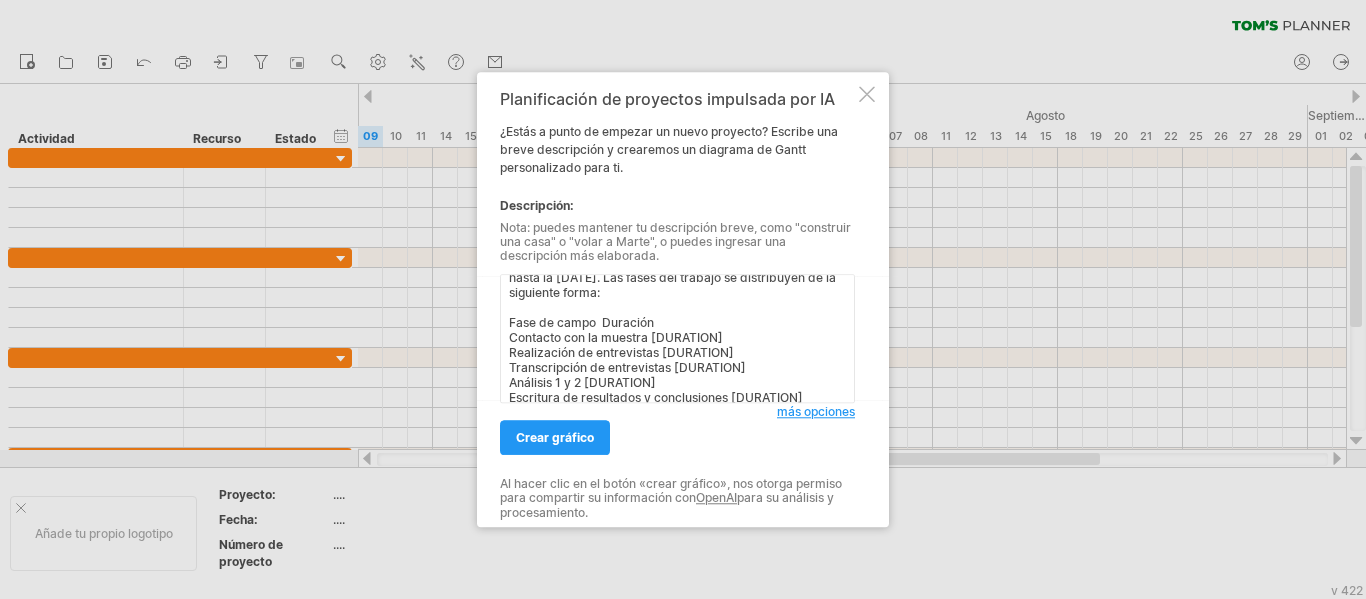 scroll, scrollTop: 26, scrollLeft: 0, axis: vertical 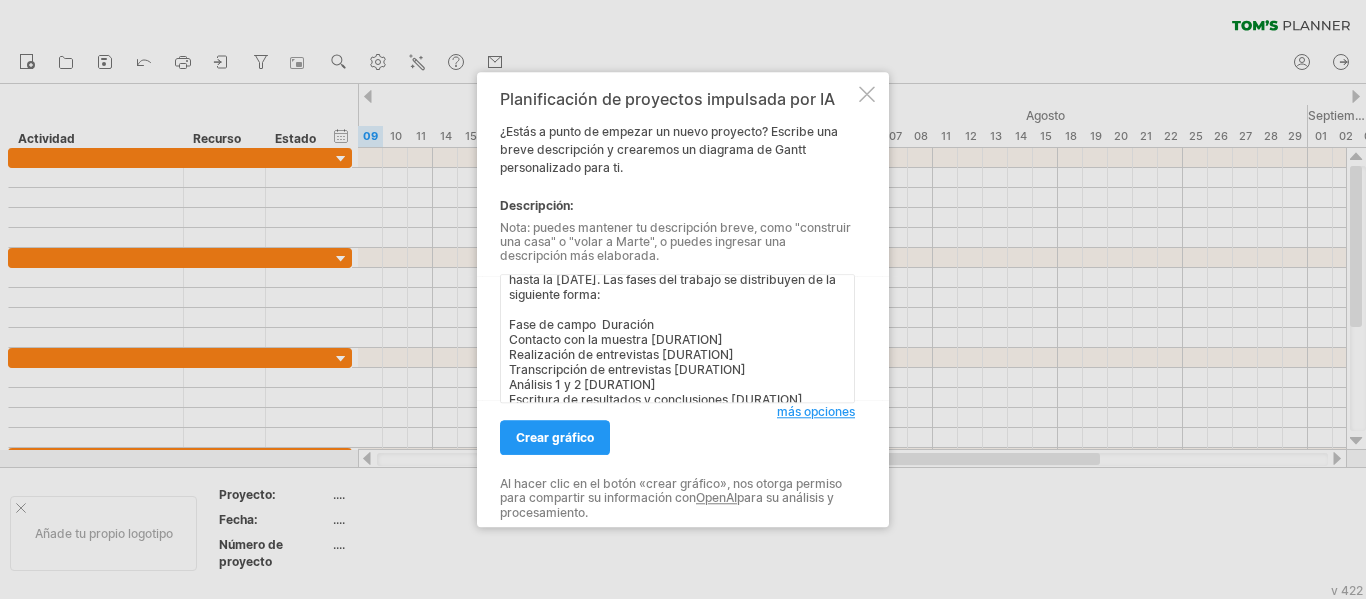 click on "El cronograma del trabajo se extiende desde  el [DATE] hasta la [DATE]. Las fases del trabajo se distribuyen de la siguiente forma:
Fase de campo  Duración
Contacto con la muestra [DURATION]
Realización de entrevistas [DURATION]
Transcripción de entrevistas [DURATION]
Análisis 1 y 2 [DURATION]
Escritura de resultados y conclusiones [DURATION]
Reescritura del artículo [DURATION]" at bounding box center [677, 338] 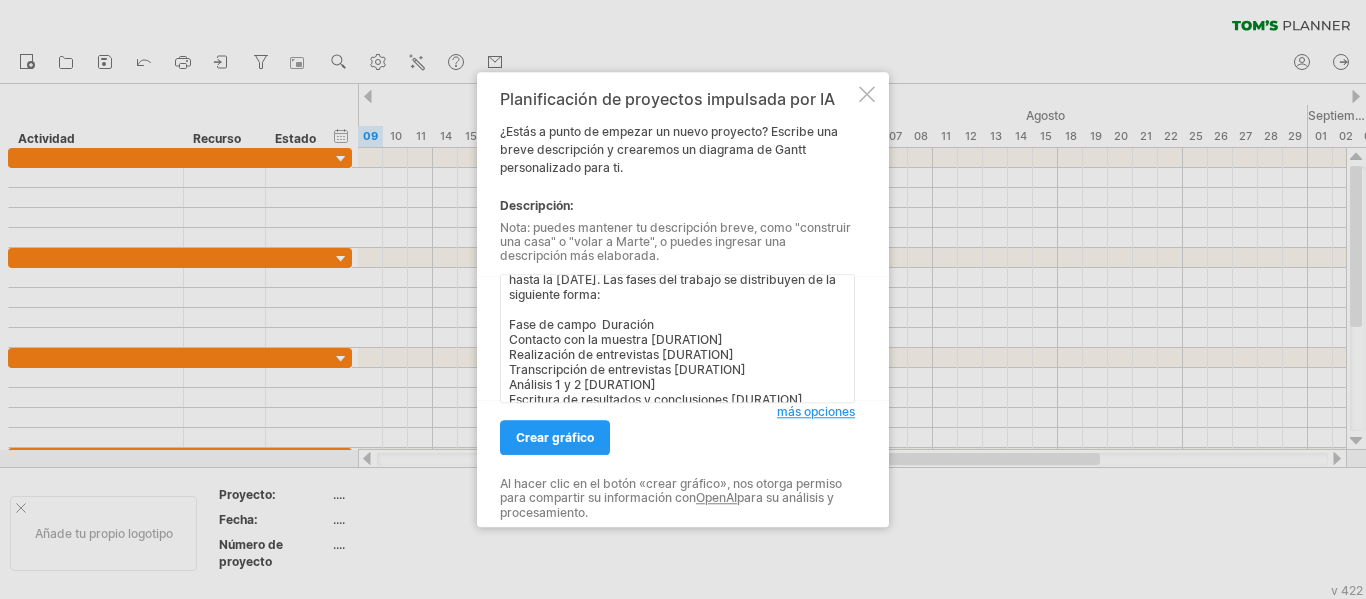 drag, startPoint x: 735, startPoint y: 340, endPoint x: 653, endPoint y: 338, distance: 82.02438 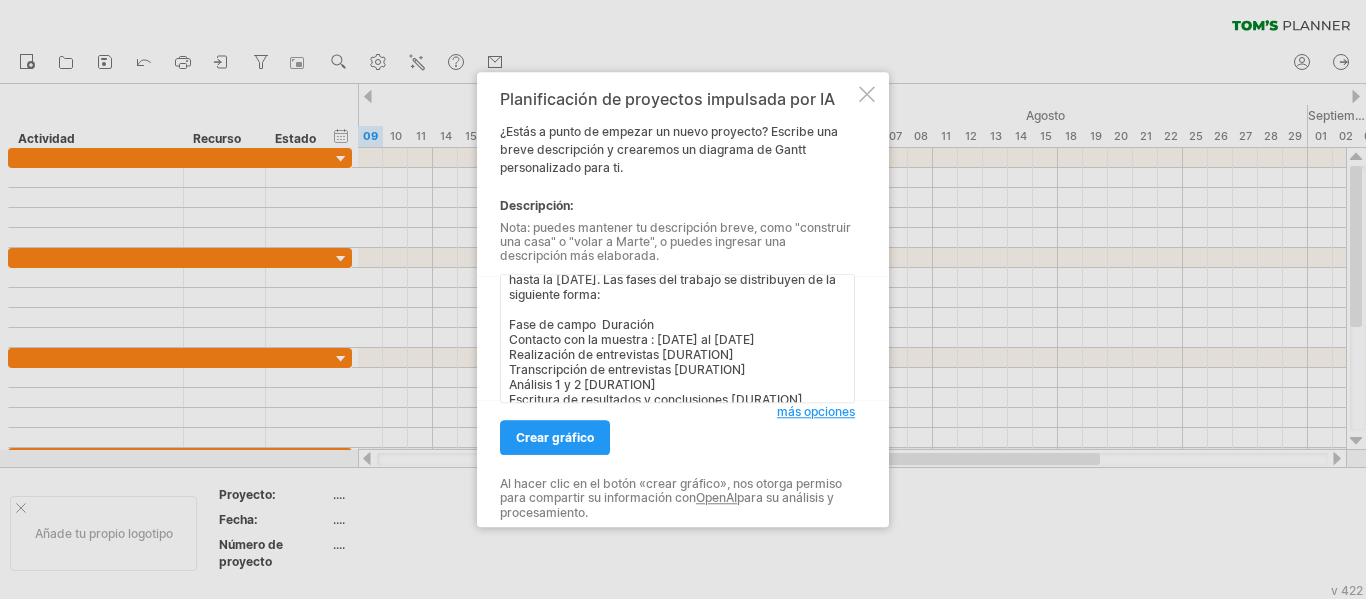 click on "El cronograma del trabajo se extiende desde  el [DATE] hasta la [DATE]. Las fases del trabajo se distribuyen de la siguiente forma:
Fase de campo  Duración
Contacto con la muestra : [DATE] al [DATE]
Realización de entrevistas [DURATION]
Transcripción de entrevistas [DURATION]
Análisis 1 y 2 [DURATION]
Escritura de resultados y conclusiones [DURATION]
Reescritura del artículo [DURATION]" at bounding box center (677, 338) 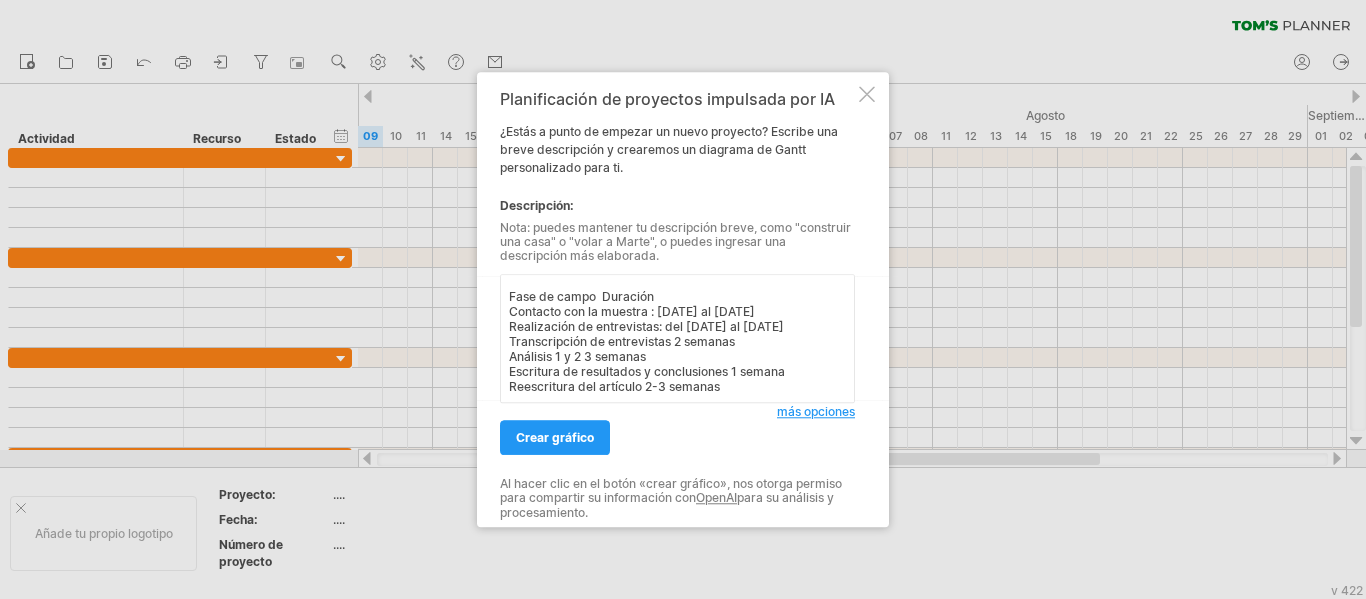 scroll, scrollTop: 99, scrollLeft: 0, axis: vertical 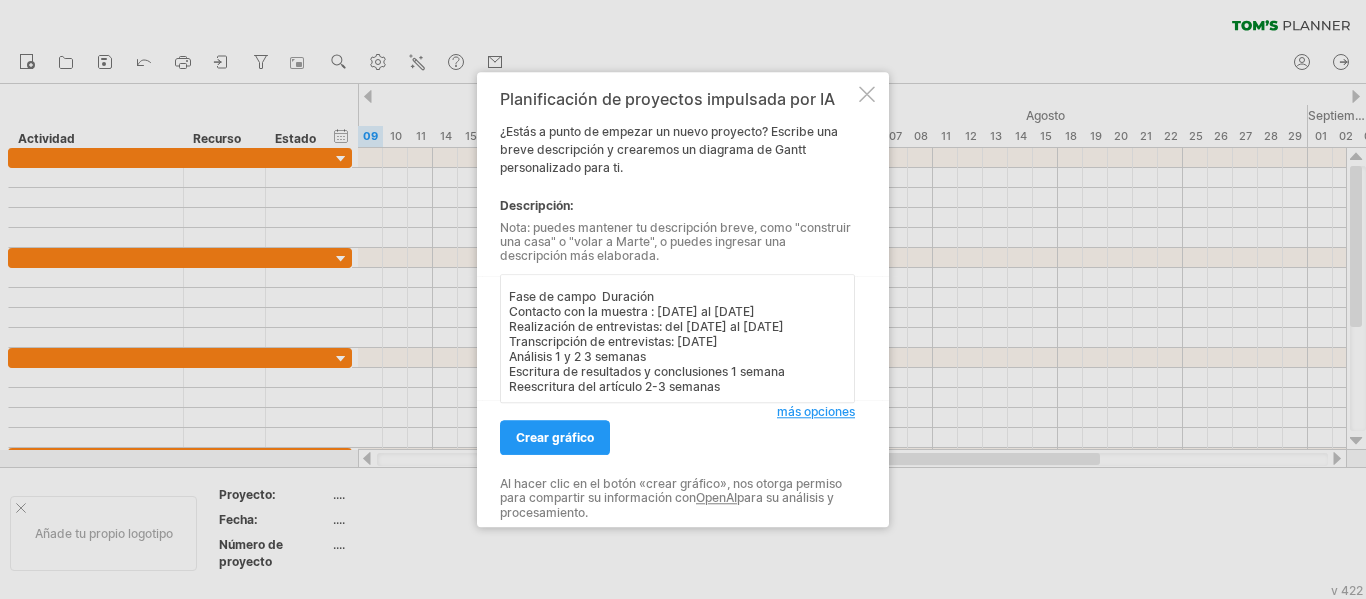 click on "El cronograma del trabajo se extiende desde  el [DATE] hasta la [DATE]. Las fases del trabajo se distribuyen de la siguiente forma:
Fase de campo  Duración
Contacto con la muestra : [DATE] al [DATE]
Realización de entrevistas: del [DATE] al [DATE]
Transcripción de entrevistas: [DATE]
Análisis 1 y 2 3 semanas
Escritura de resultados y conclusiones 1 semana
Reescritura del artículo 2-3 semanas" at bounding box center (677, 338) 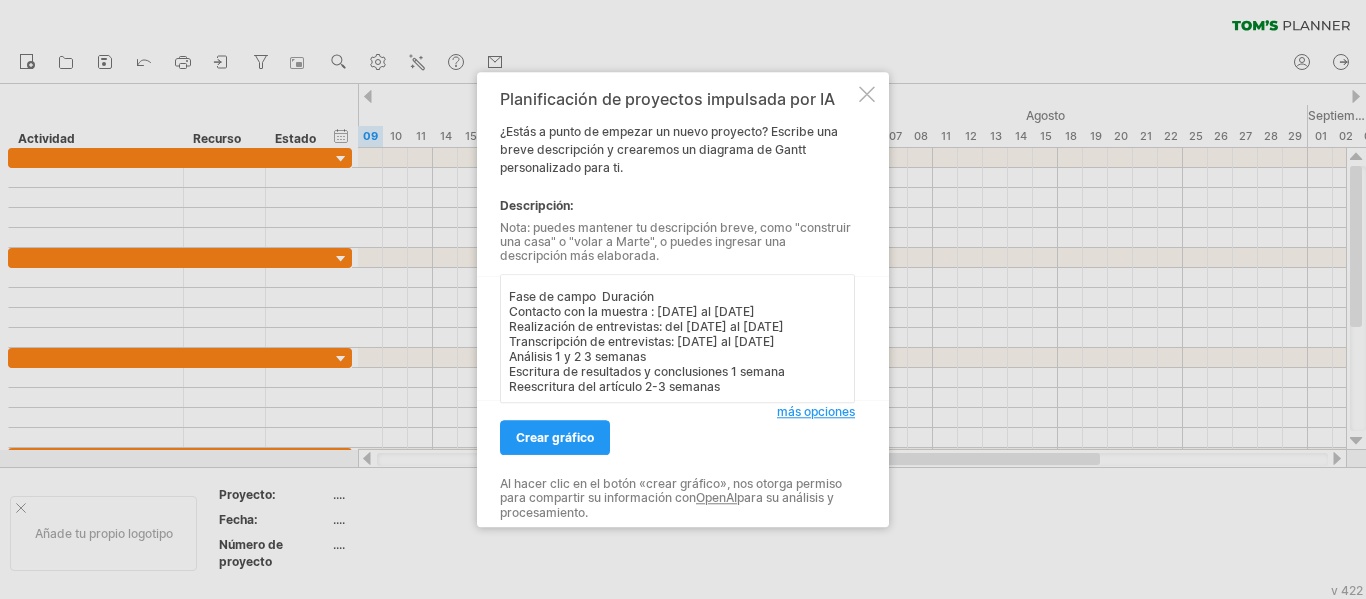 click on "El cronograma del trabajo se extiende desde  el [DATE] hasta la [ORDINAL] semana de diciembre. Las fases del trabajo se distribuyen de la siguiente forma:
Fase de campo  Duración
Contacto con la muestra : [DATE] al [DATE]
Realización de entrevistas: del [DATE] al [DATE]
Transcripción de entrevistas: [DATE] al [DATE]
Análisis 1 y 2 3 semanas
Escritura de resultados y conclusiones 1 semana
Reescritura del artículo 2-3 semanas" at bounding box center (677, 338) 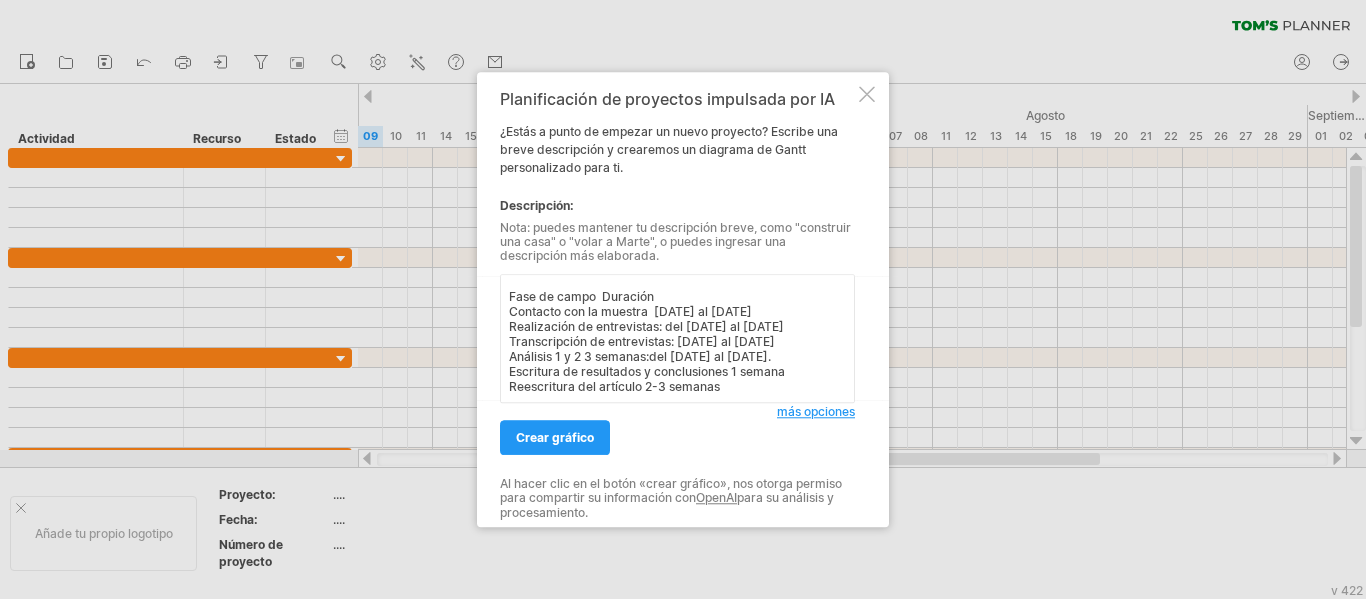 click on "El cronograma del trabajo se extiende desde  el [DATE] hasta la [ORDINAL] semana de diciembre. Las fases del trabajo se distribuyen de la siguiente forma:
Fase de campo  Duración
Contacto con la muestra : [DATE] al [DATE]
Realización de entrevistas: del [DATE] al [DATE]
Transcripción de entrevistas: [DATE] al [DATE]
Análisis 1 y 2 3 semanas:[DATE] al [DATE].
Escritura de resultados y conclusiones 1 semana
Reescritura del artículo 2-3 semanas" at bounding box center (677, 338) 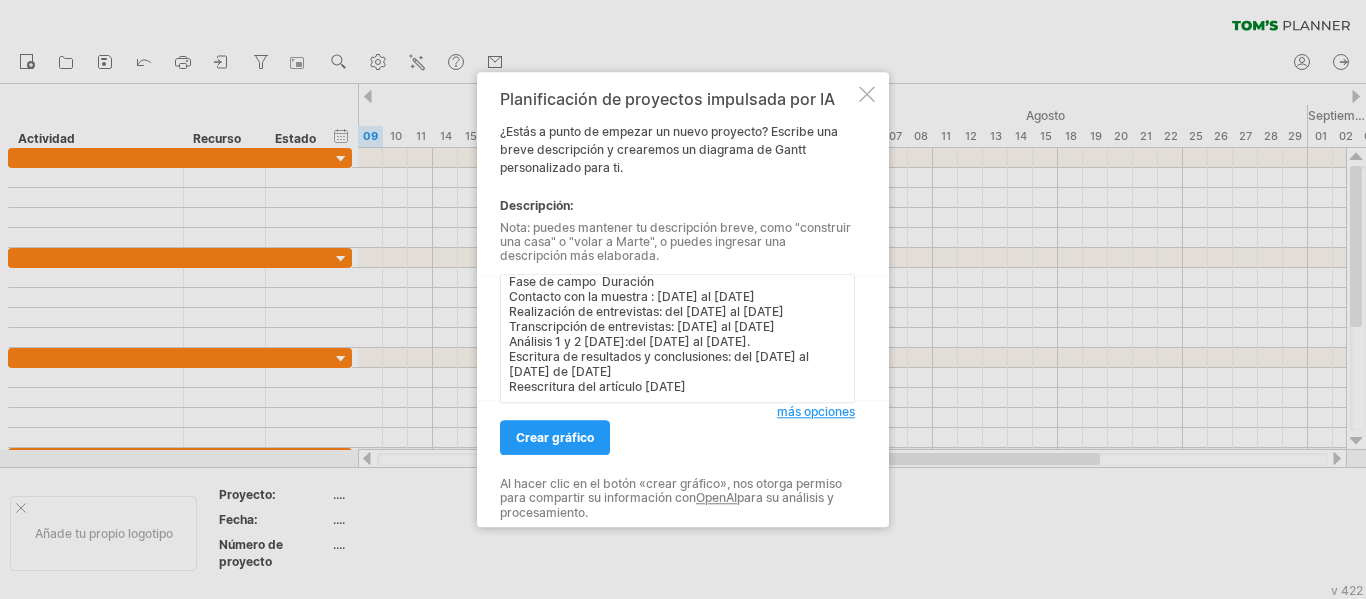 click on "El cronograma del trabajo se extiende desde  el [DATE] hasta la [DATE]. Las fases del trabajo se distribuyen de la siguiente forma:
Fase de campo  Duración
Contacto con la muestra : [DATE] al [DATE]
Realización de entrevistas: del [DATE] al [DATE]
Transcripción de entrevistas: [DATE] al [DATE]
Análisis 1 y 2 [DATE]:del [DATE] al [DATE].
Escritura de resultados y conclusiones: del [DATE] al [DATE] de [DATE]
Reescritura del artículo [DATE]" at bounding box center [677, 338] 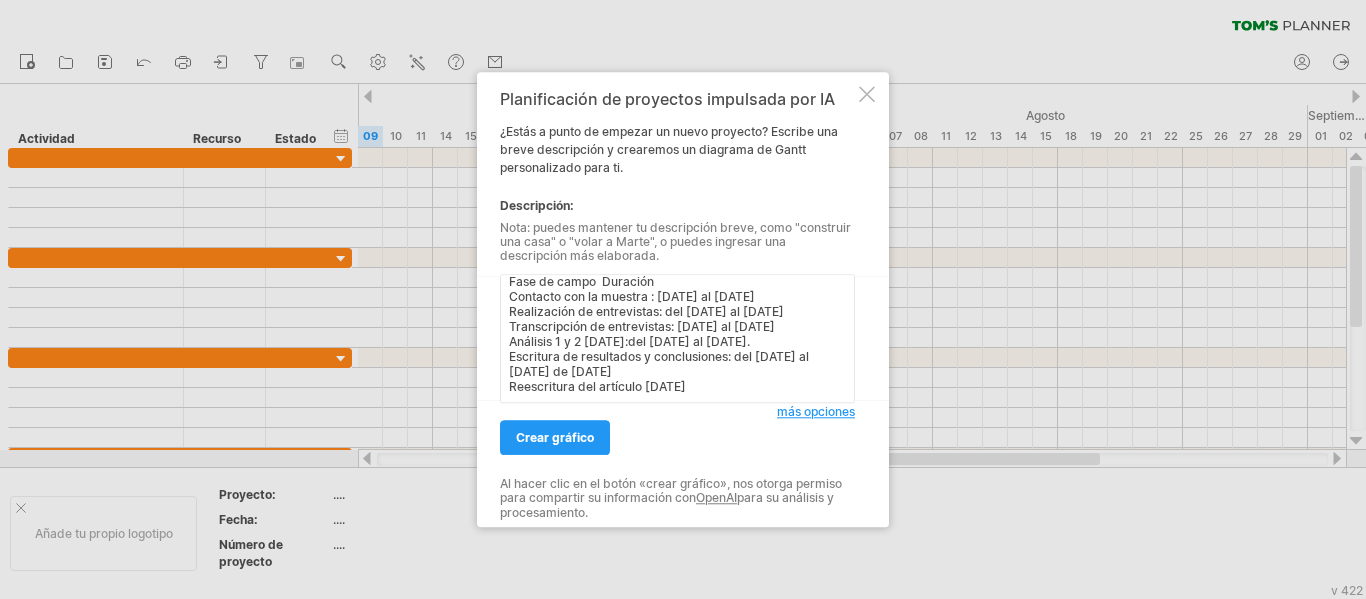 click on "El cronograma del trabajo se extiende desde  el [DATE] hasta la [DATE]. Las fases del trabajo se distribuyen de la siguiente forma:
Fase de campo  Duración
Contacto con la muestra : [DATE] al [DATE]
Realización de entrevistas: del [DATE] al [DATE]
Transcripción de entrevistas: [DATE] al [DATE]
Análisis 1 y 2 [DATE]:del [DATE] al [DATE].
Escritura de resultados y conclusiones: del [DATE] al [DATE] de [DATE]
Reescritura del artículo [DATE]" at bounding box center (677, 338) 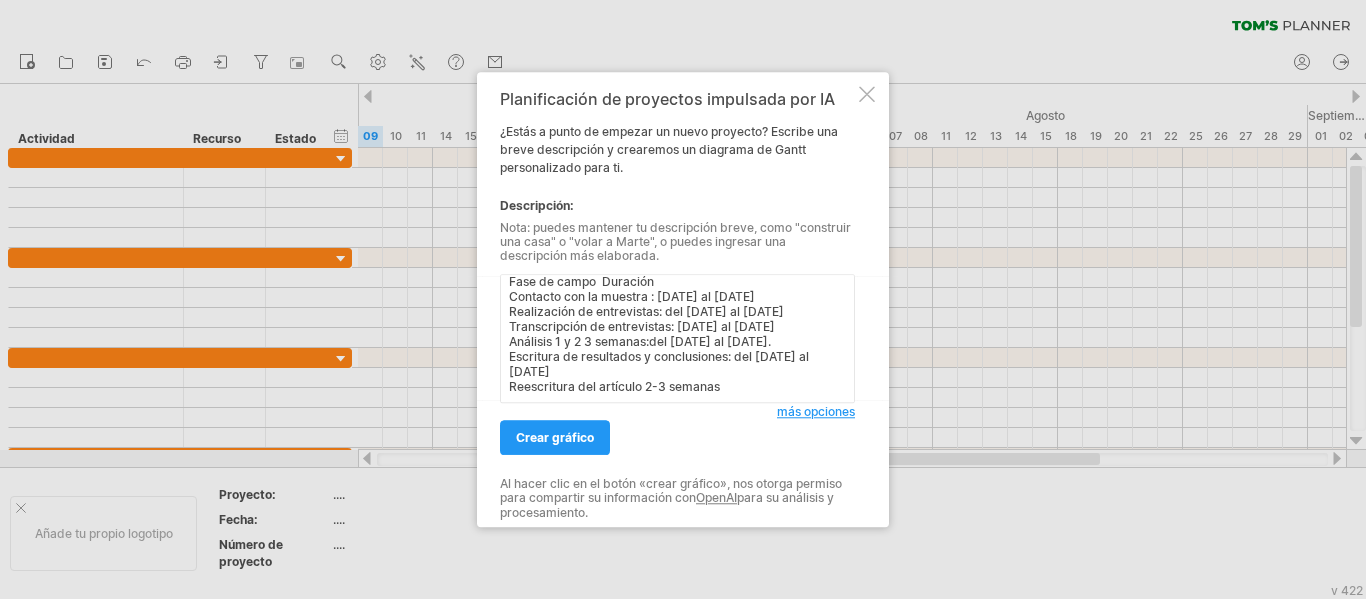 scroll, scrollTop: 144, scrollLeft: 0, axis: vertical 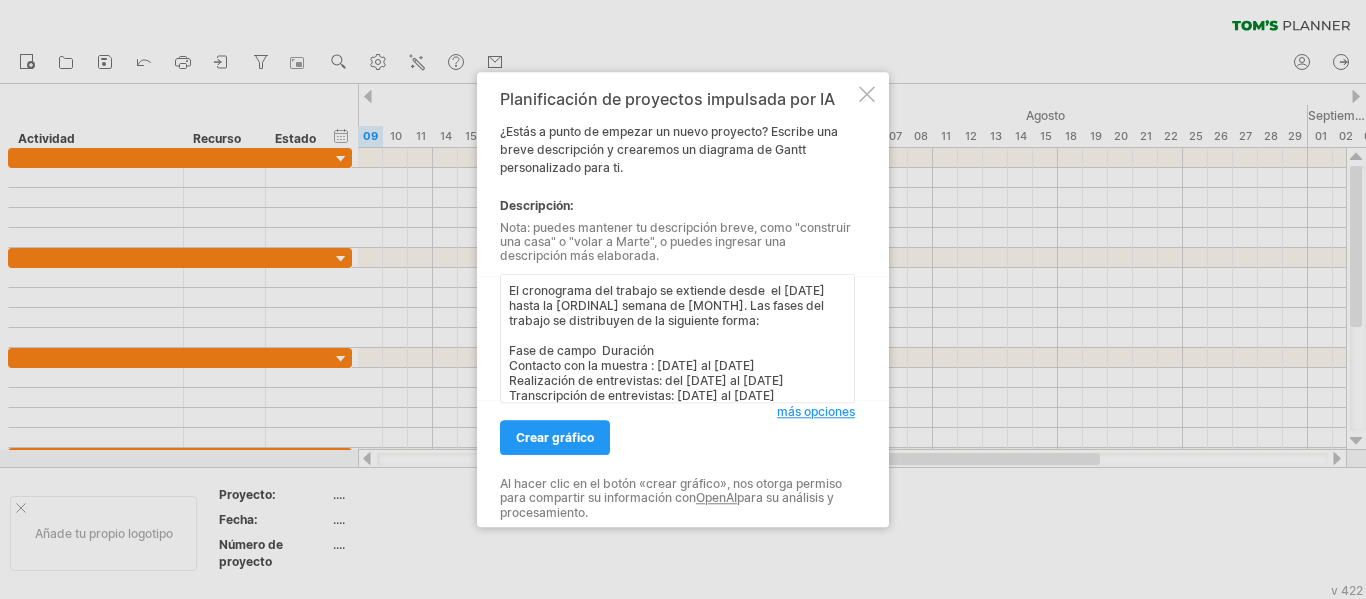 drag, startPoint x: 584, startPoint y: 380, endPoint x: 486, endPoint y: 271, distance: 146.57762 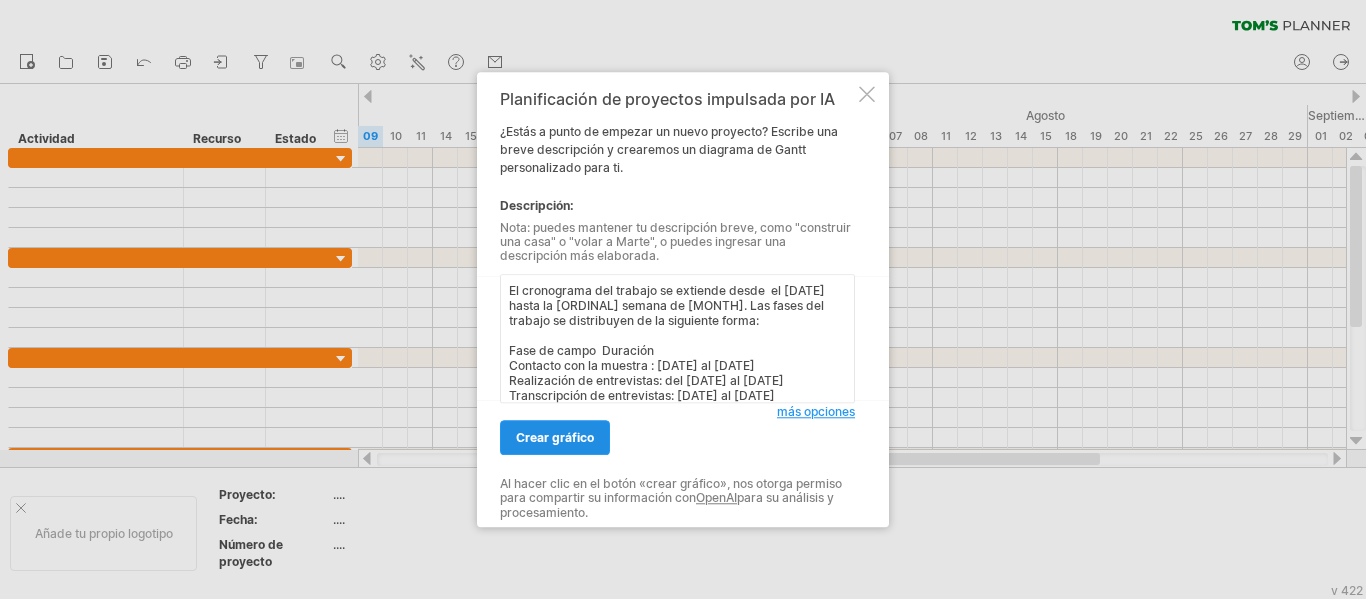 click on "crear gráfico" at bounding box center [555, 437] 